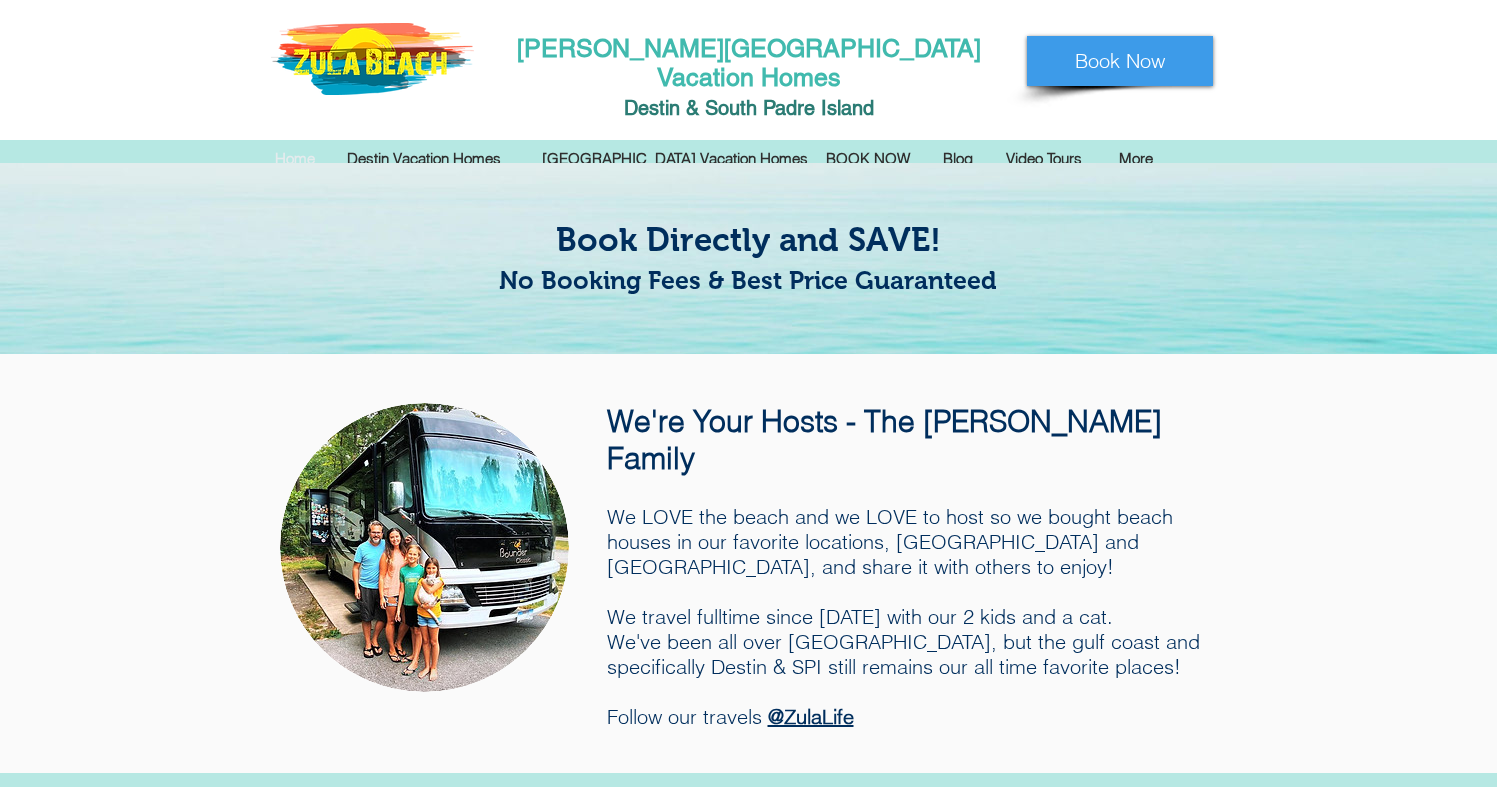 scroll, scrollTop: 0, scrollLeft: 0, axis: both 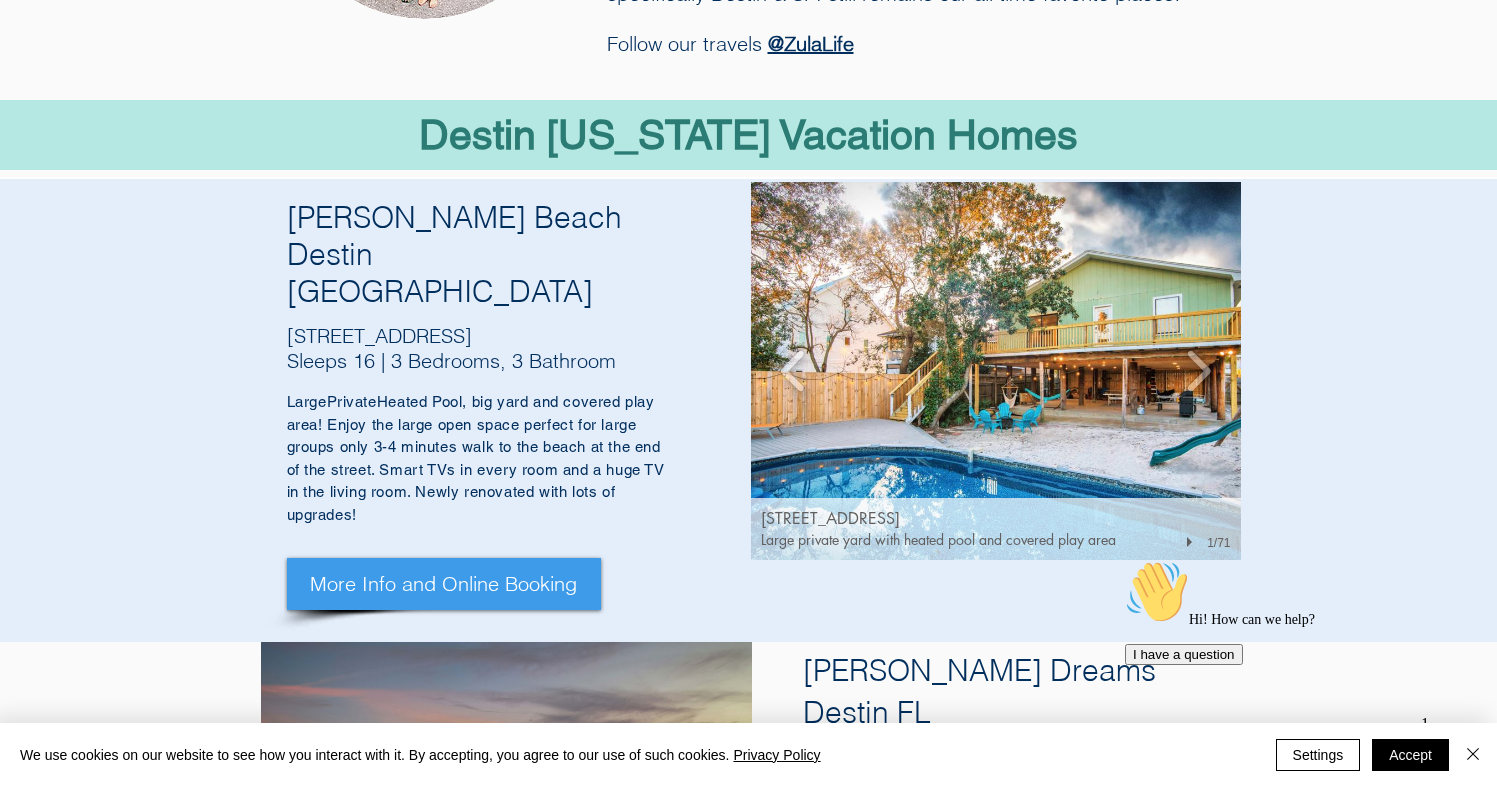 click at bounding box center (996, 371) 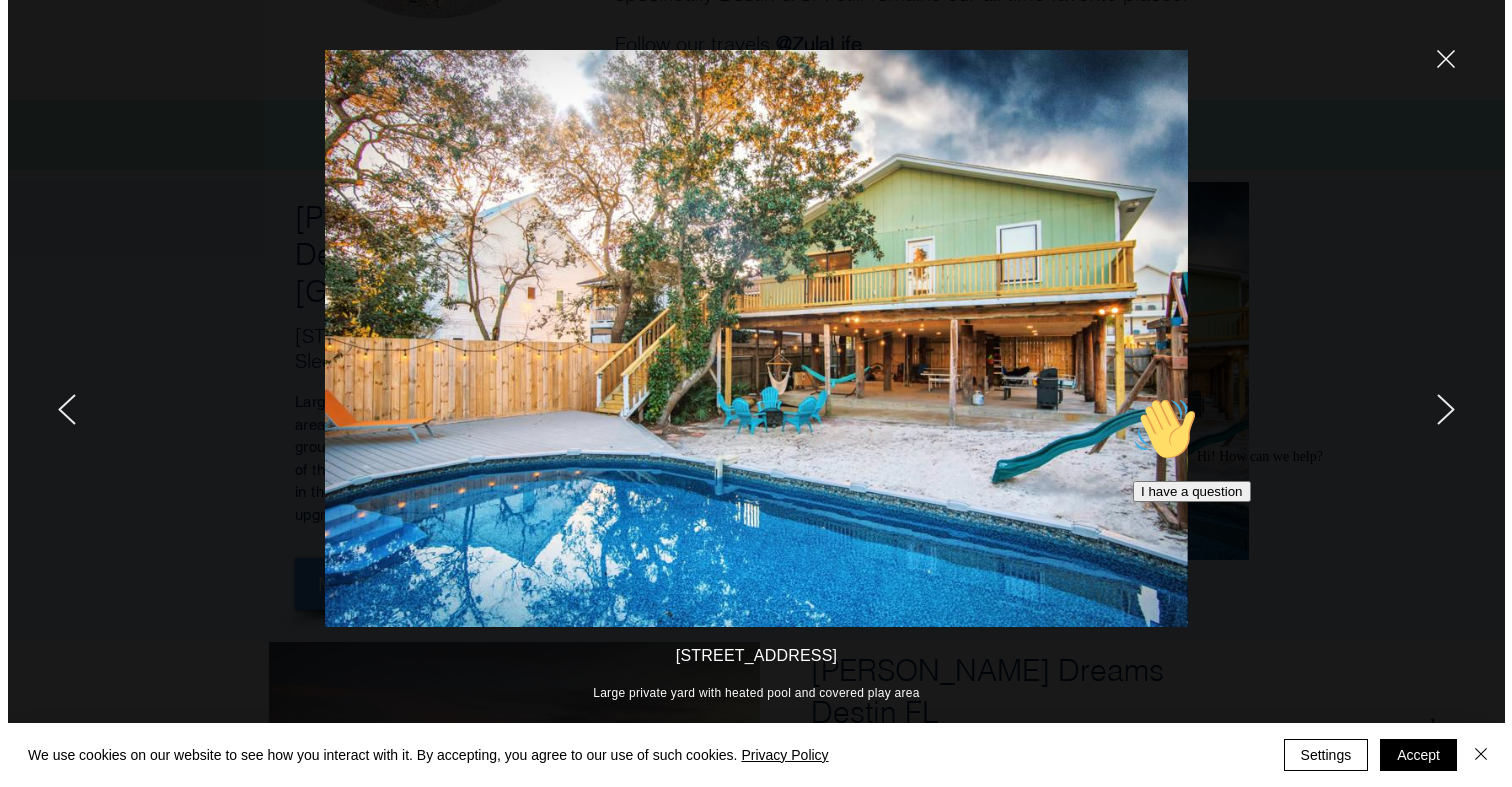 scroll, scrollTop: 0, scrollLeft: 0, axis: both 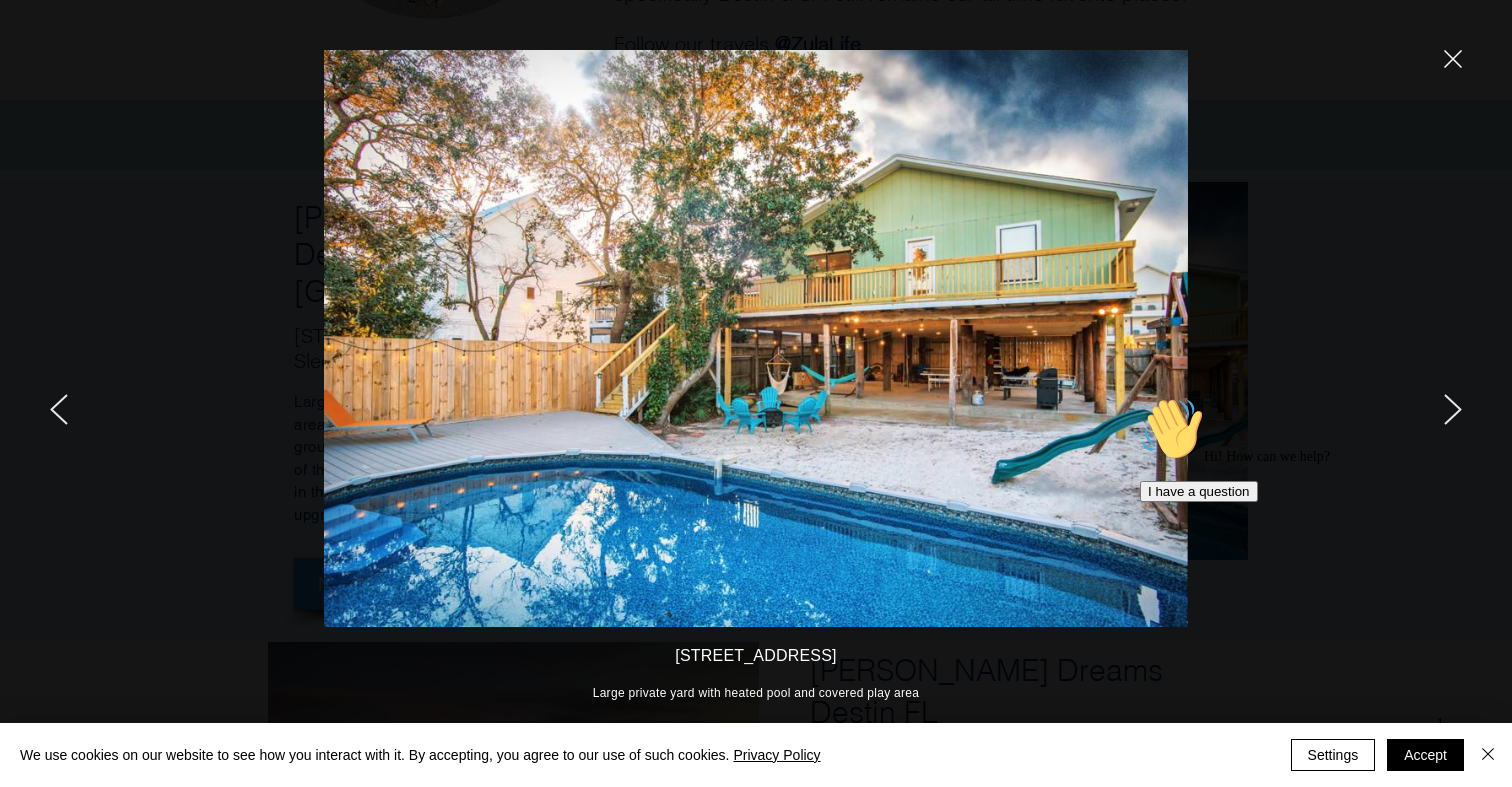 click on "Hi! How can we help? I have a question" at bounding box center (1320, 449) 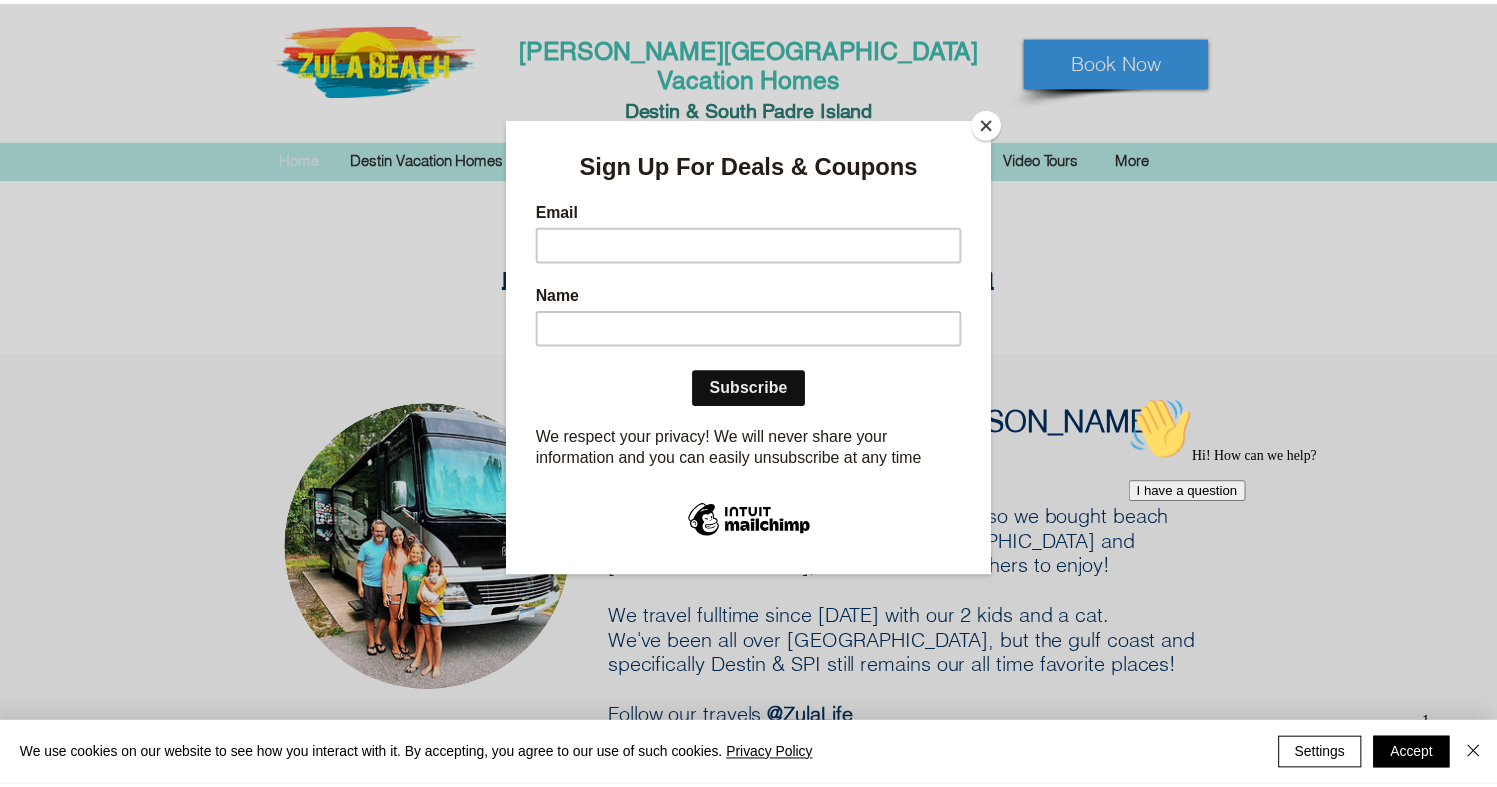 scroll, scrollTop: 673, scrollLeft: 0, axis: vertical 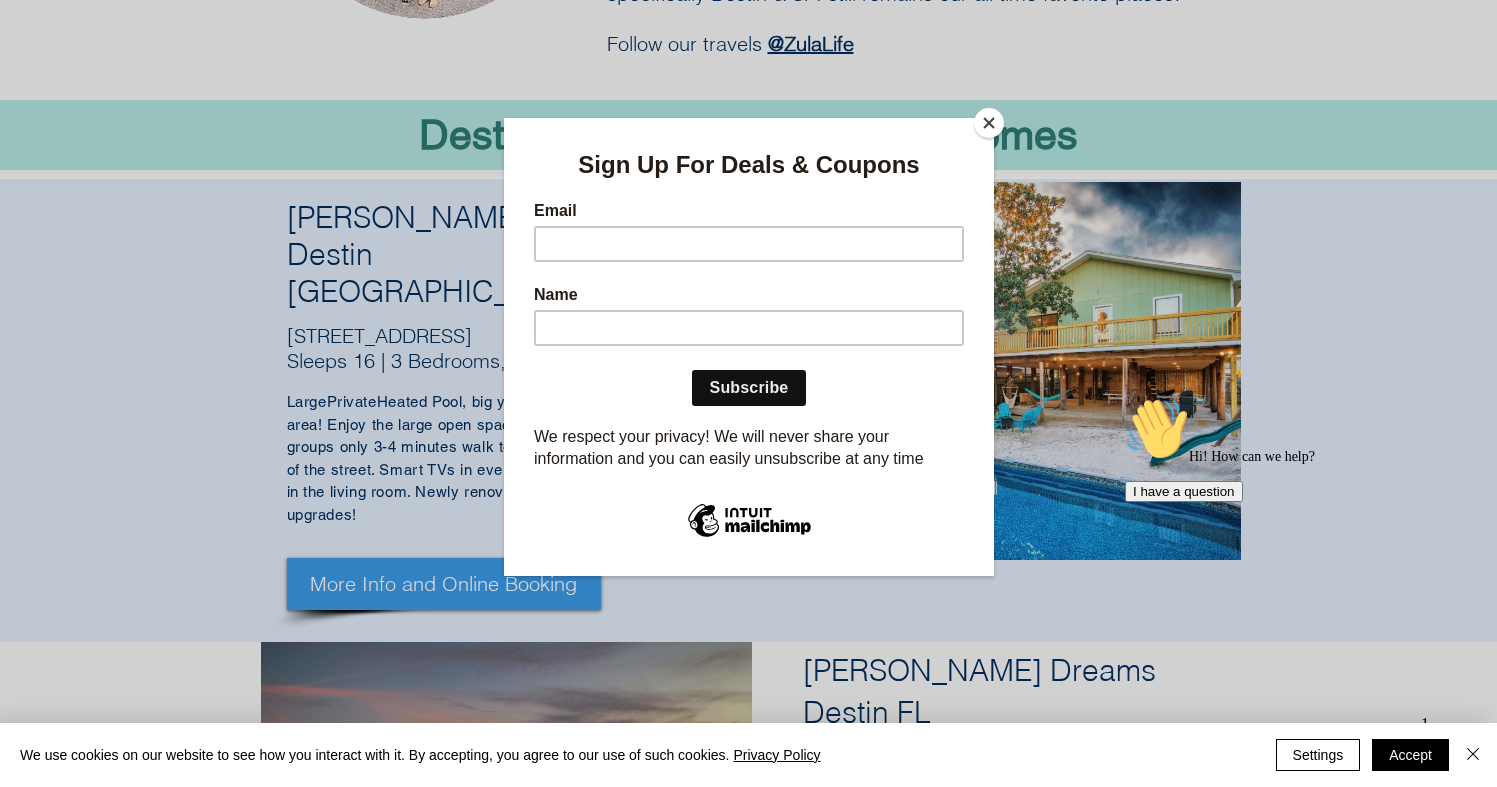 click at bounding box center [989, 123] 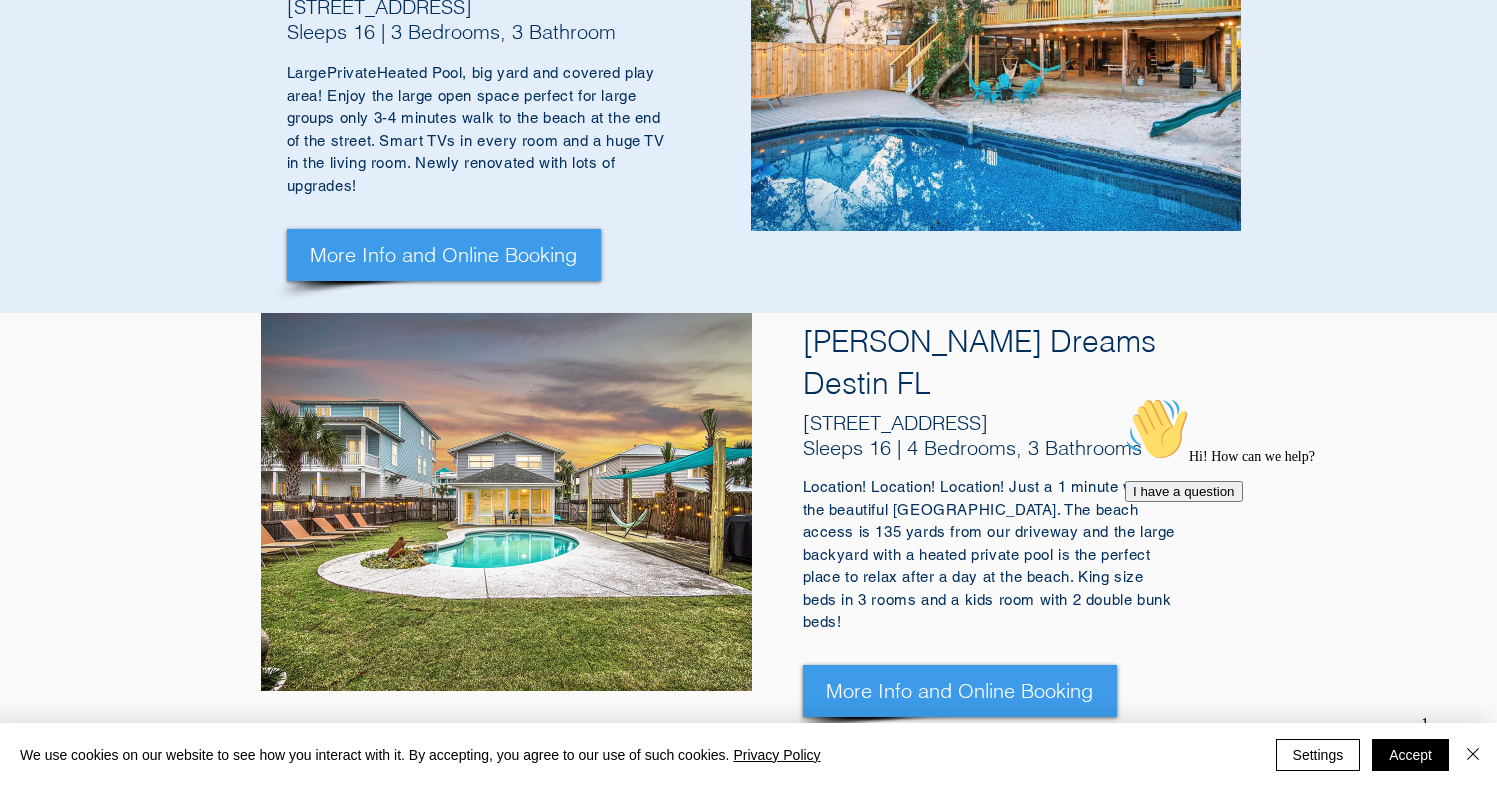 scroll, scrollTop: 1010, scrollLeft: 0, axis: vertical 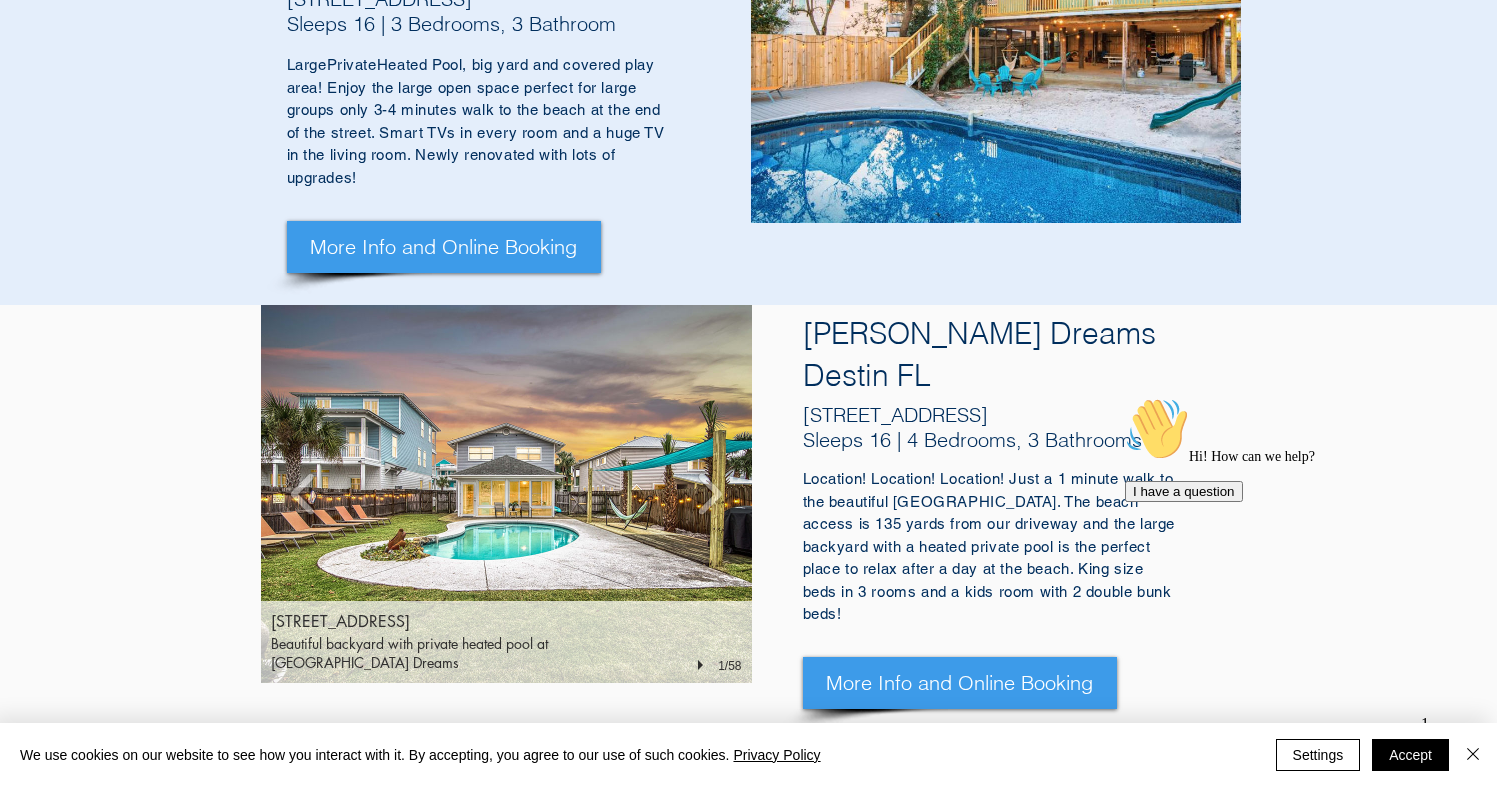 click at bounding box center (506, 494) 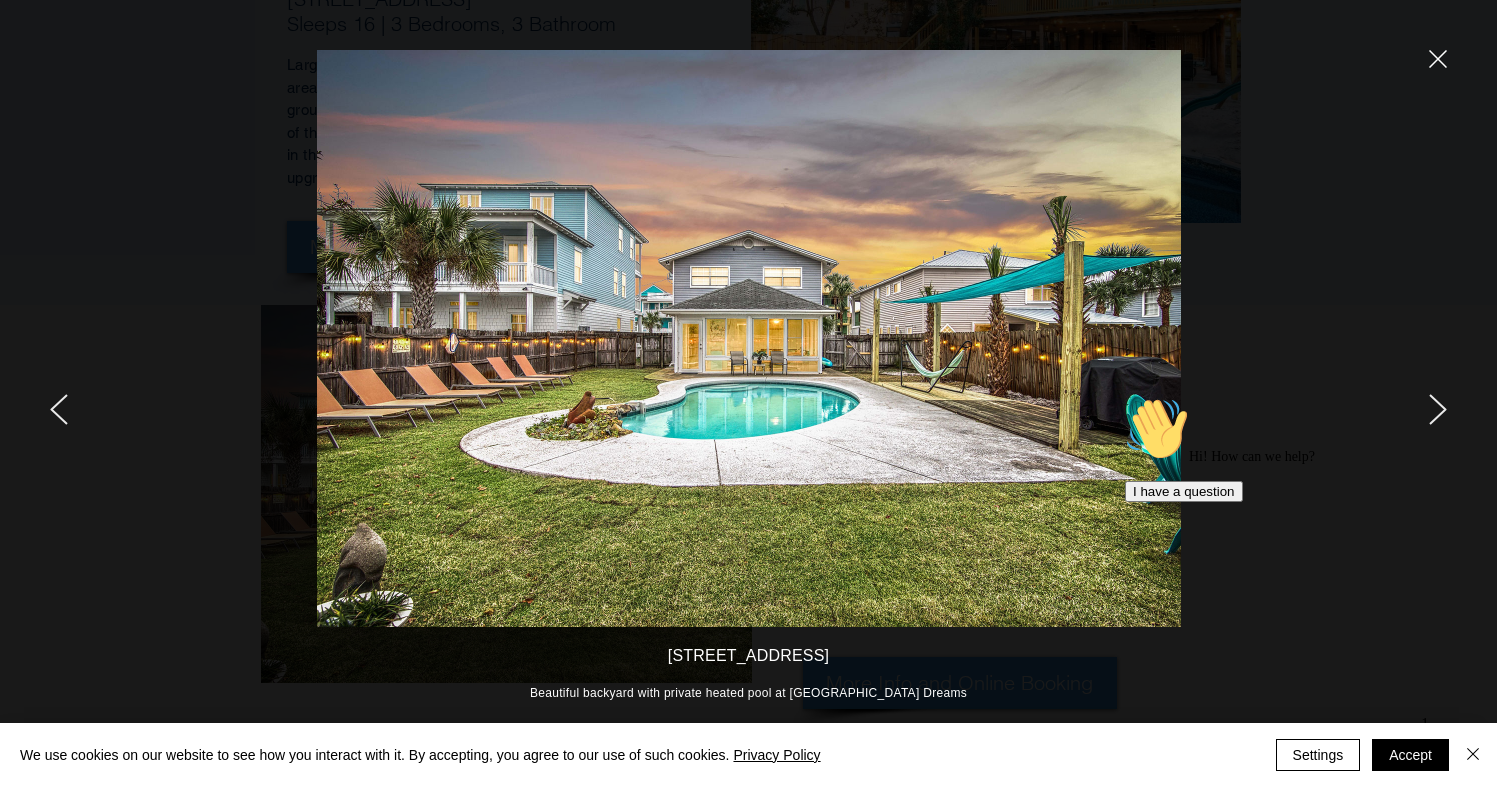 click on "Hi! How can we help? I have a question" at bounding box center (1305, 449) 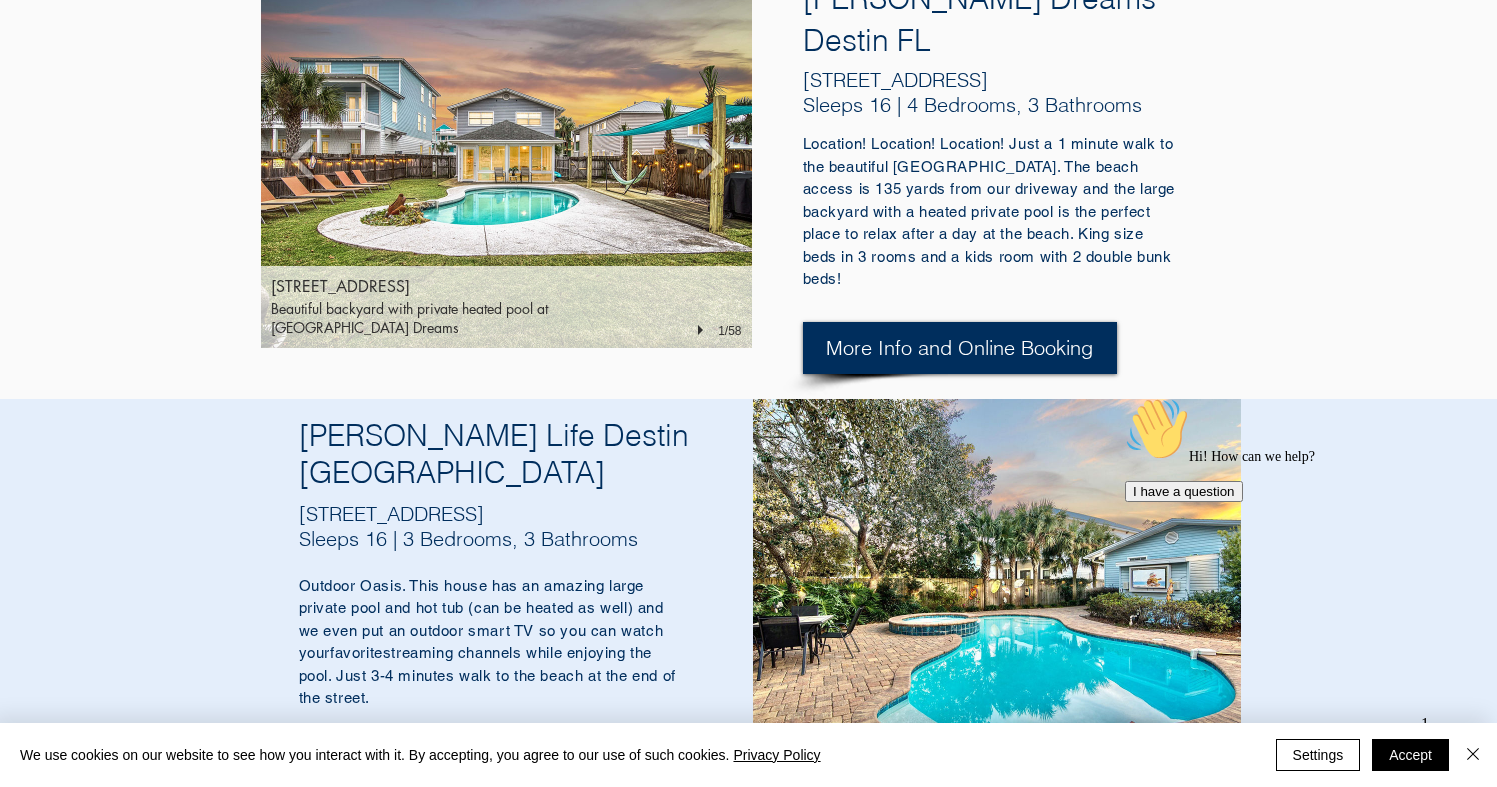 scroll, scrollTop: 1394, scrollLeft: 0, axis: vertical 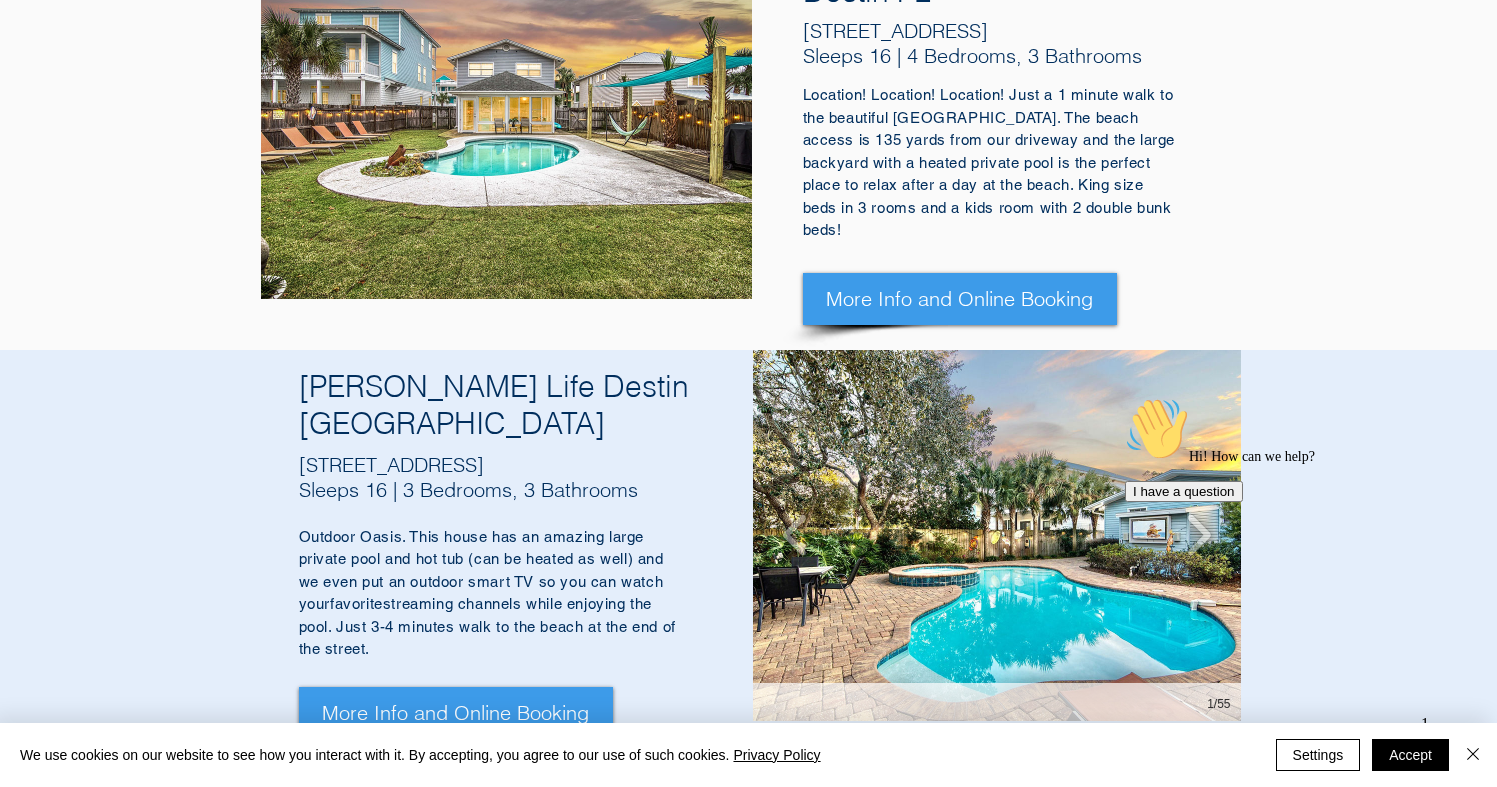 click at bounding box center (997, 535) 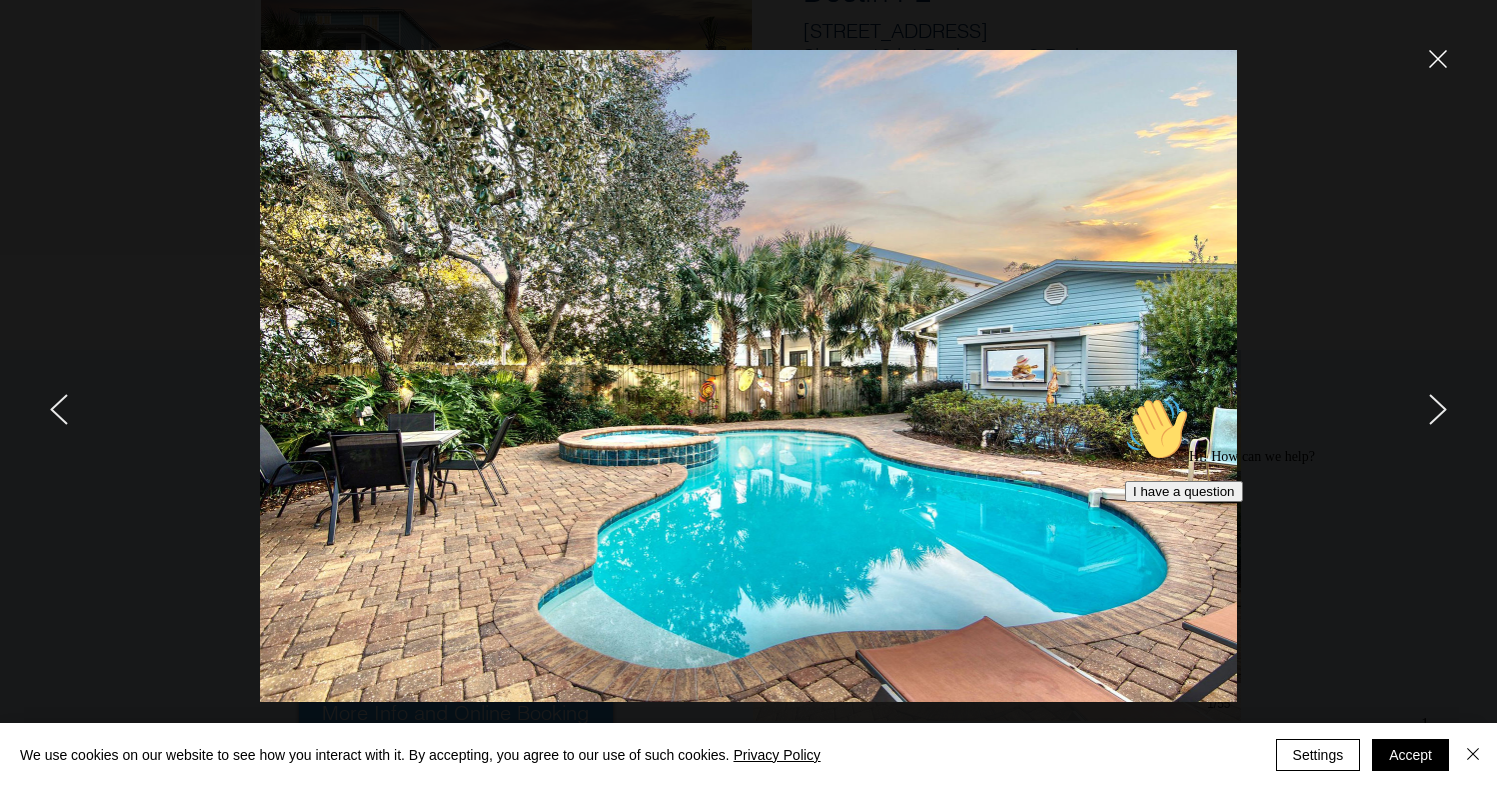 scroll, scrollTop: 0, scrollLeft: 0, axis: both 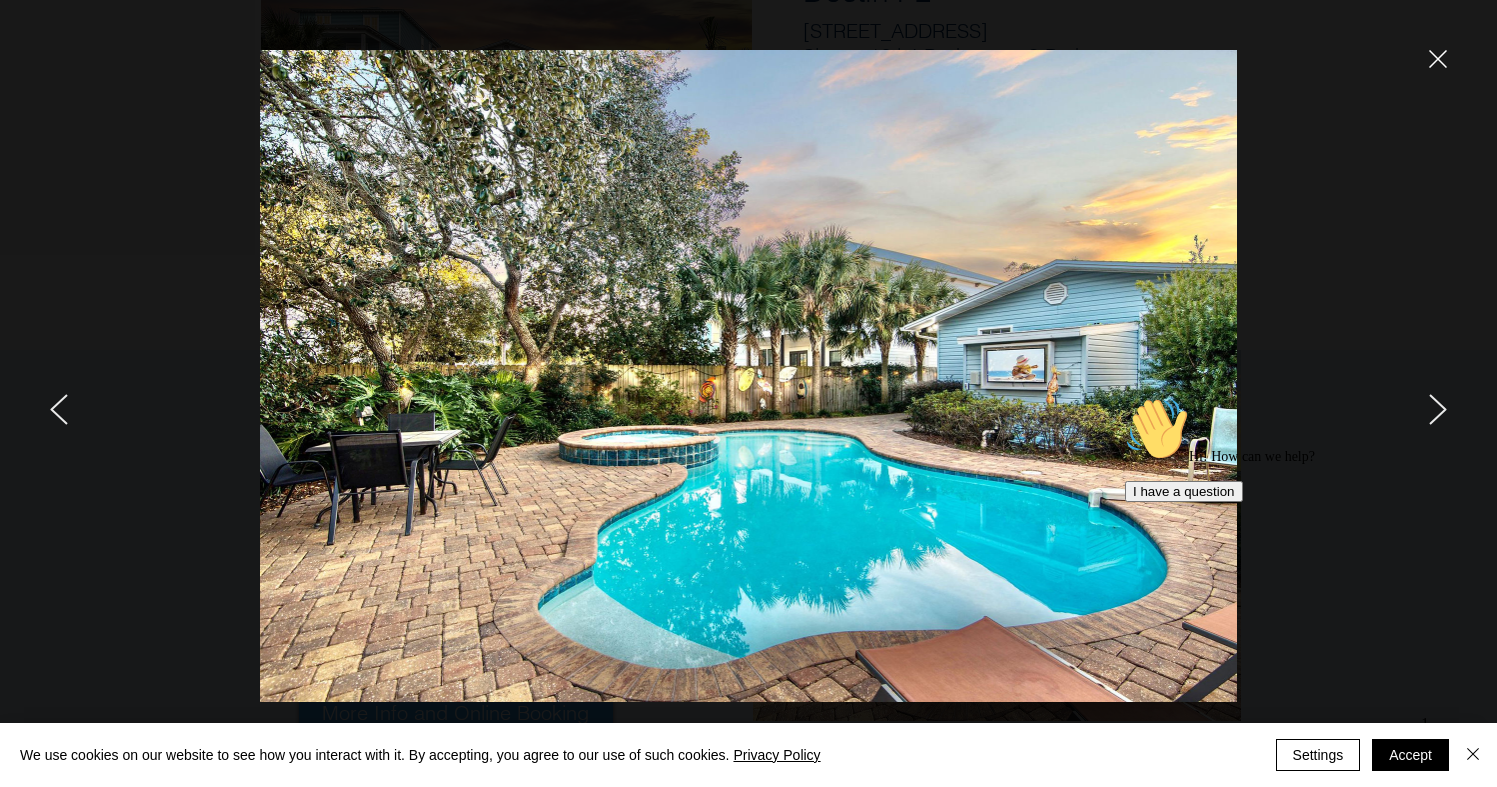 click on "Hi! How can we help? I have a question" at bounding box center [1305, 449] 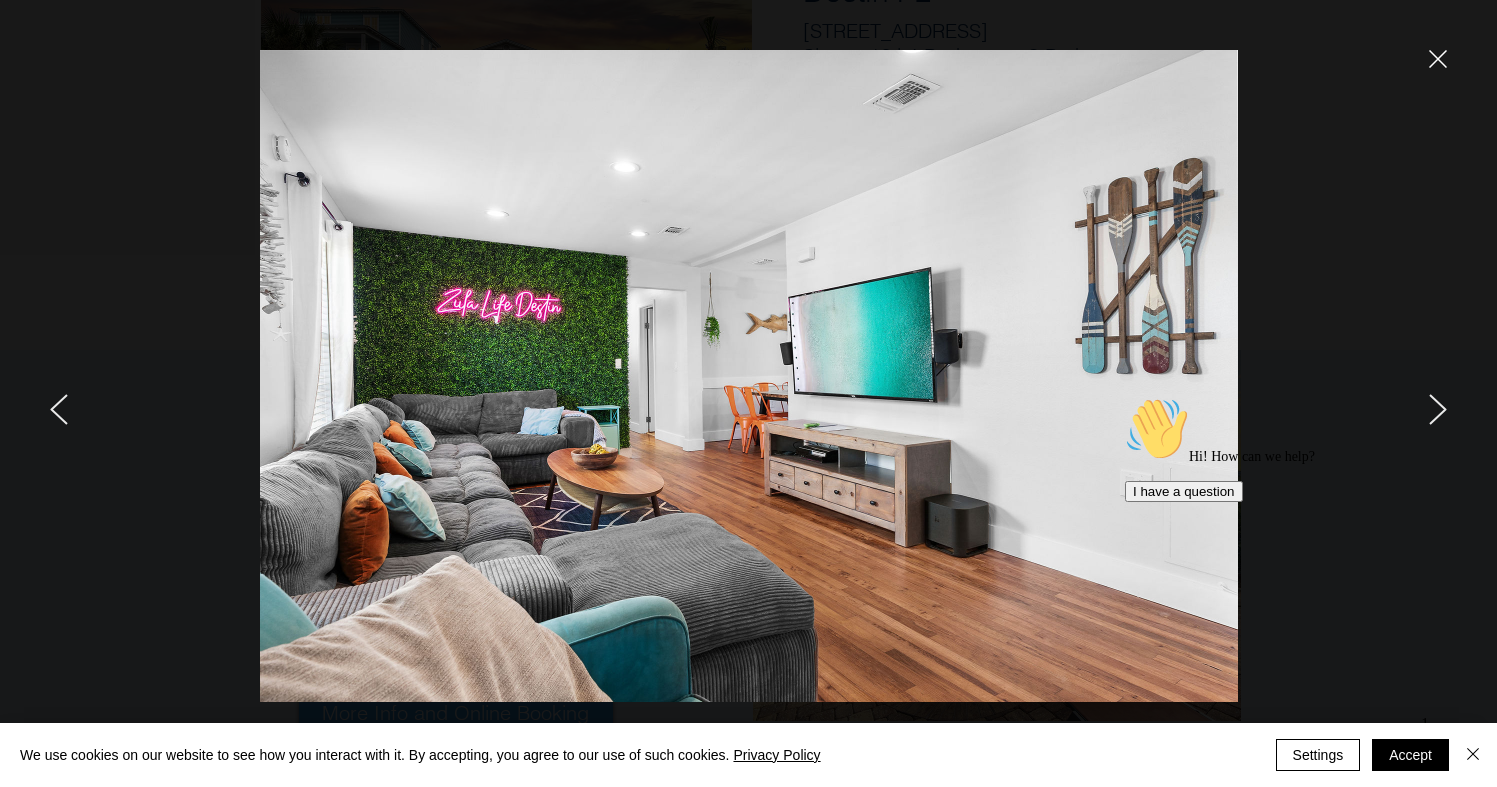 click 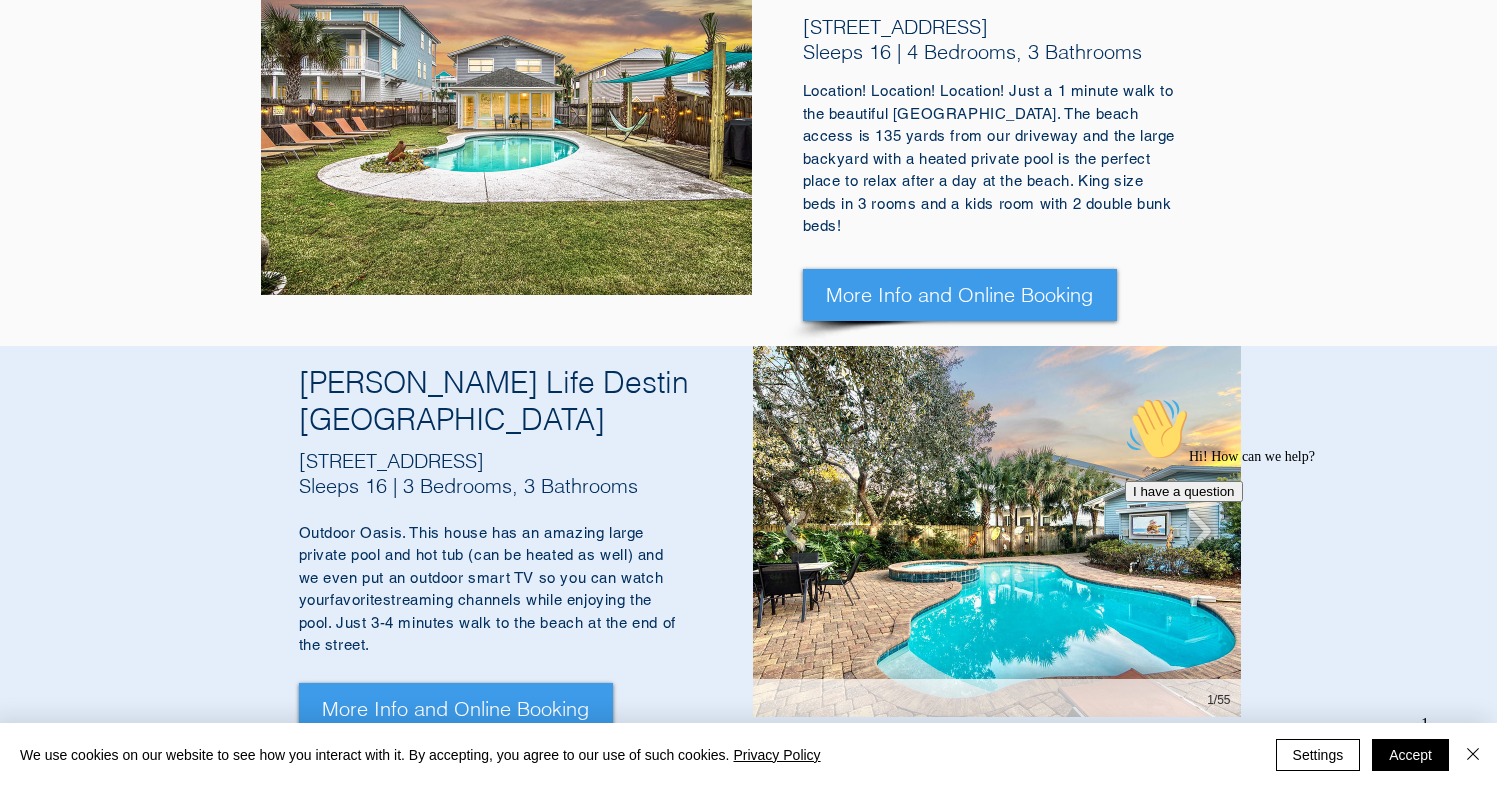 scroll, scrollTop: 1390, scrollLeft: 0, axis: vertical 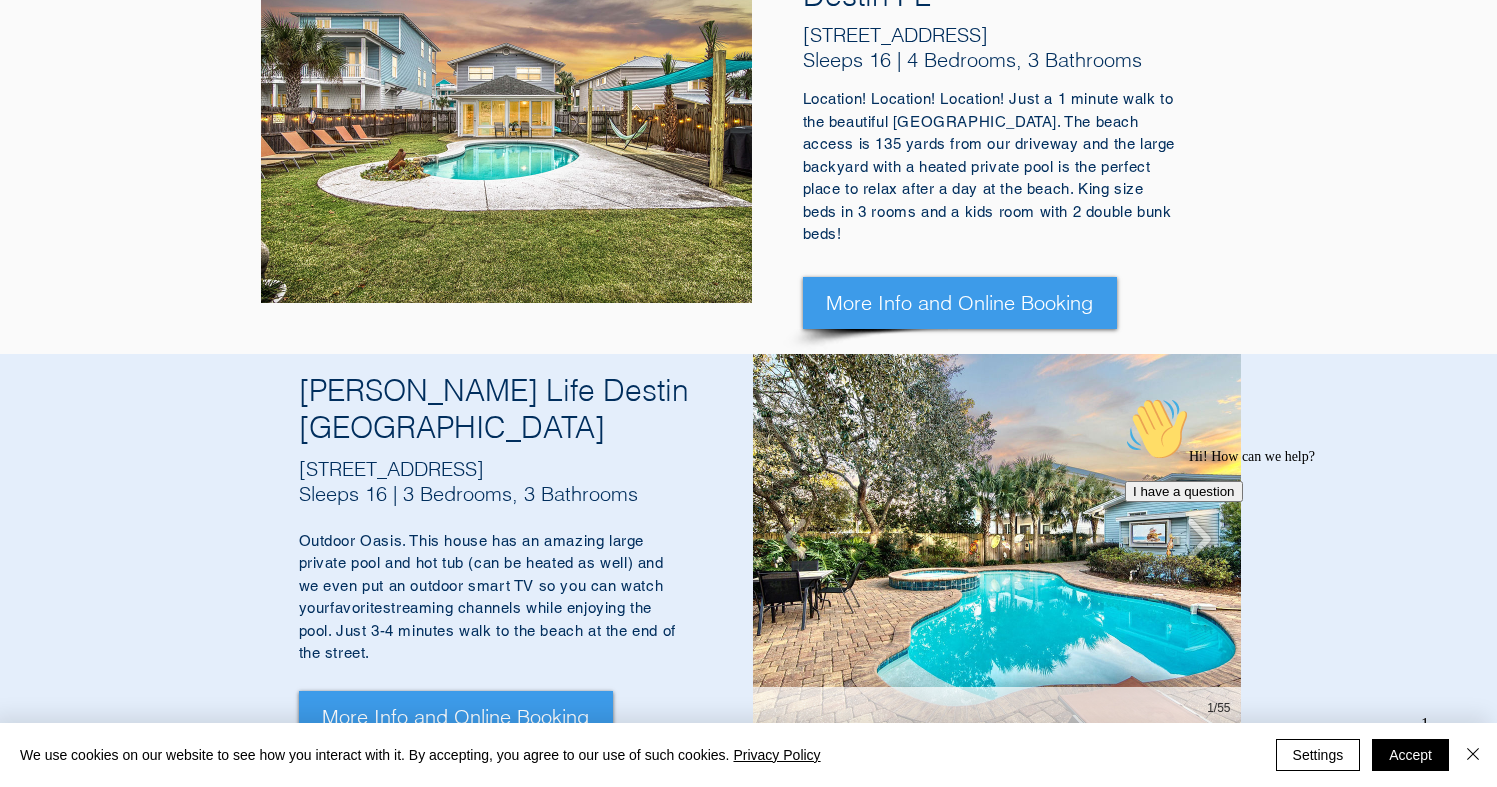 click at bounding box center (997, 539) 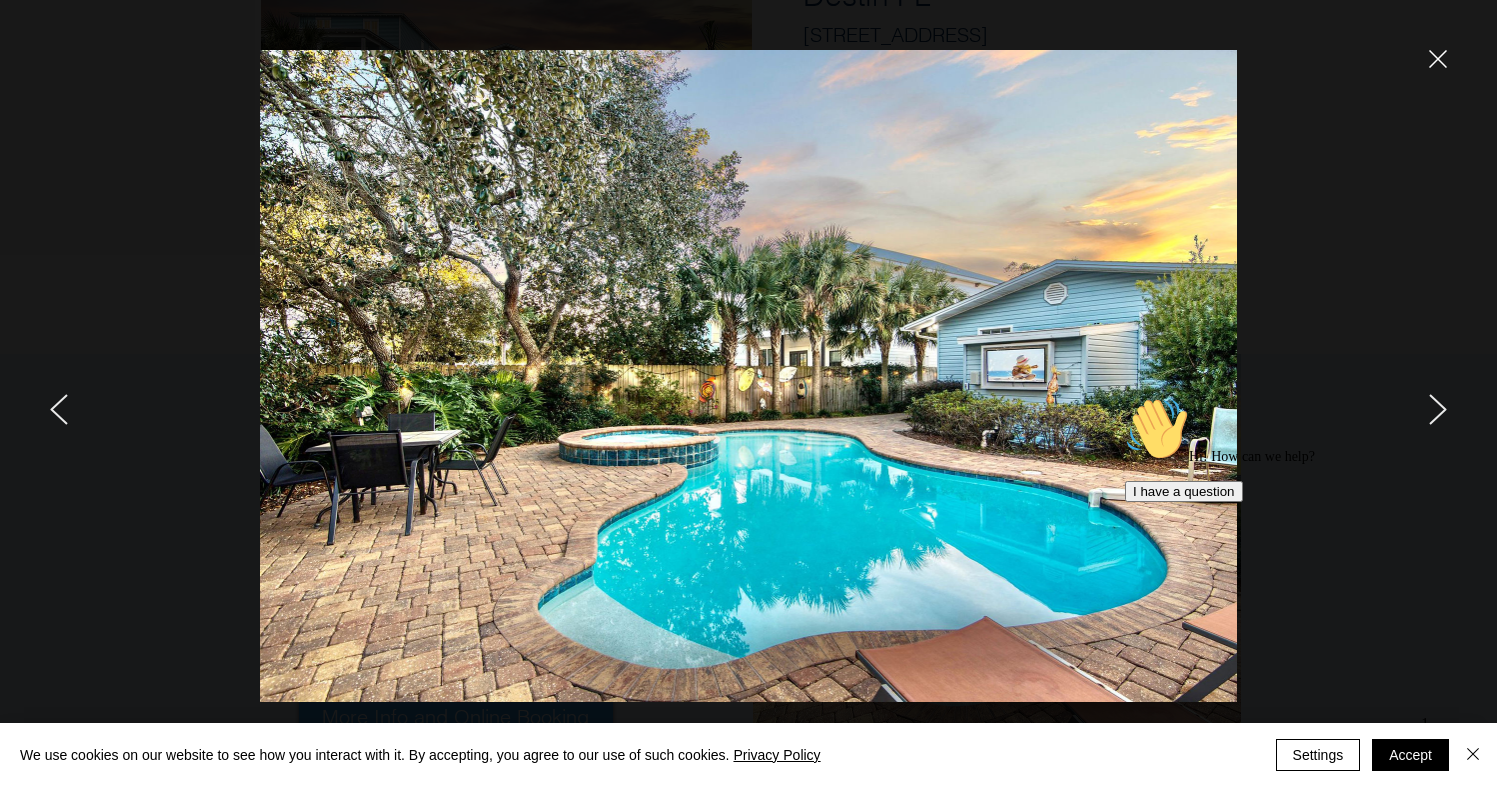 click on "Hi! How can we help? I have a question" at bounding box center [1305, 449] 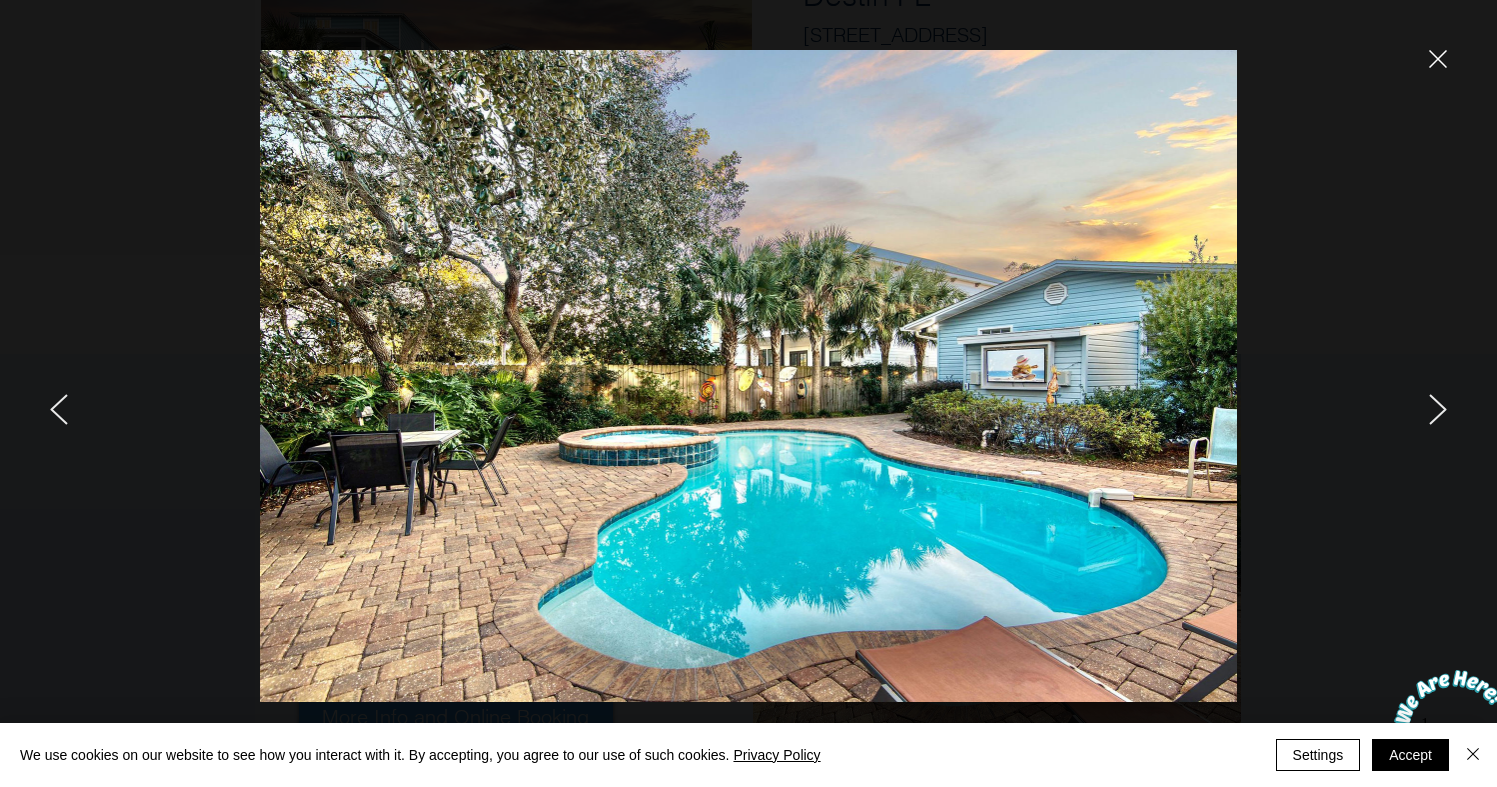 click 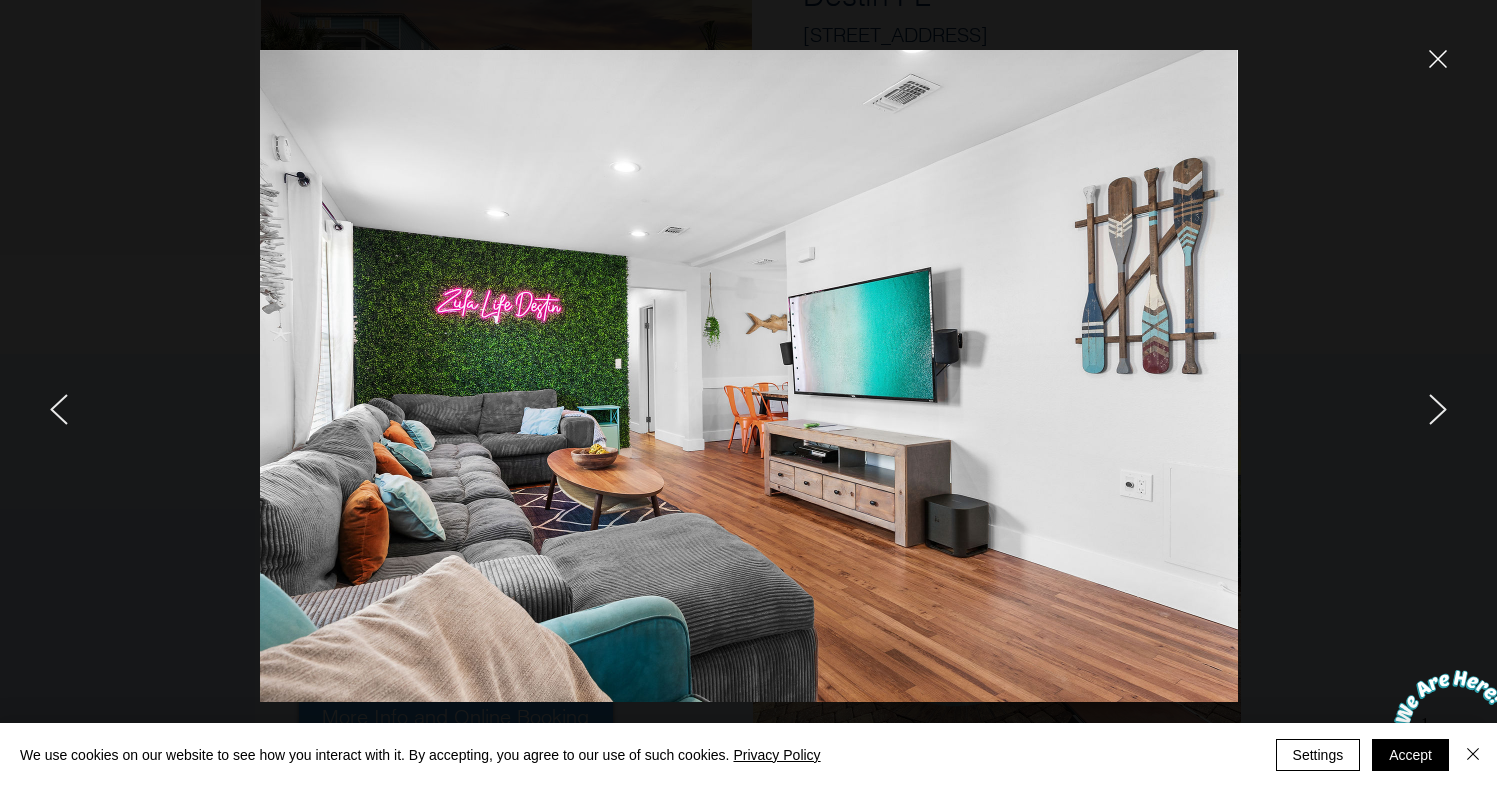 click 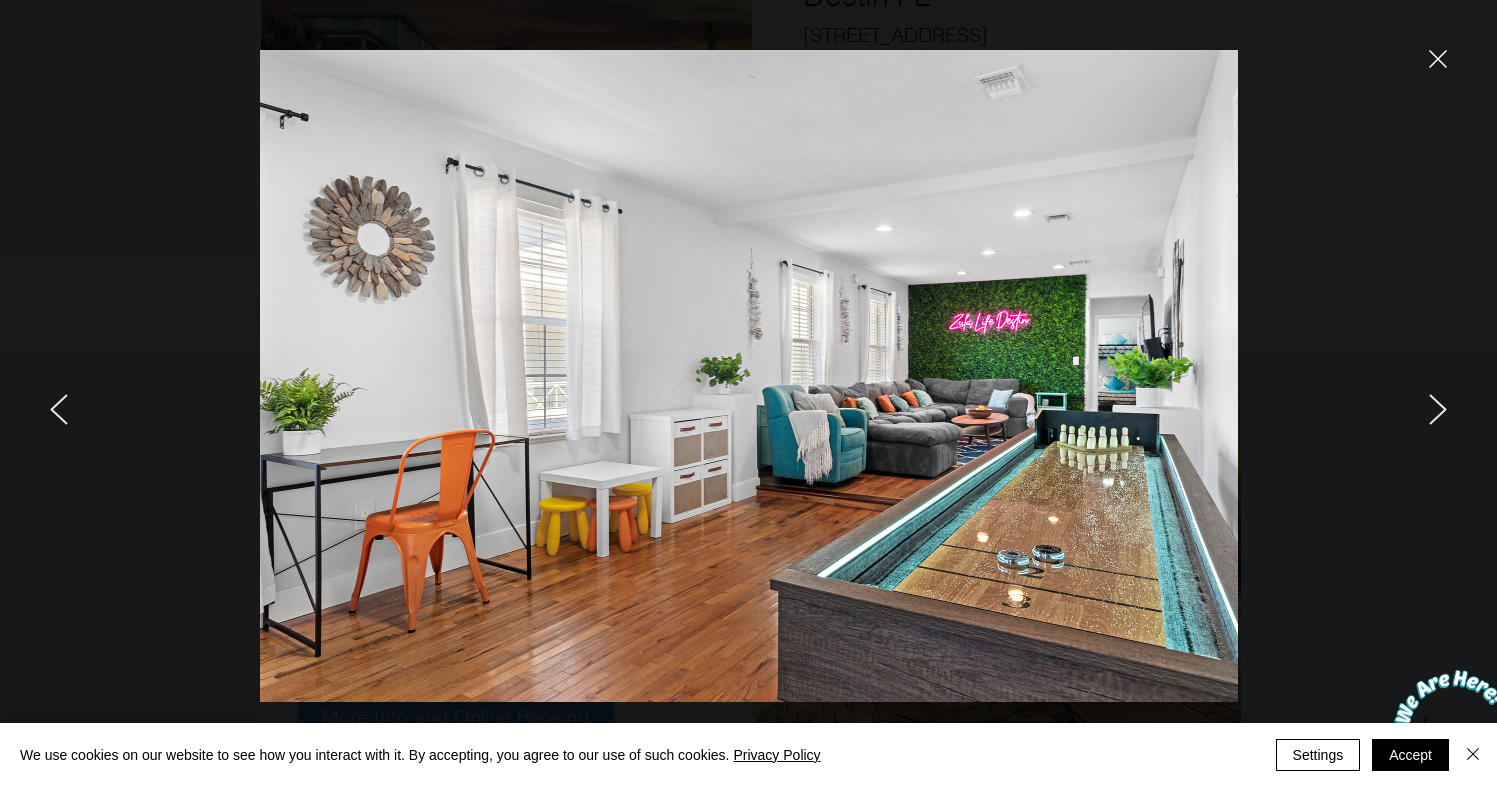 click 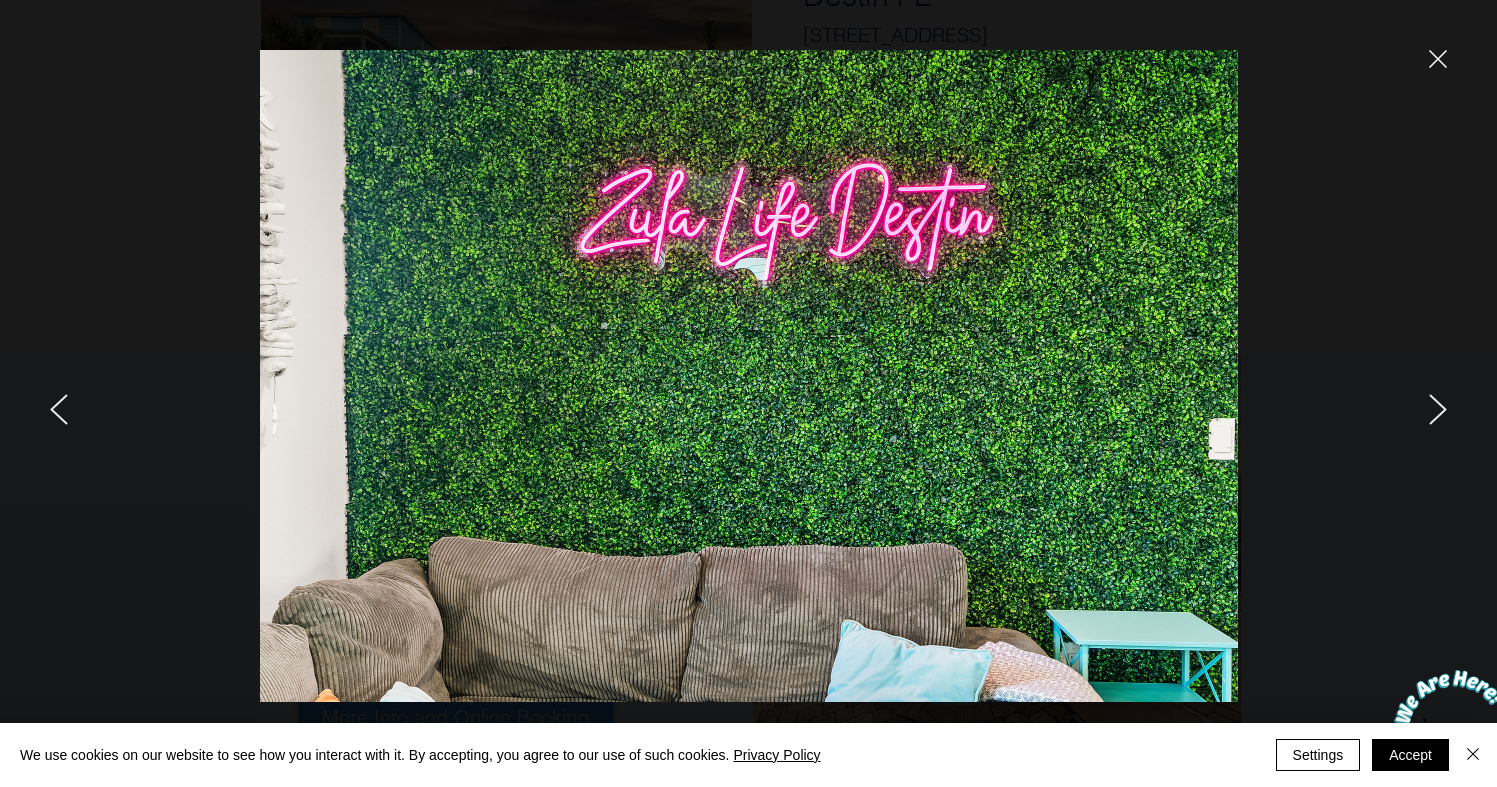 click 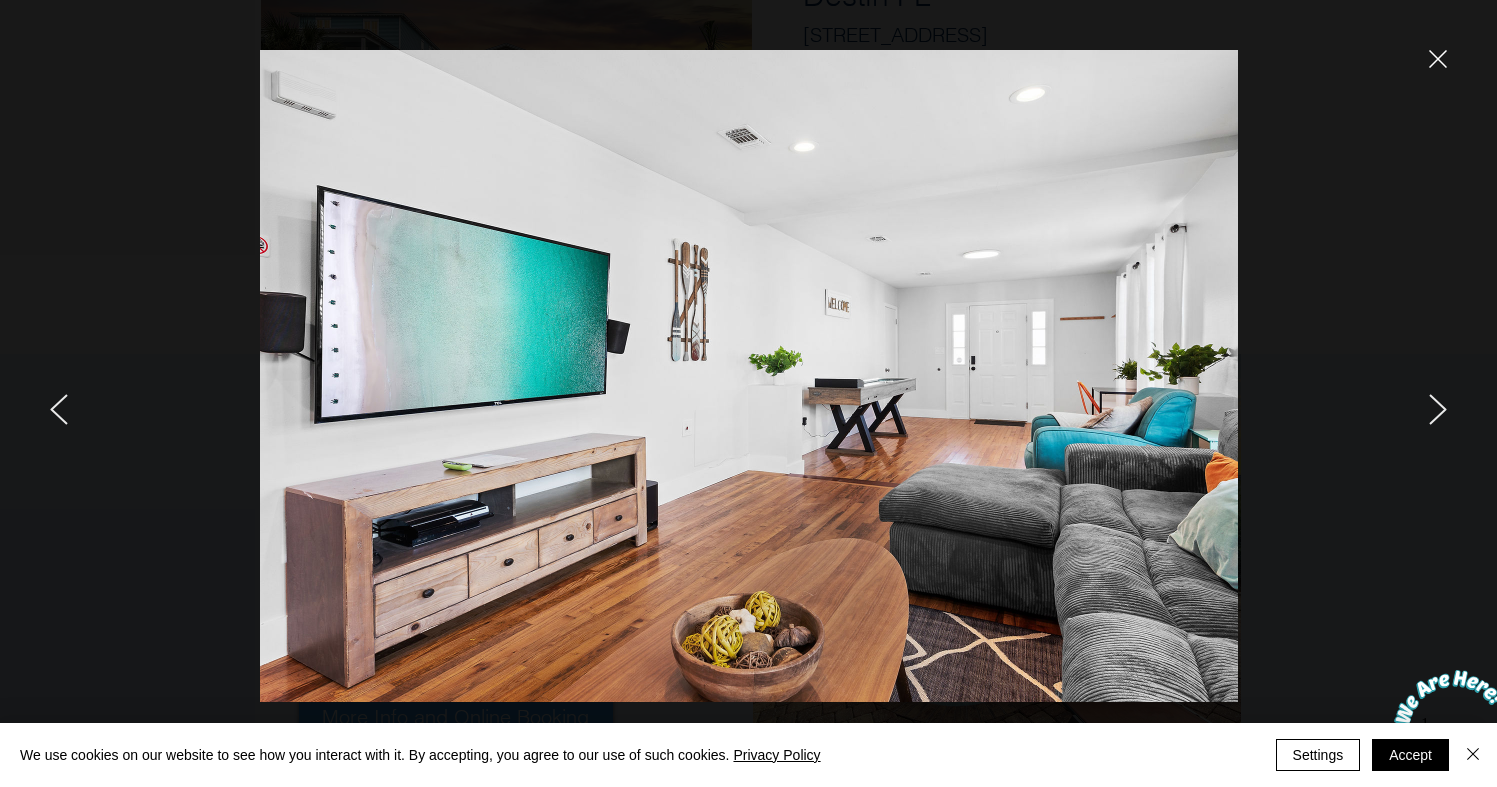 click 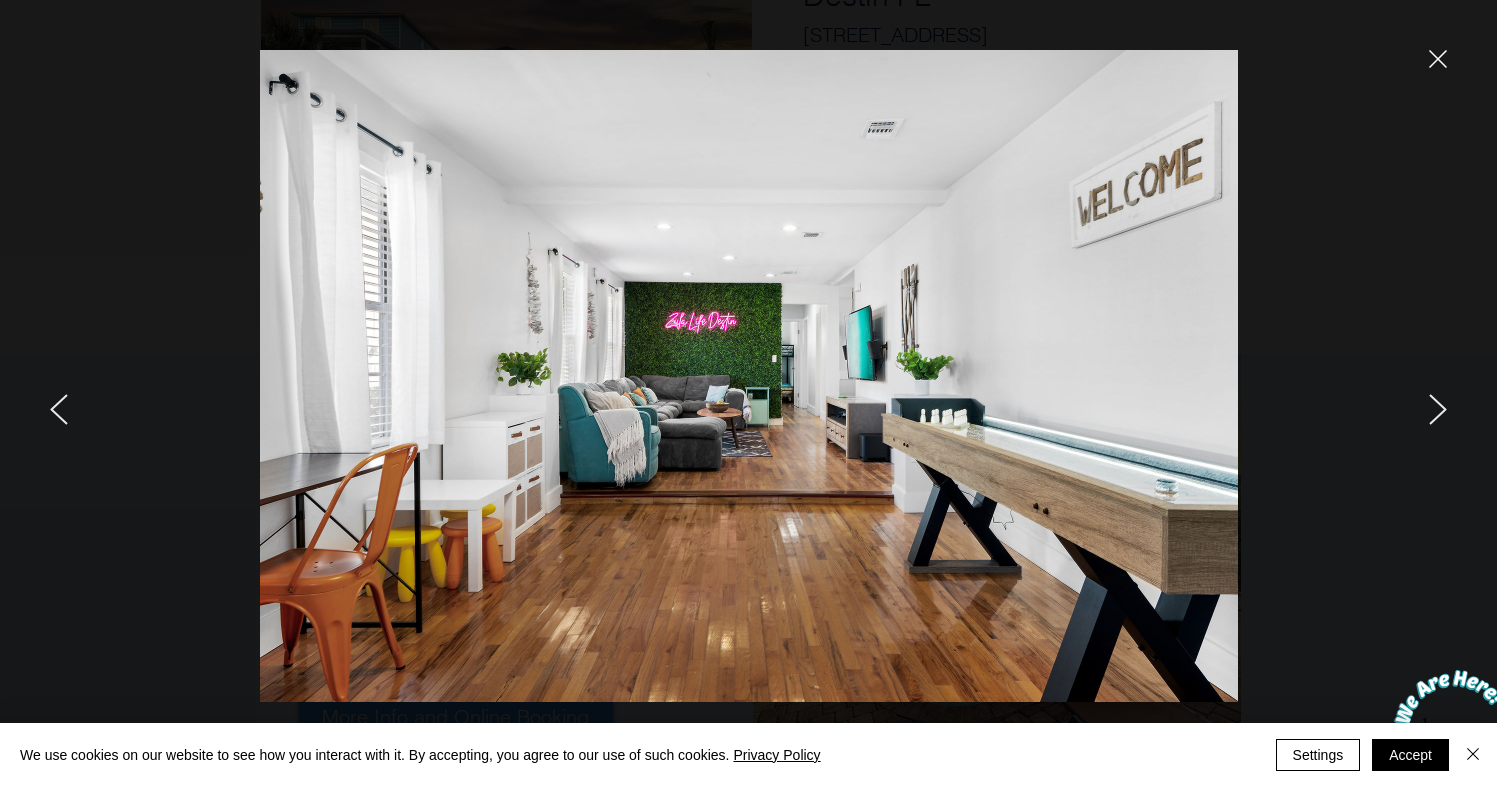 click 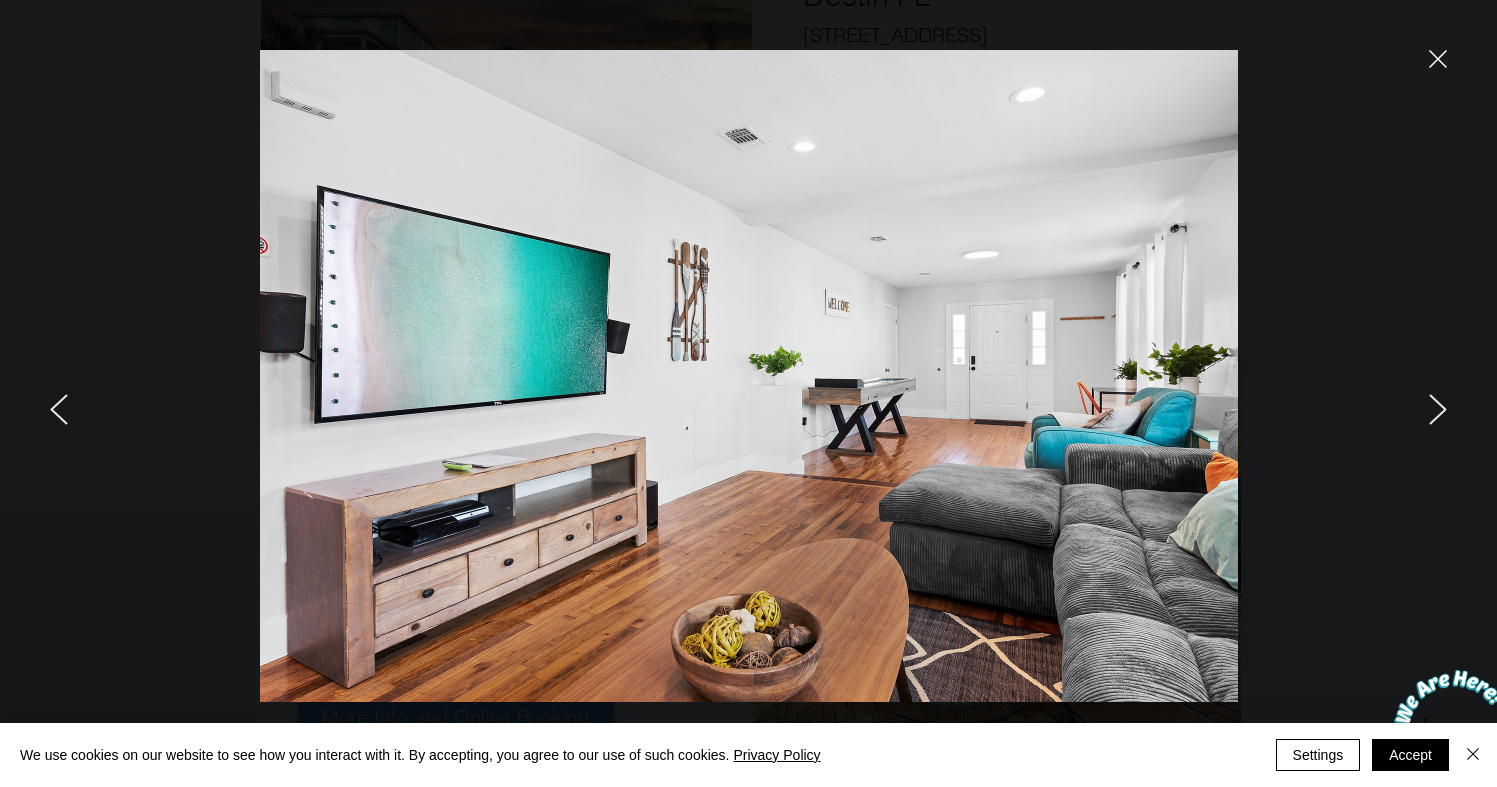 click 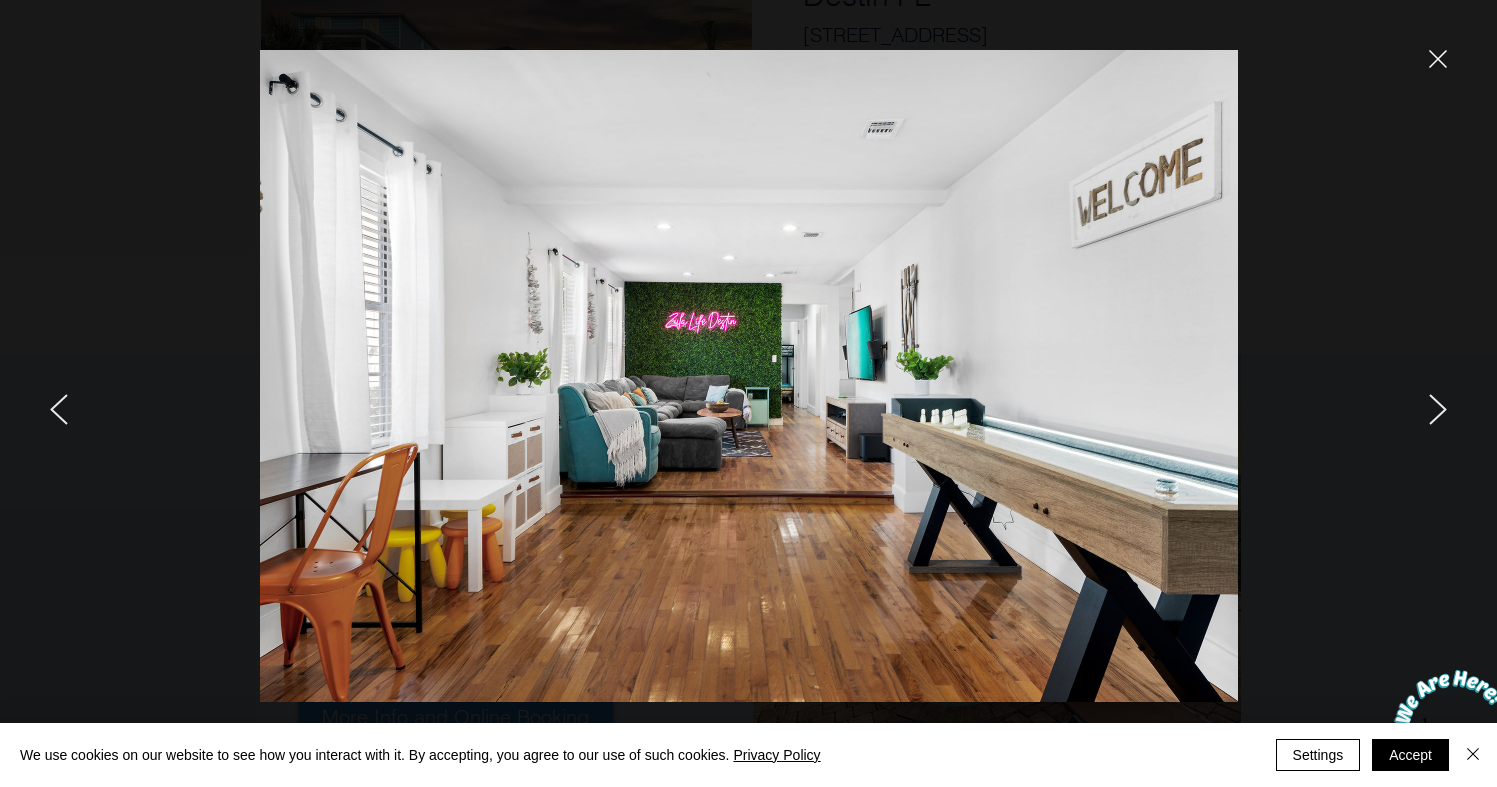 click 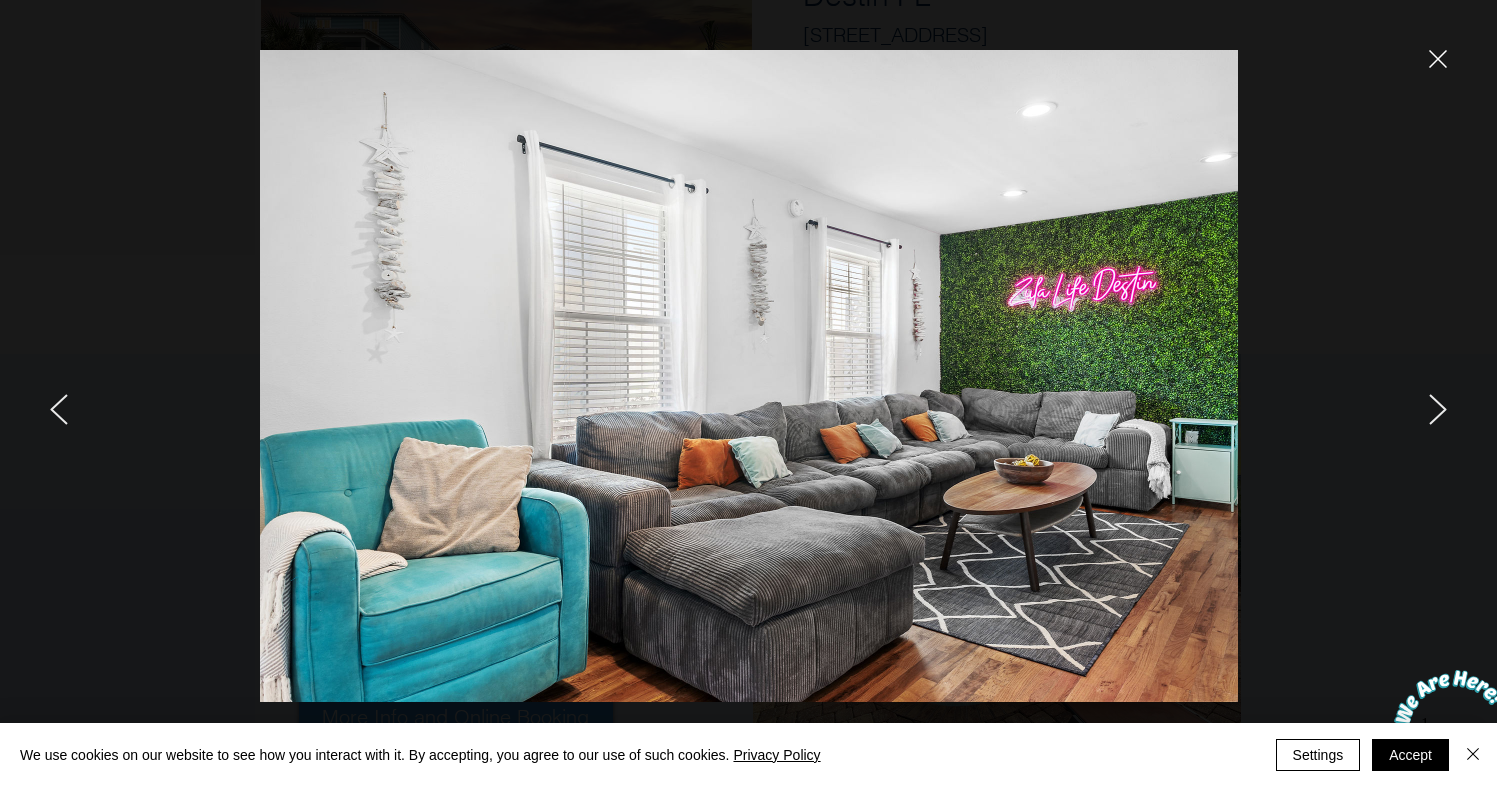 click 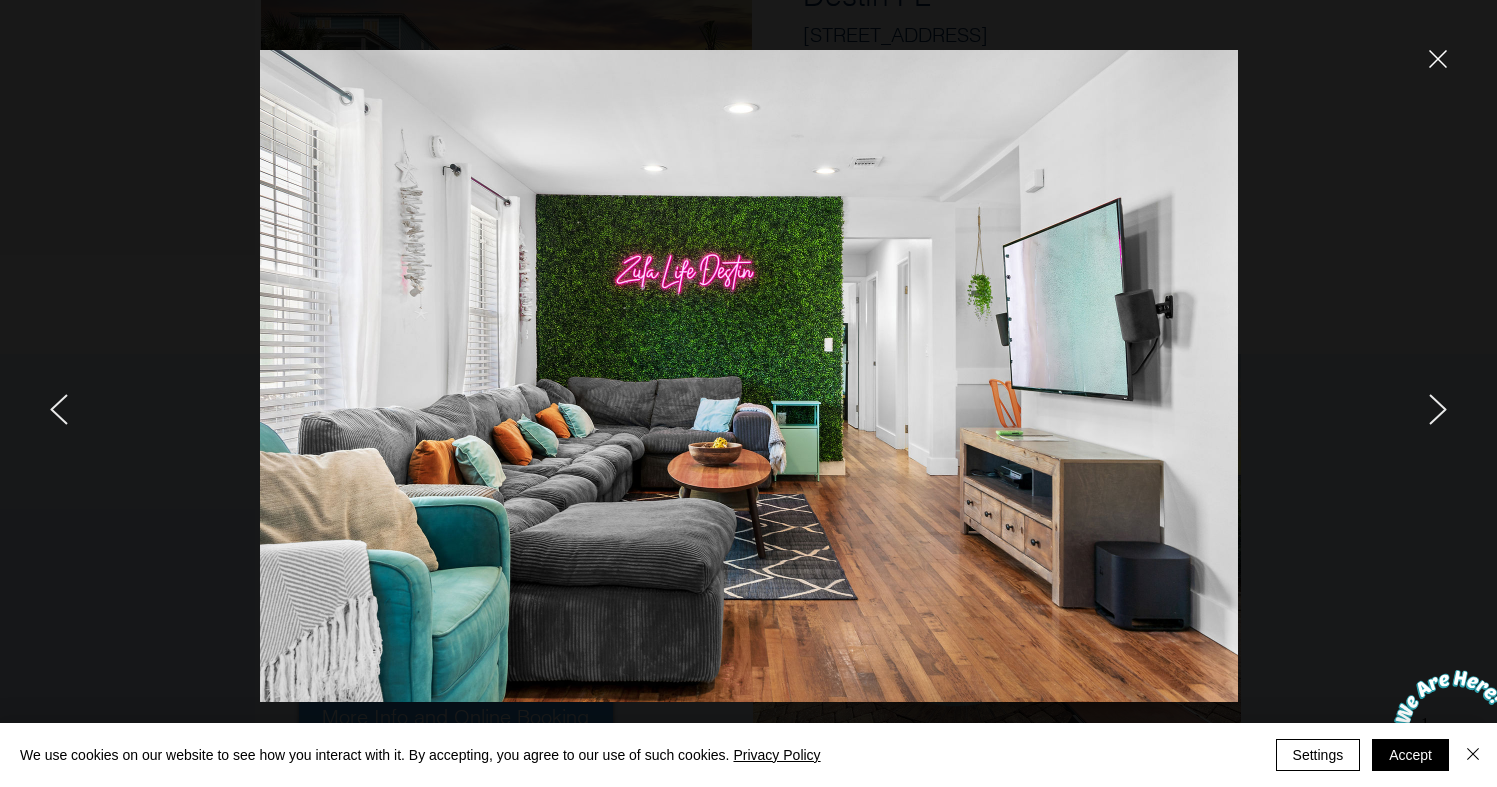 click 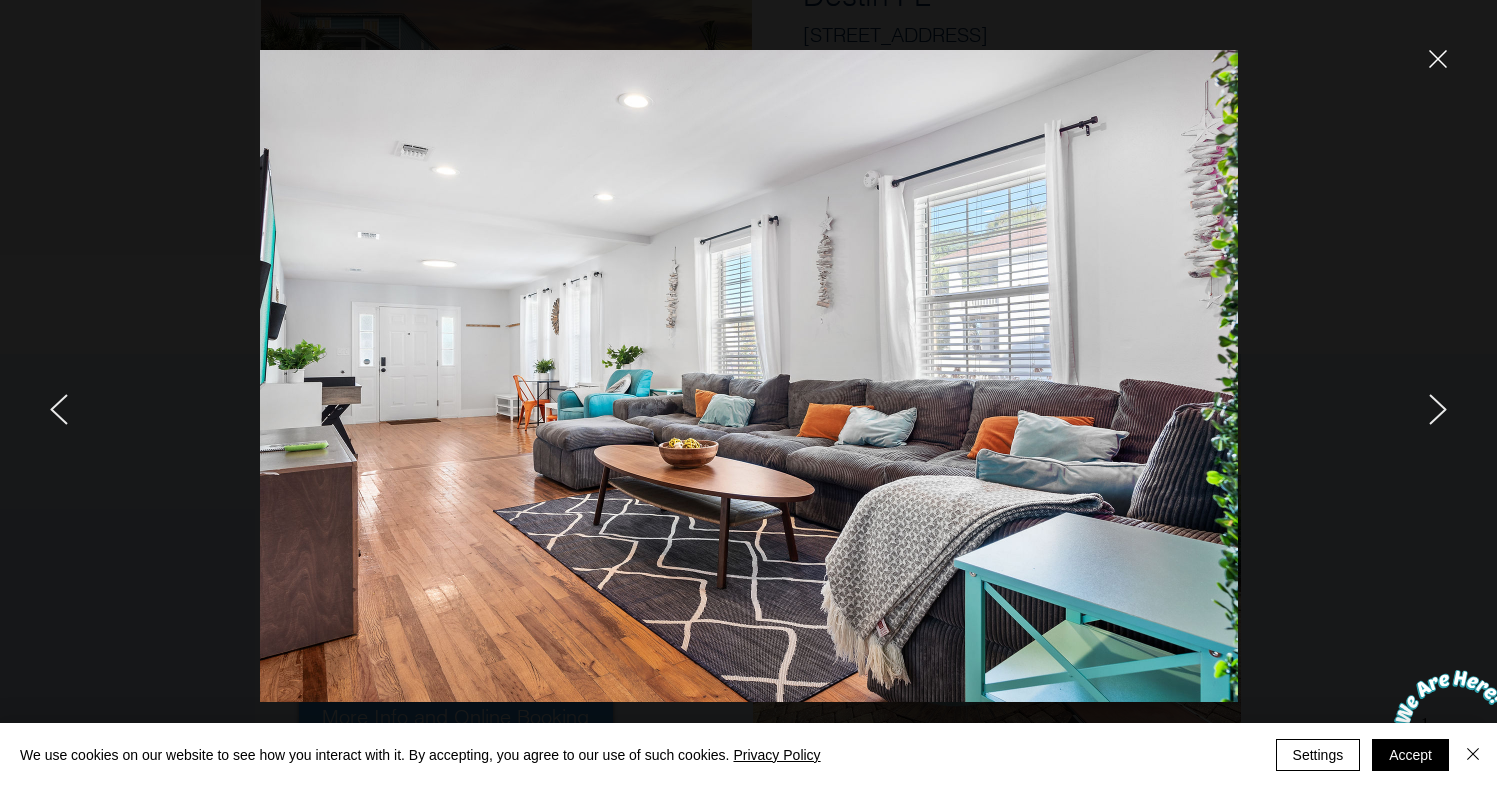 click 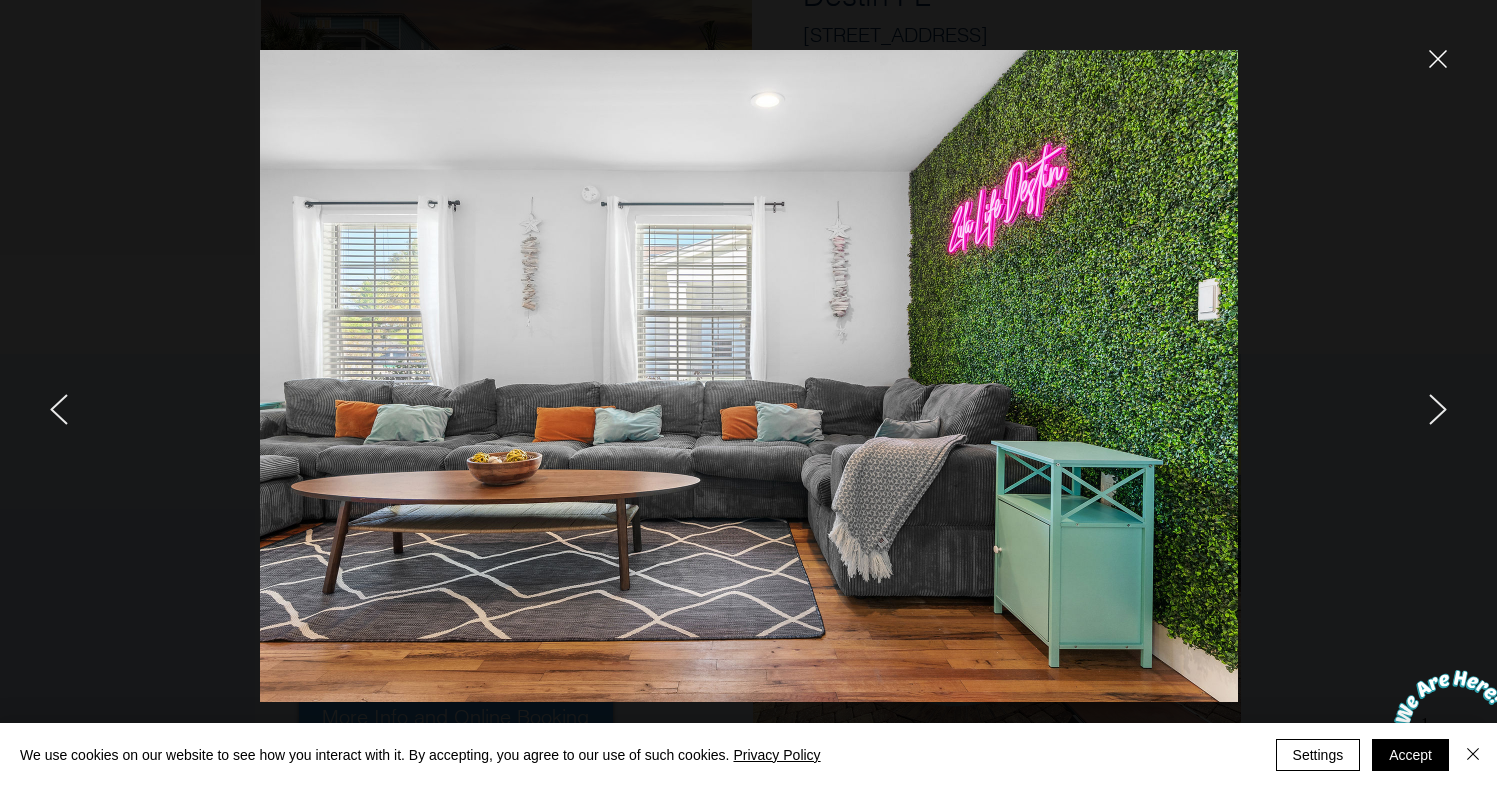 click 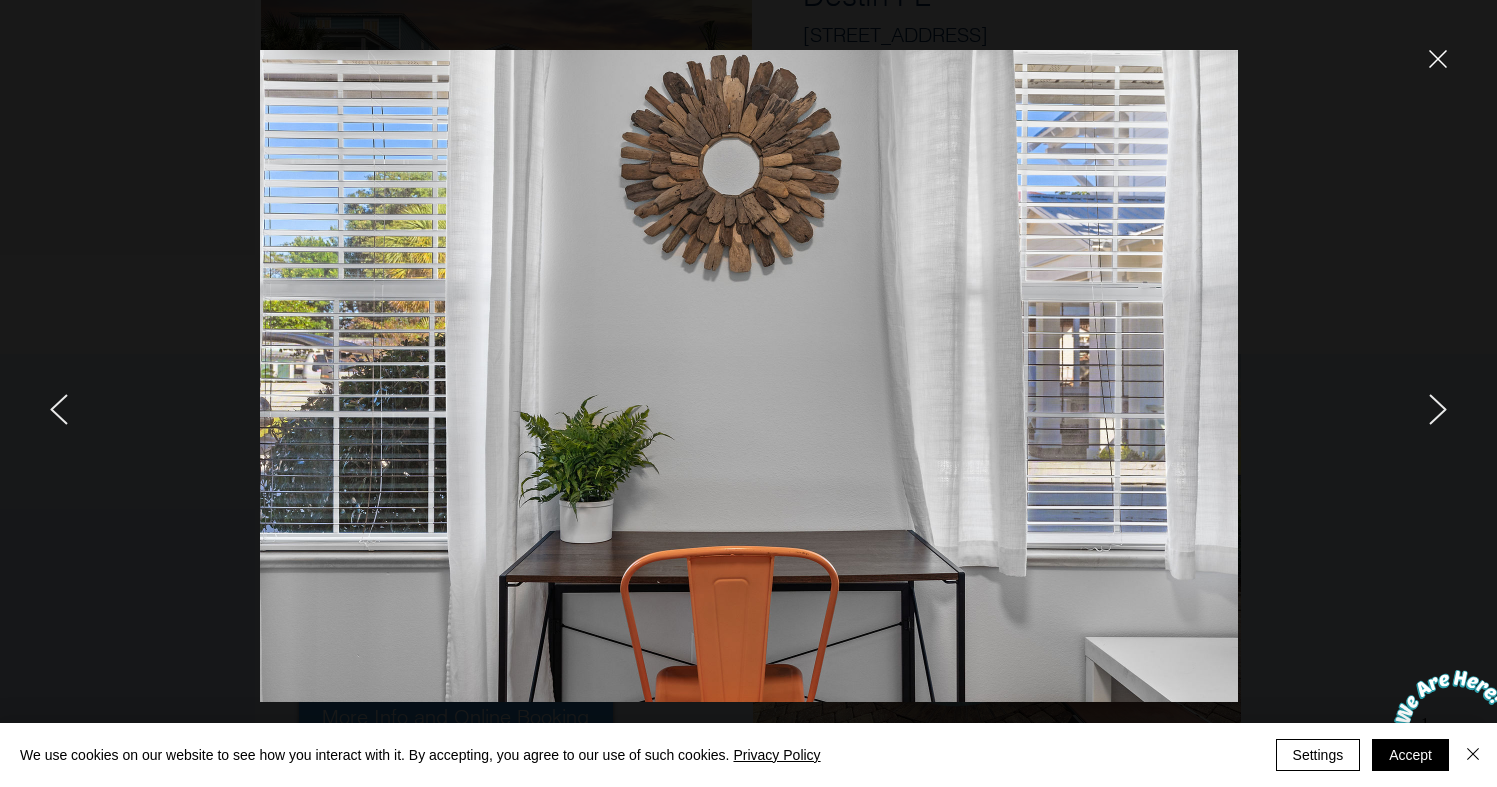 click 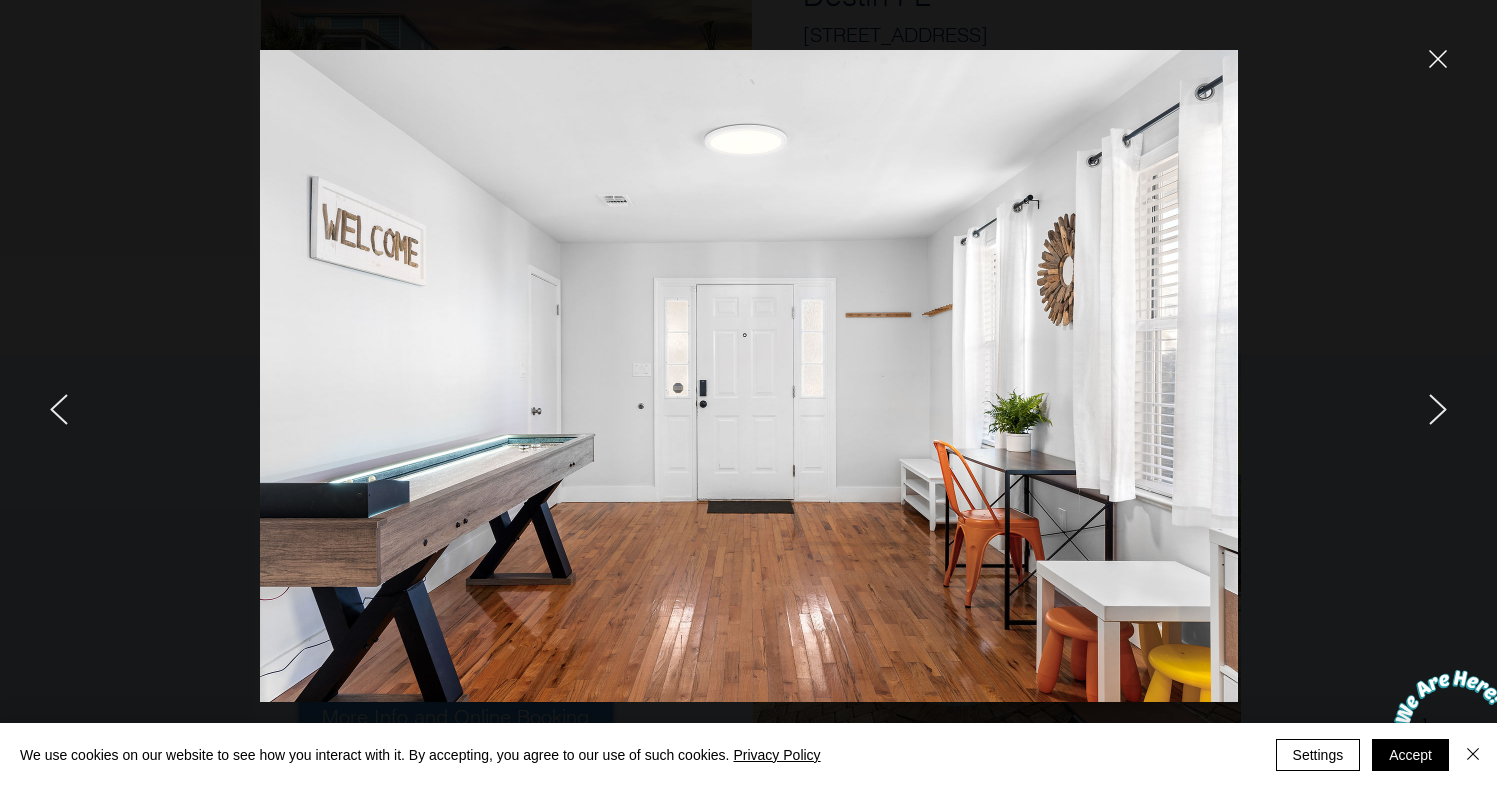 click 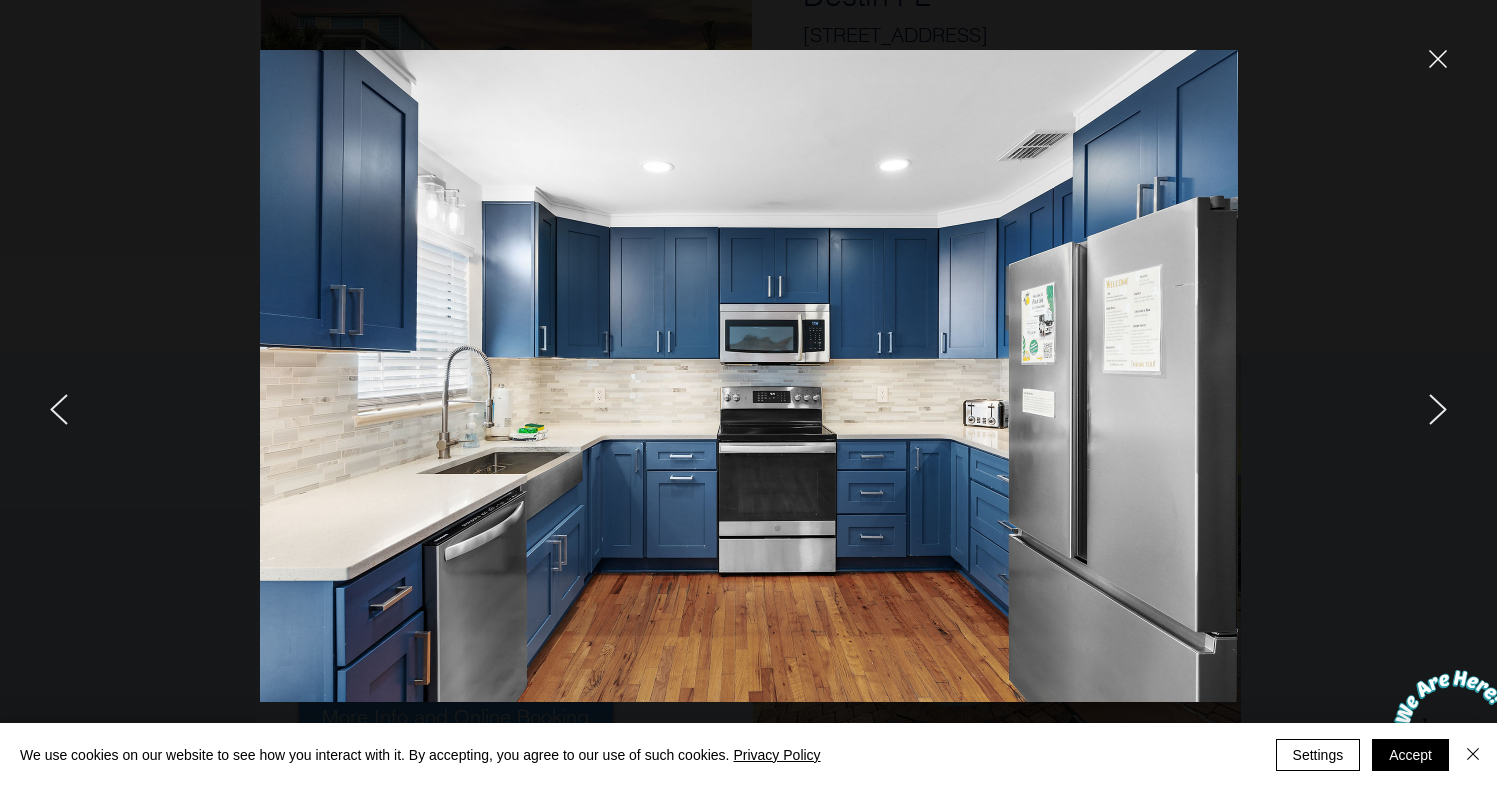 click 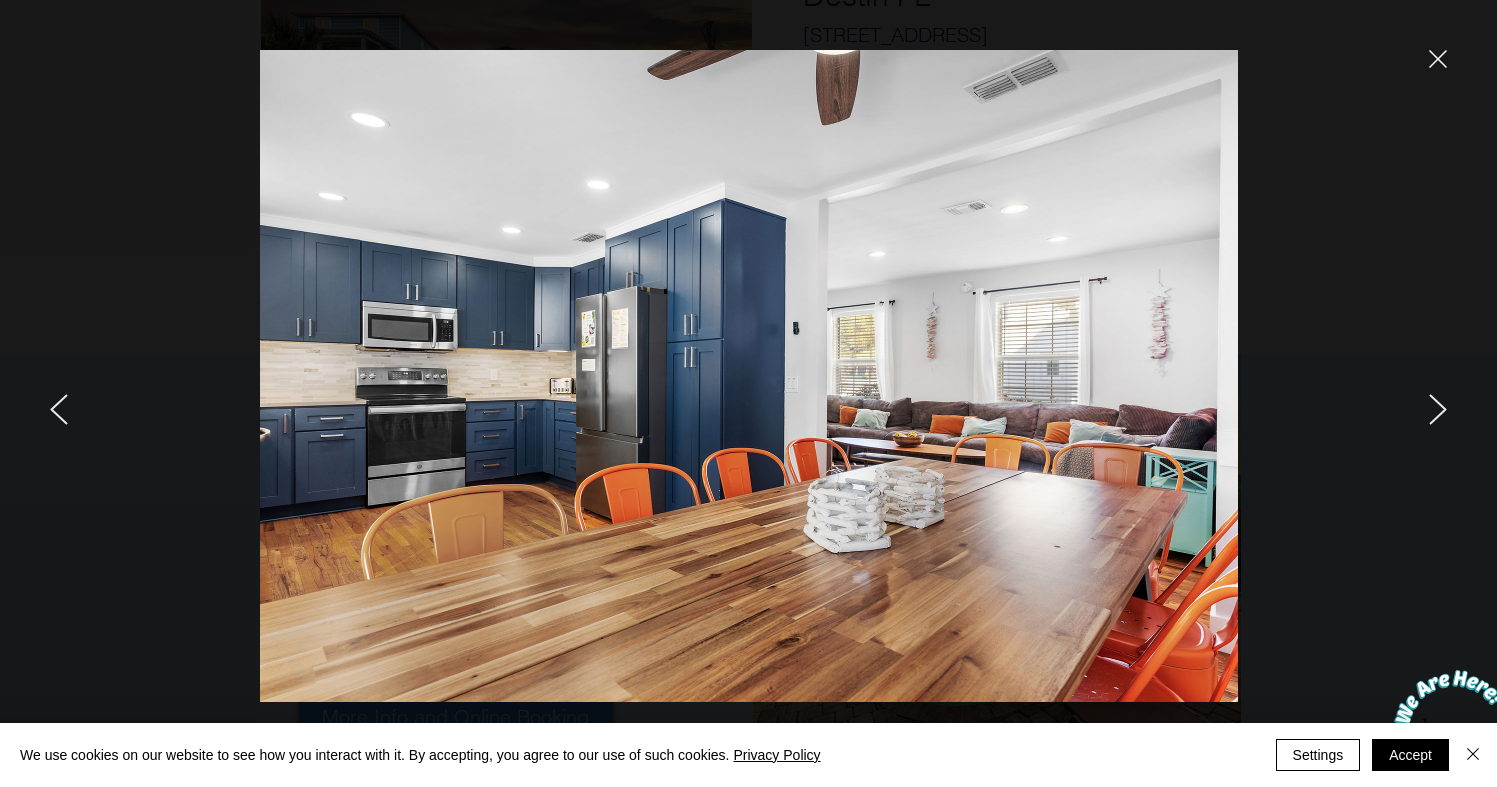 click 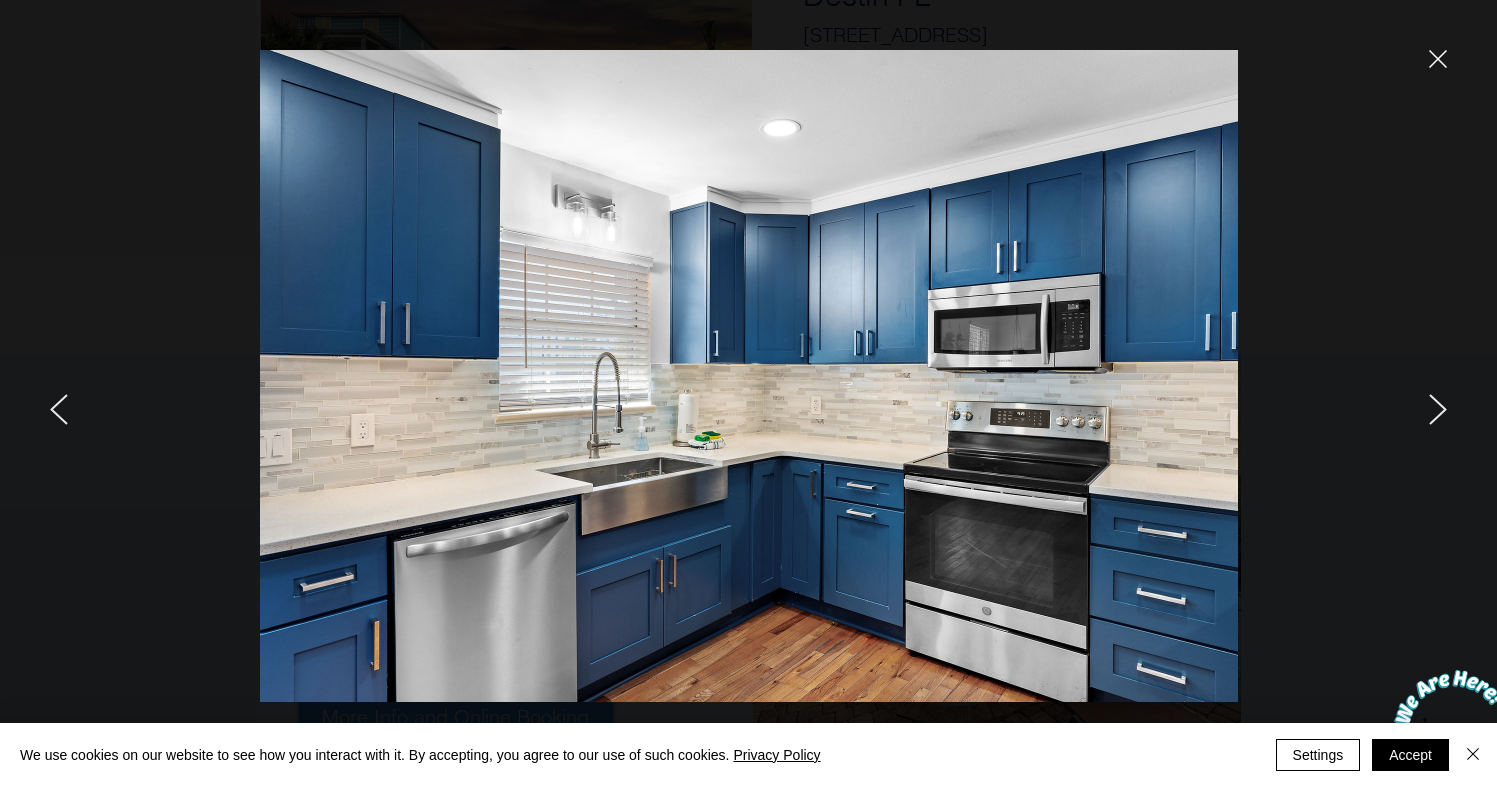 click 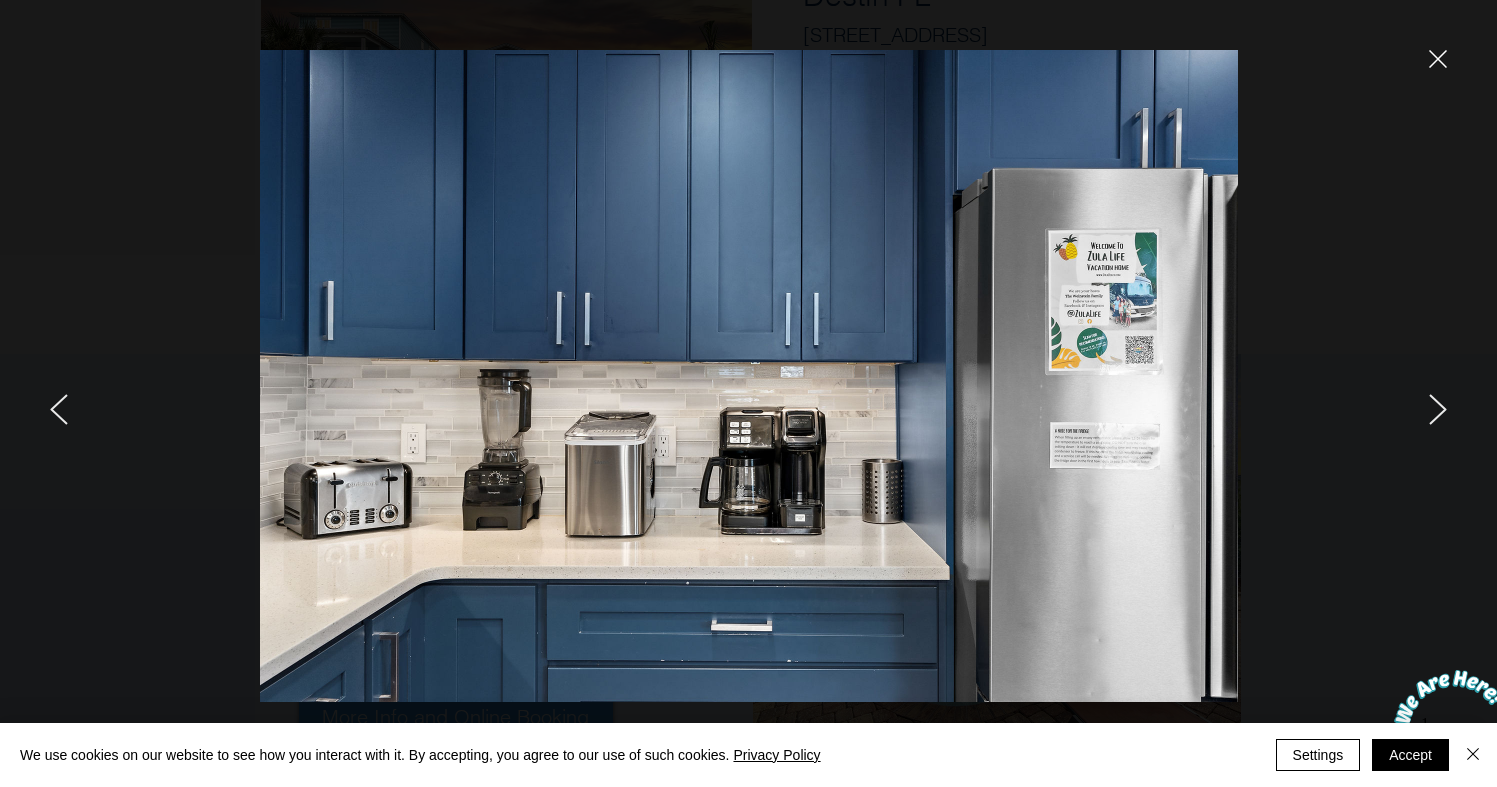 click 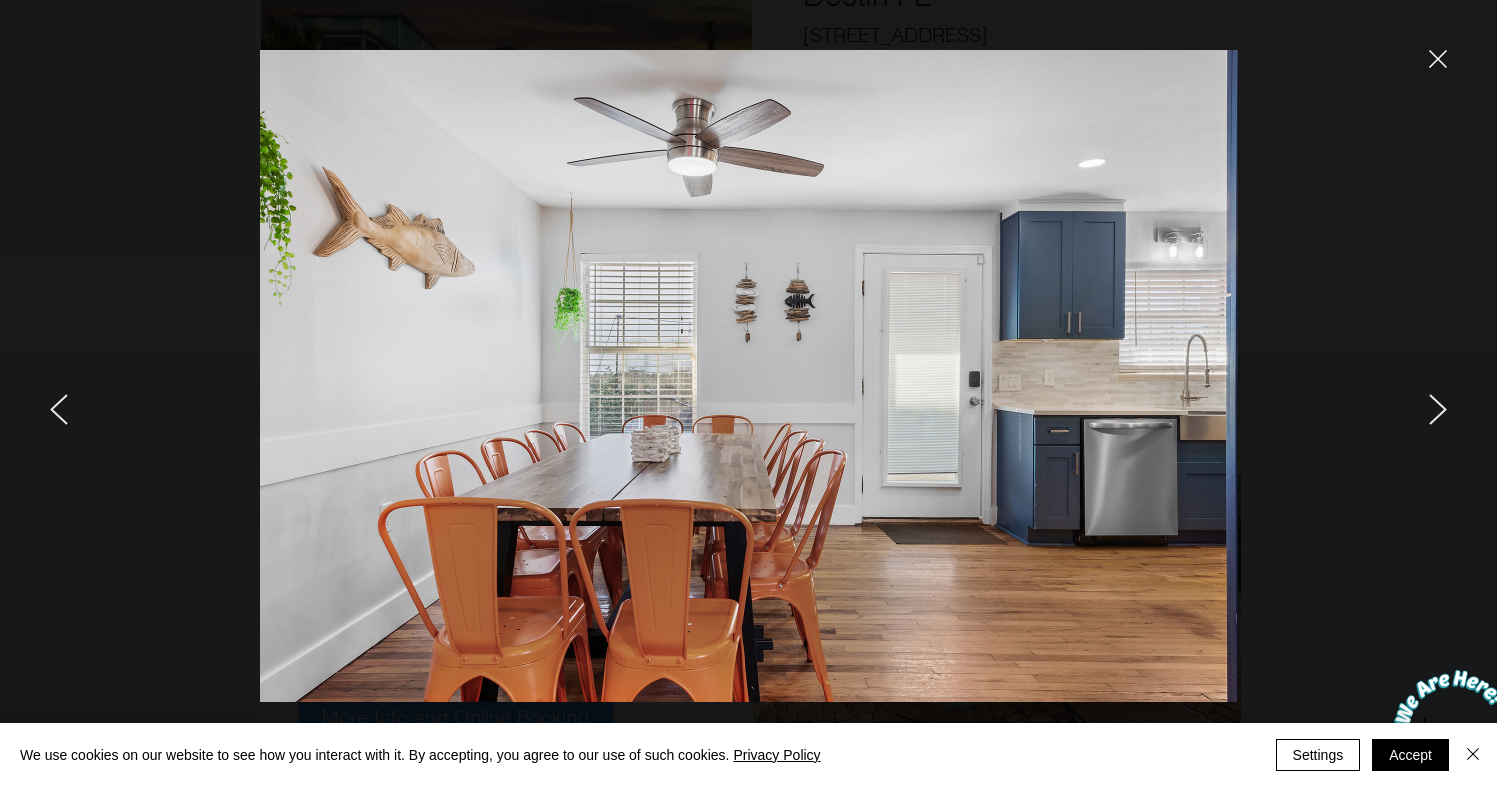 click 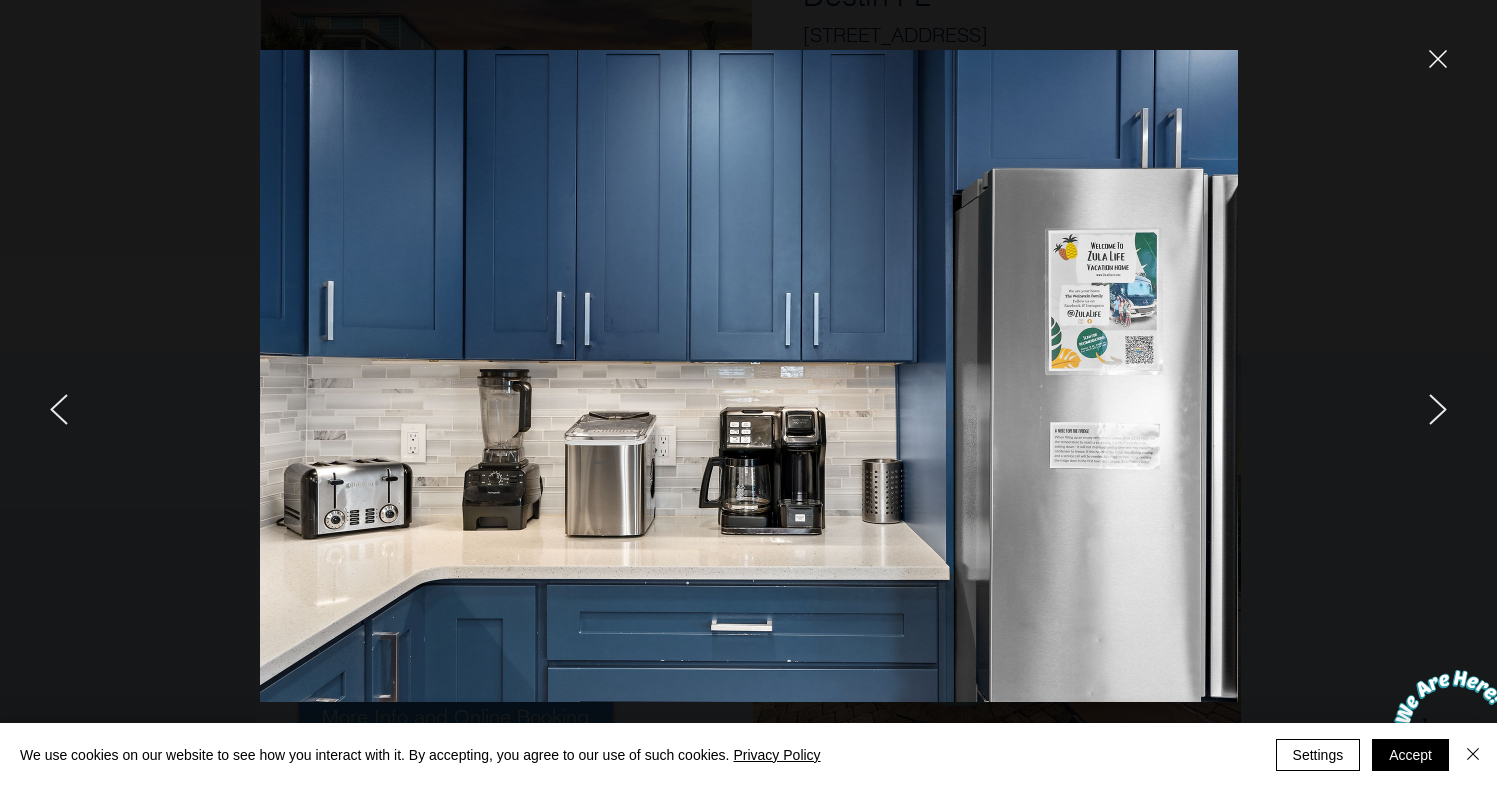 click at bounding box center (1250, 393) 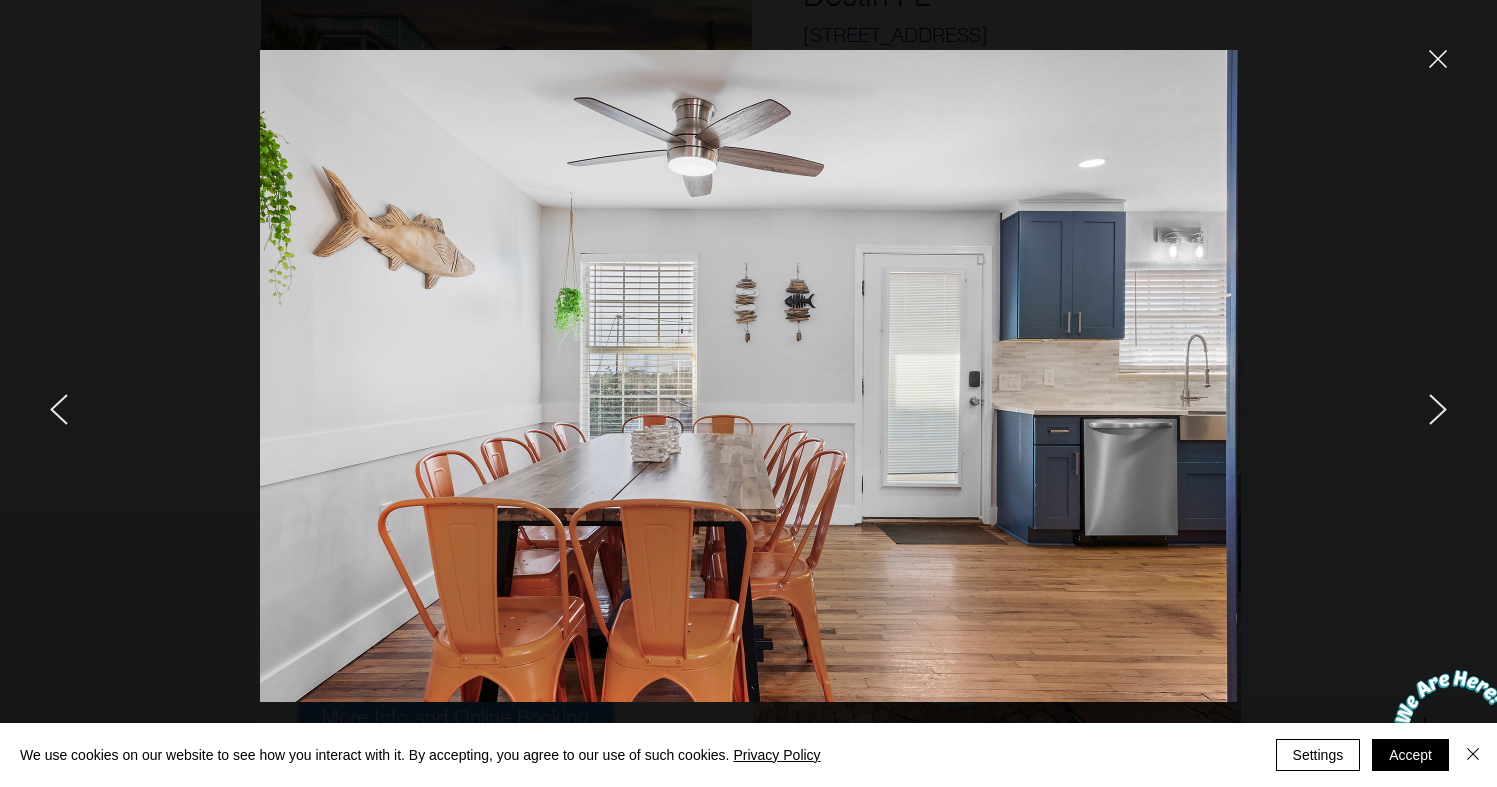 click at bounding box center (1250, 393) 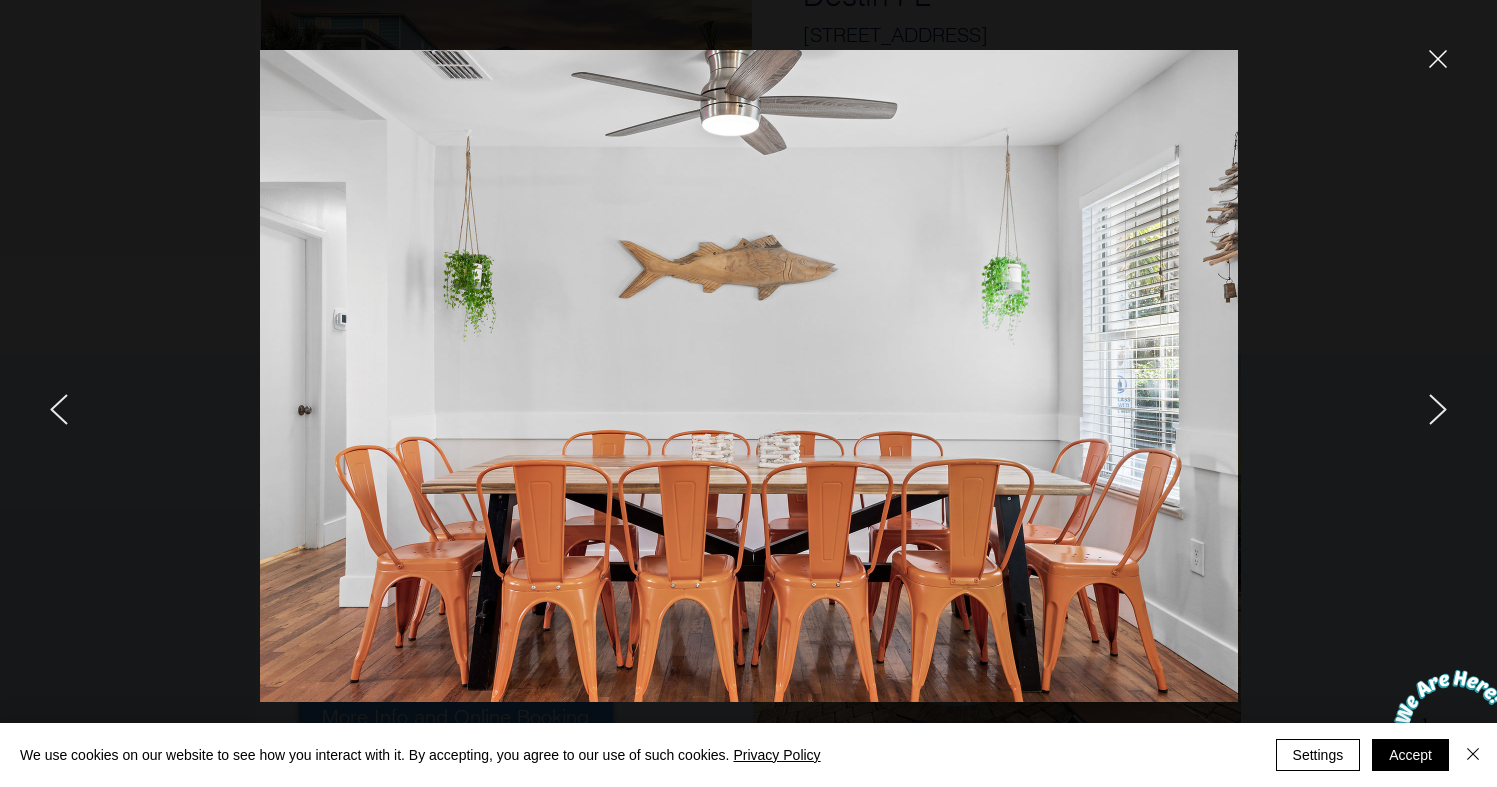 click at bounding box center [1250, 393] 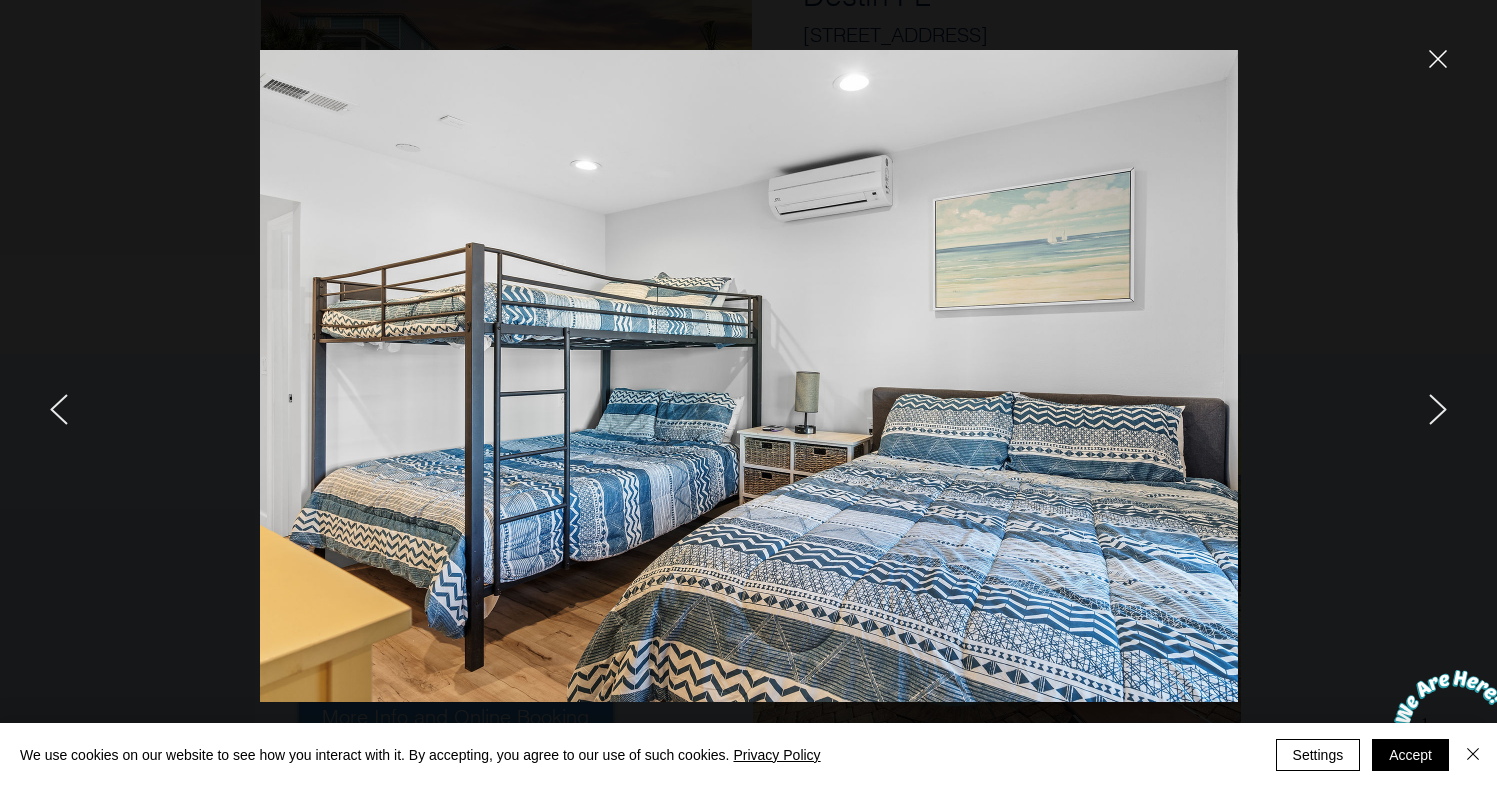 click at bounding box center (1250, 393) 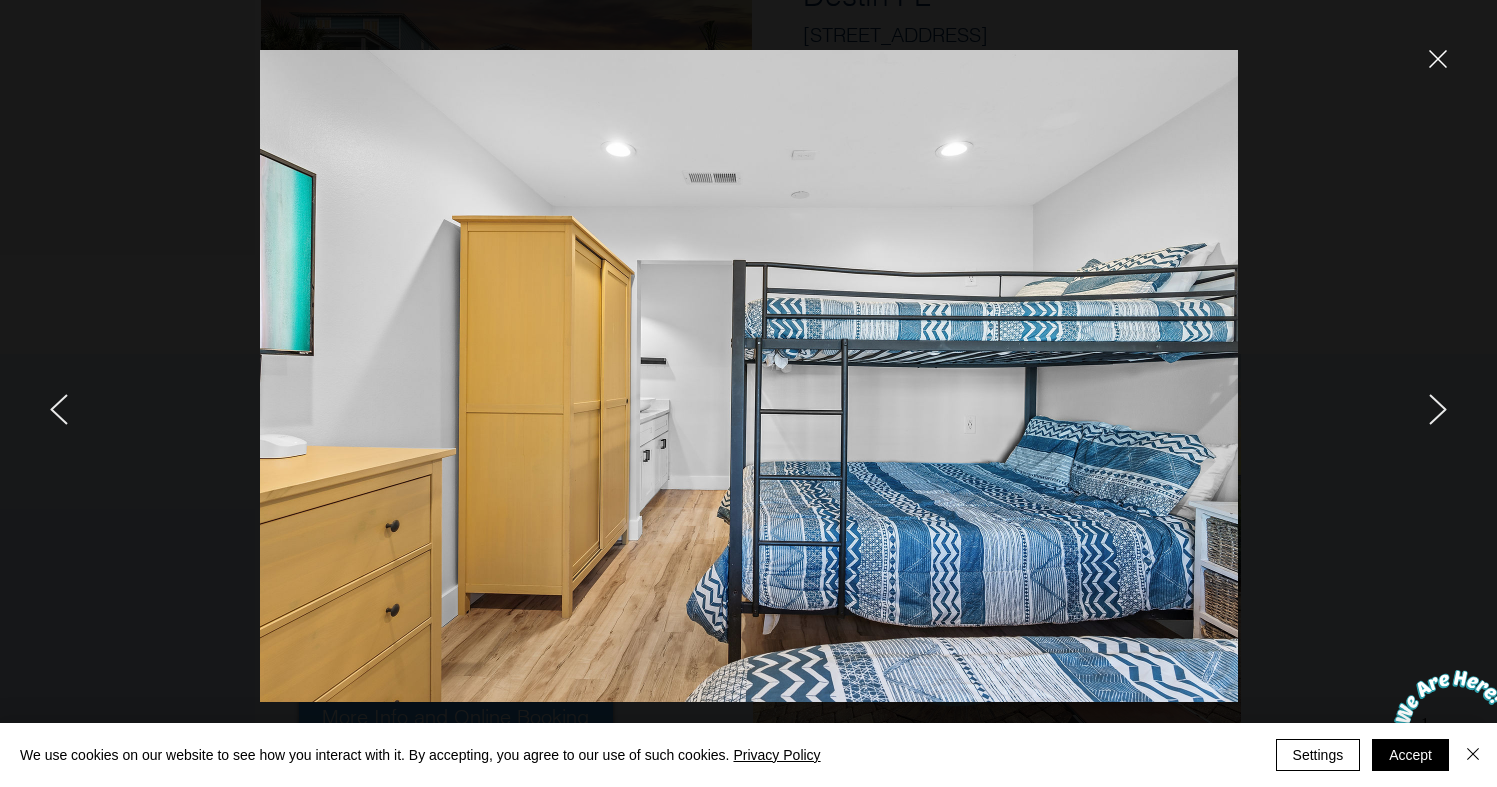click at bounding box center [1250, 393] 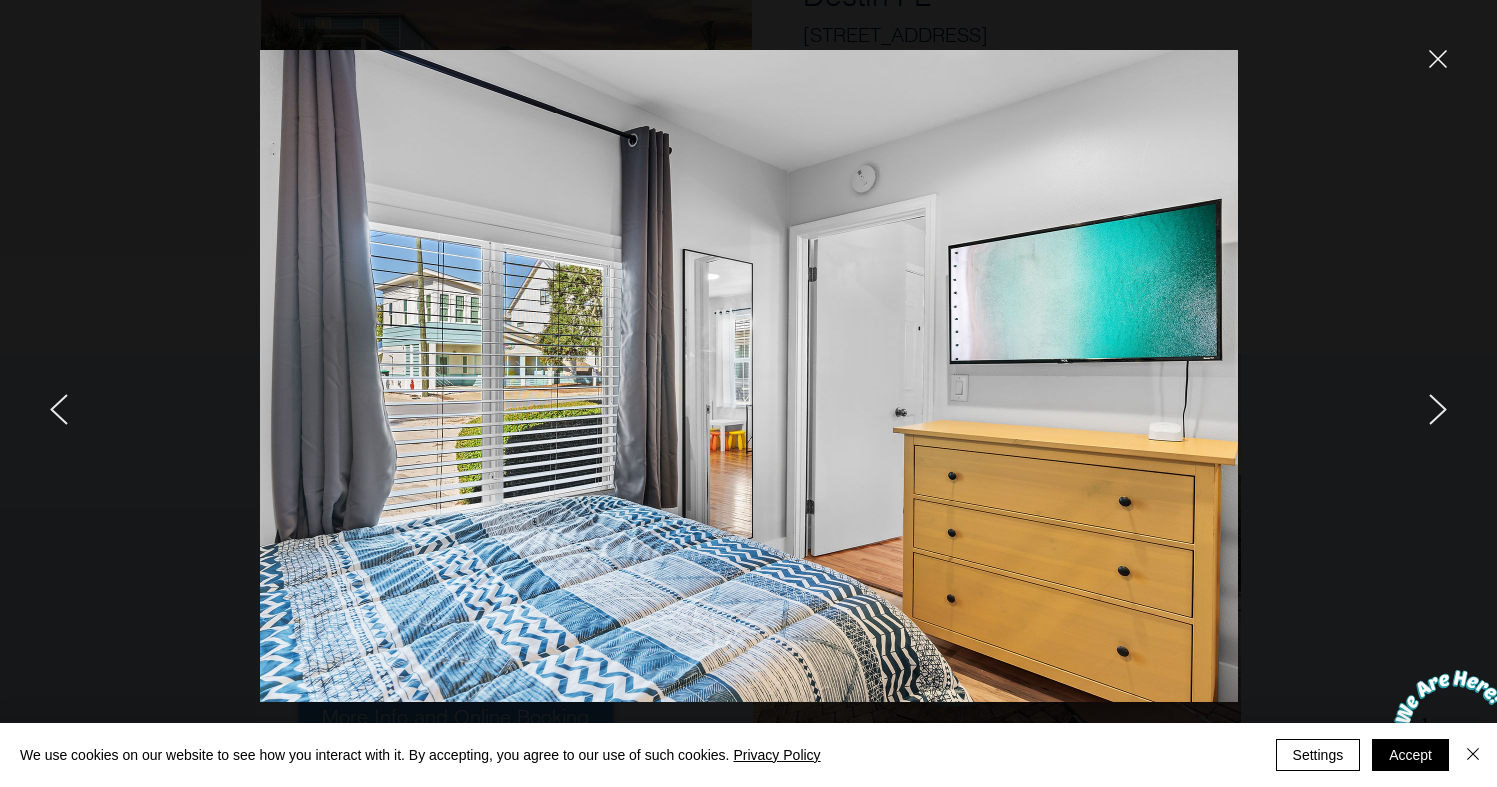 click 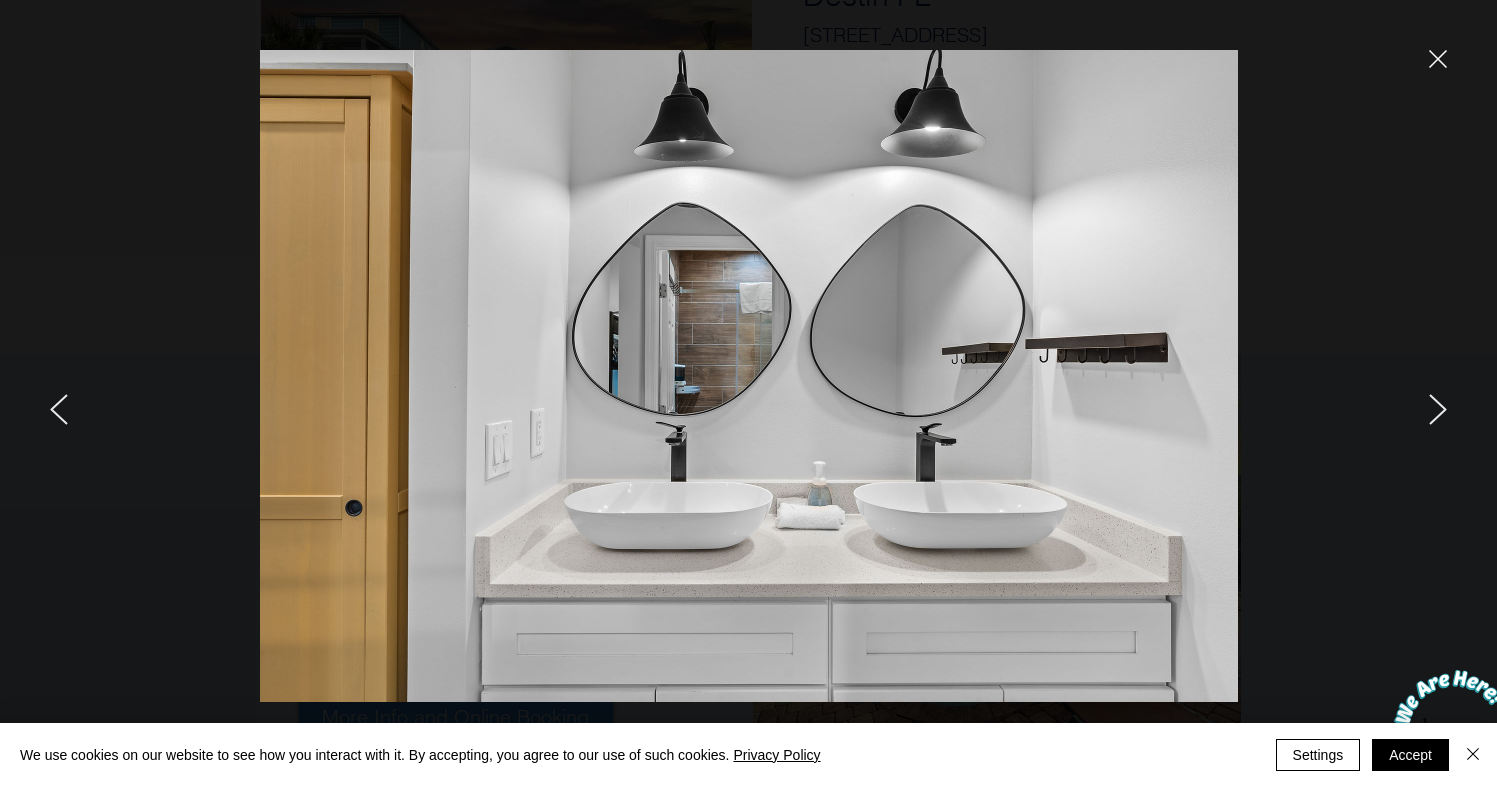 click 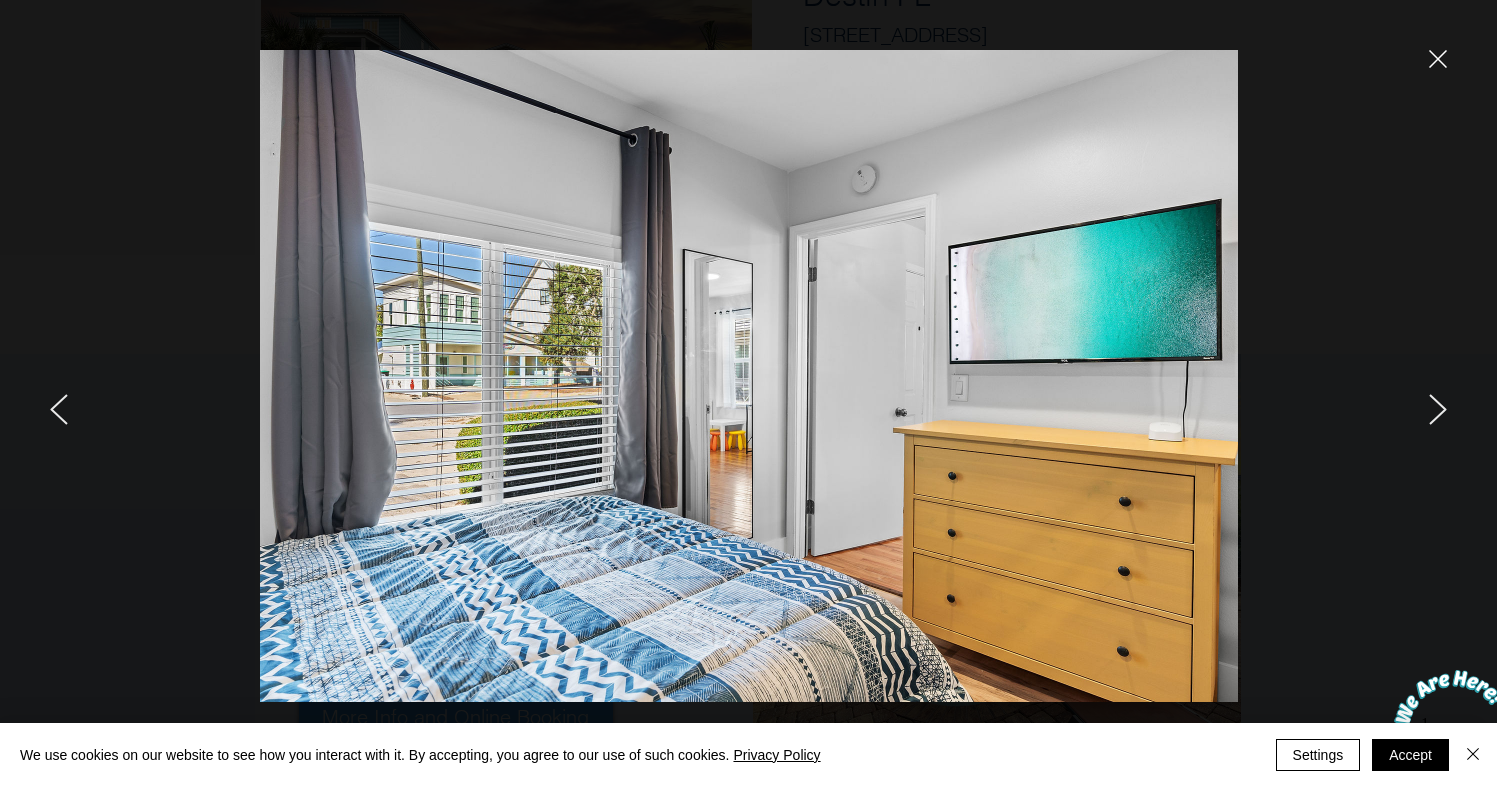 click 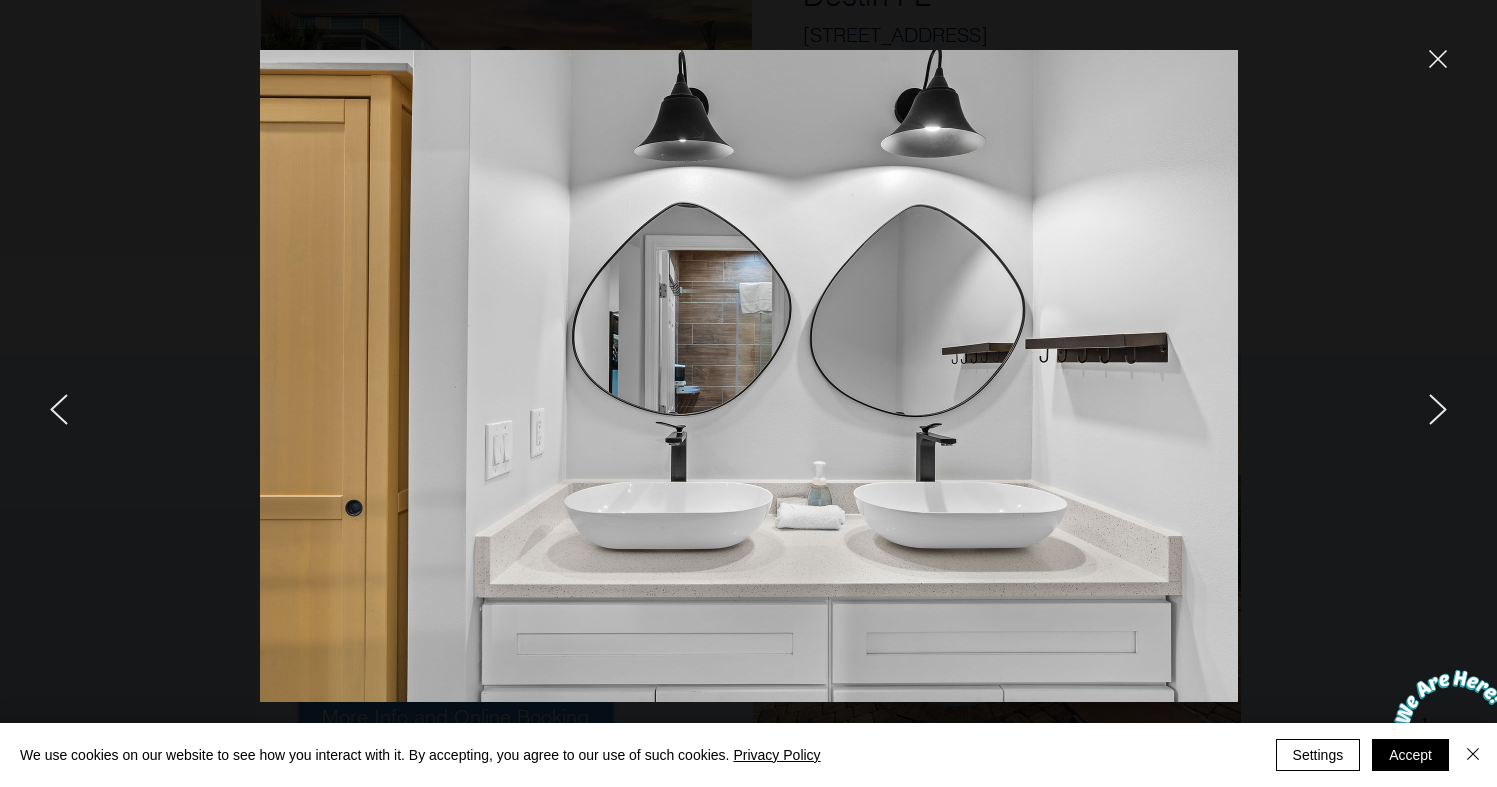 click 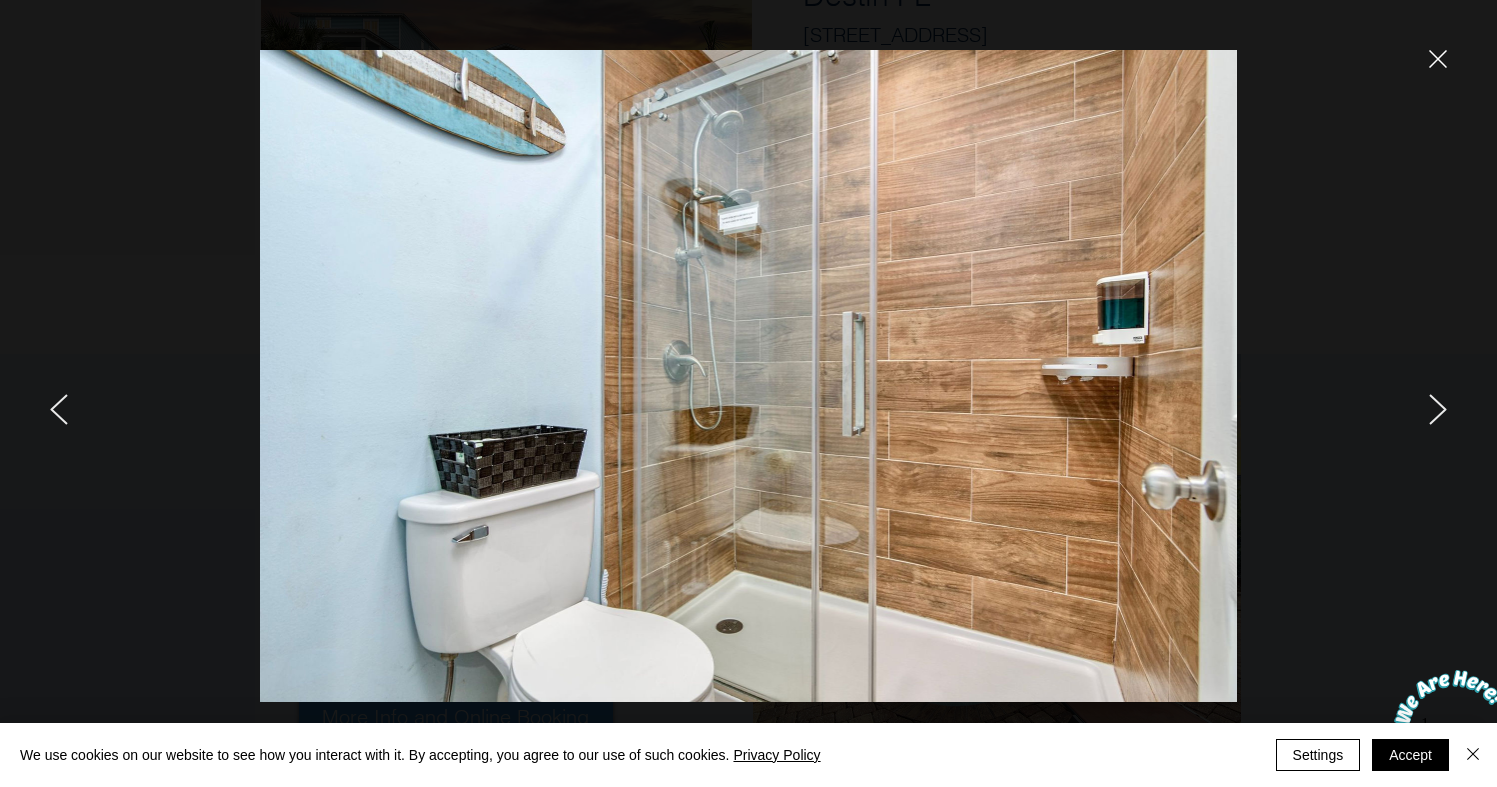 click at bounding box center [1250, 393] 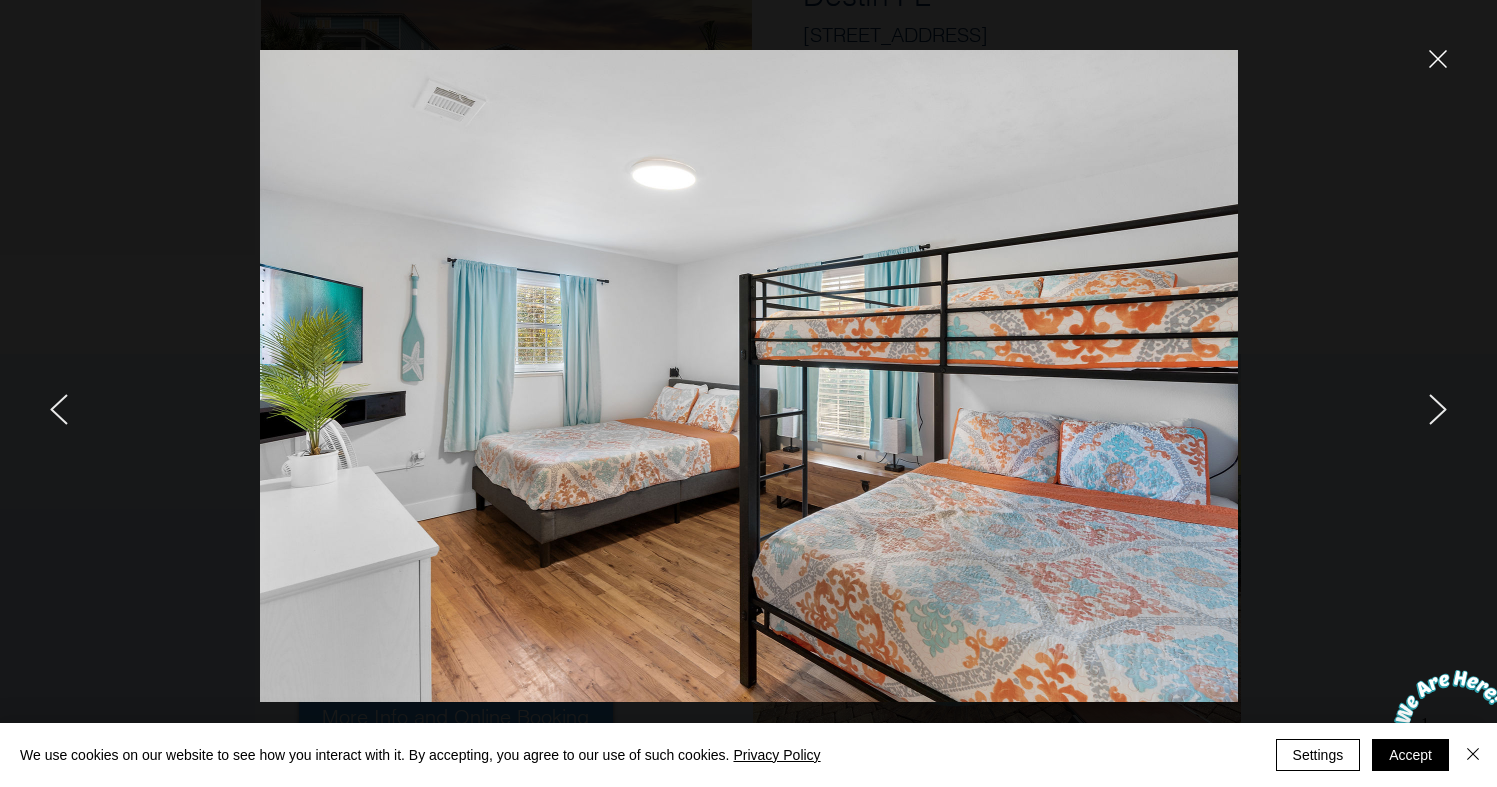 click at bounding box center [1250, 393] 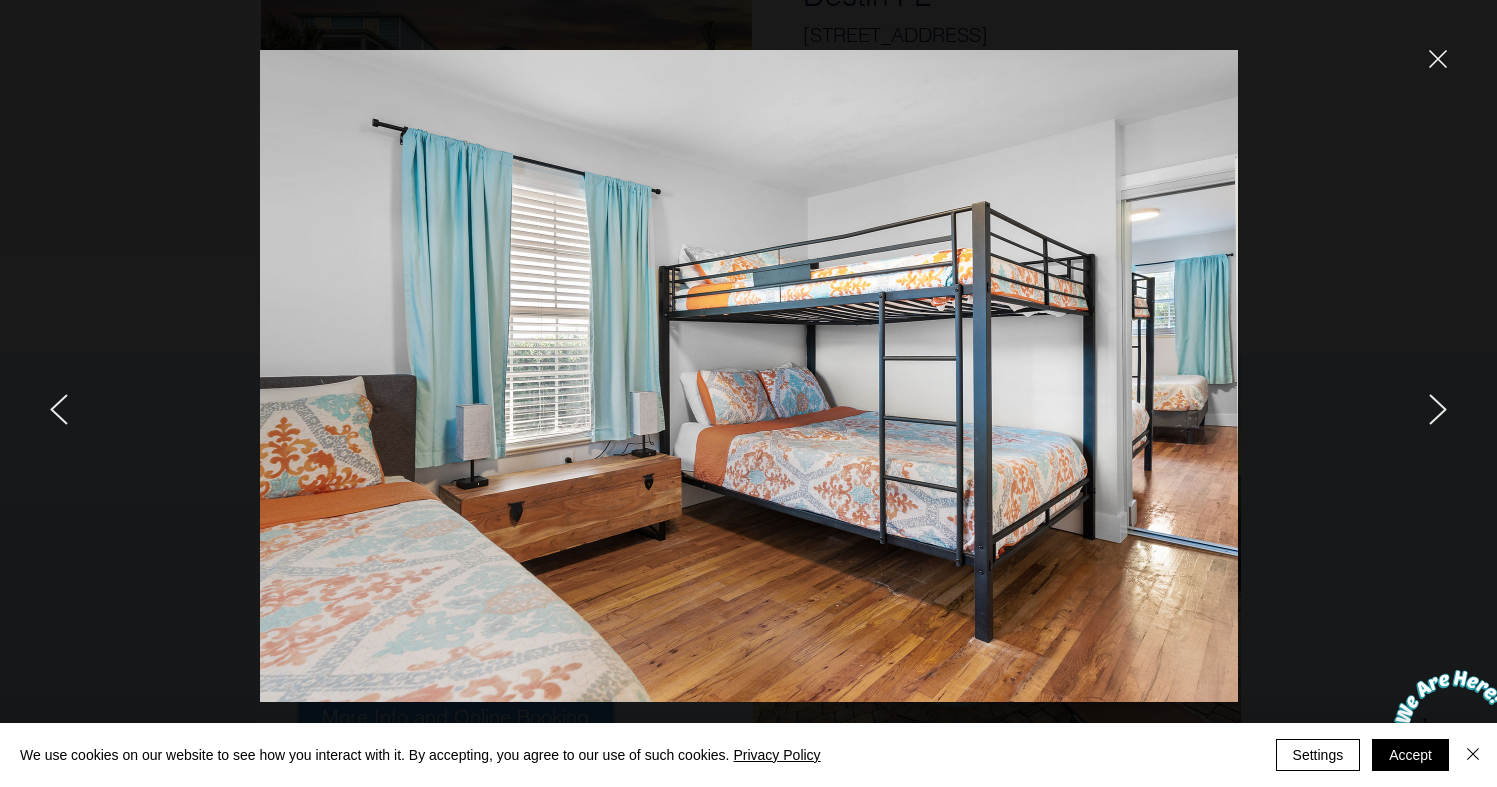 click at bounding box center (247, 393) 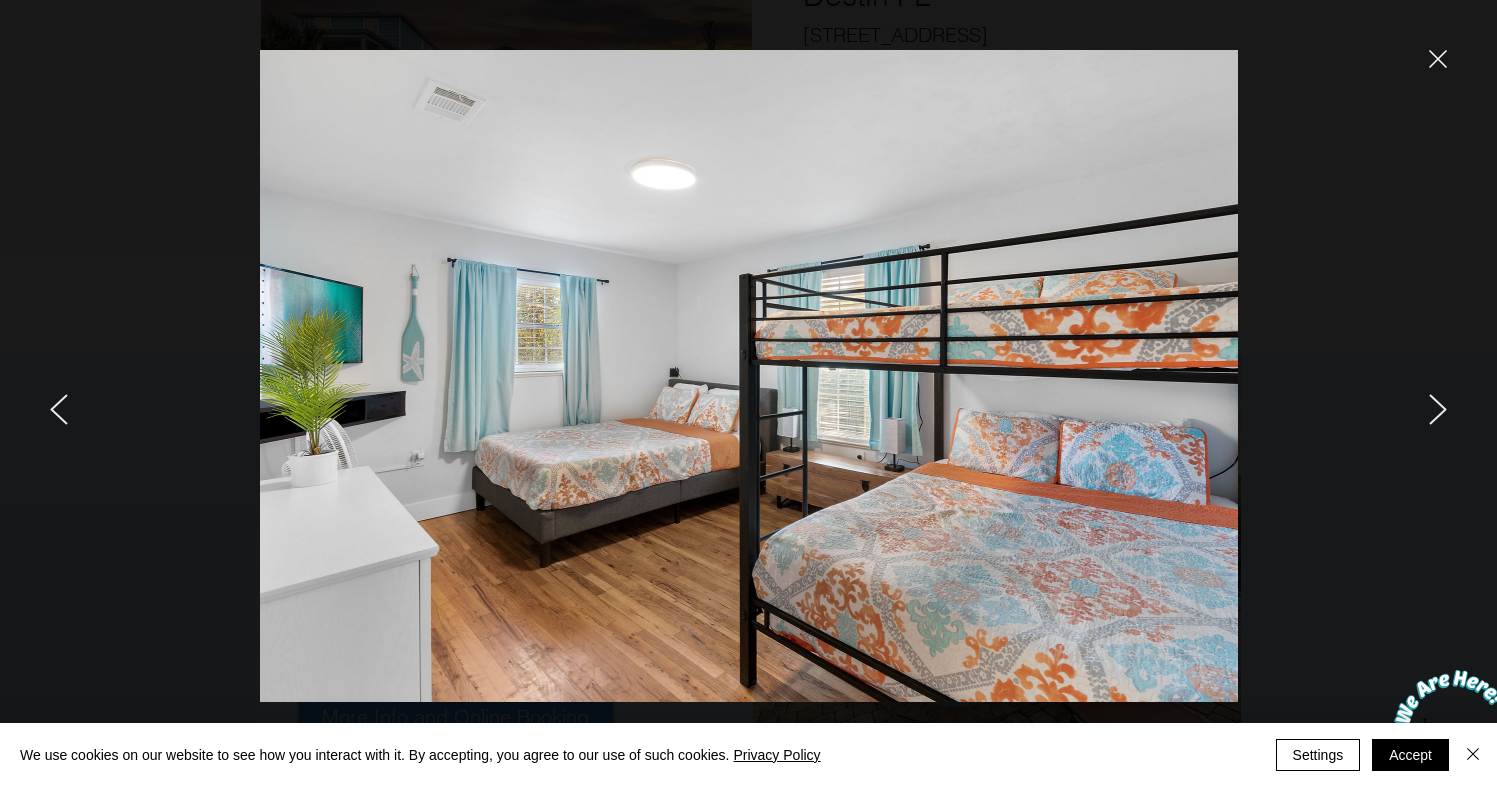 click at bounding box center [247, 393] 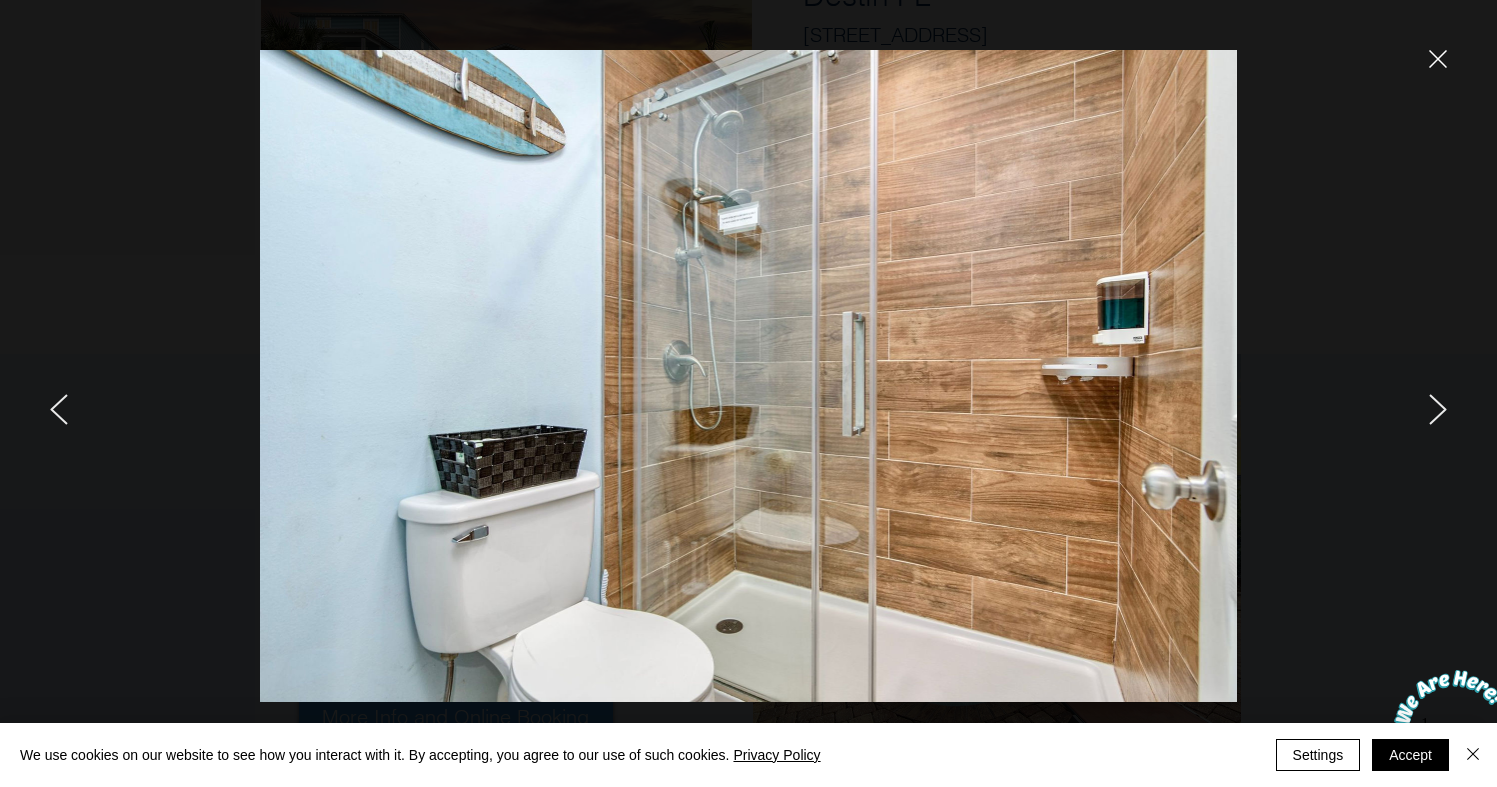 click at bounding box center (247, 393) 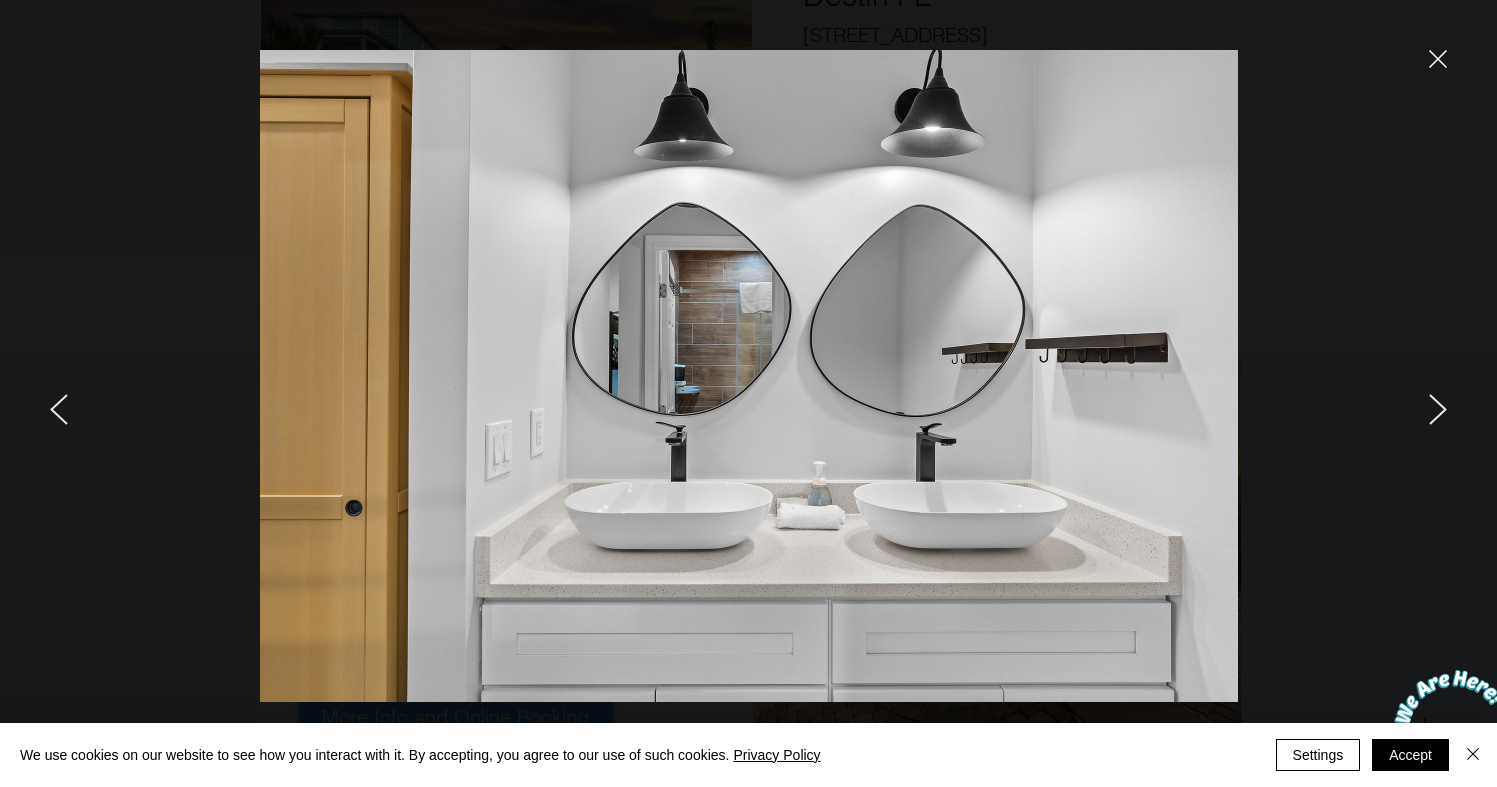 click at bounding box center (247, 393) 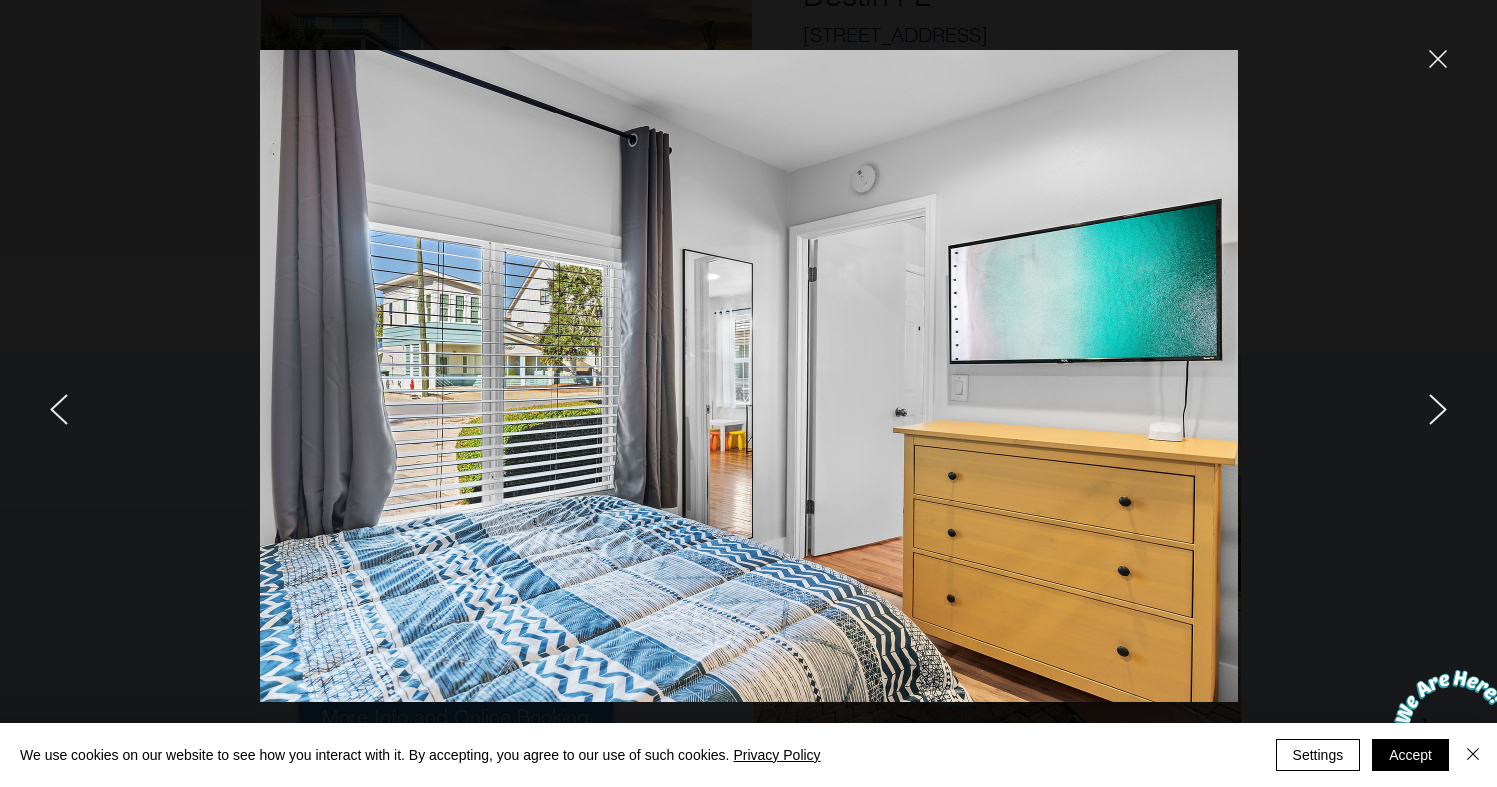 click at bounding box center [247, 393] 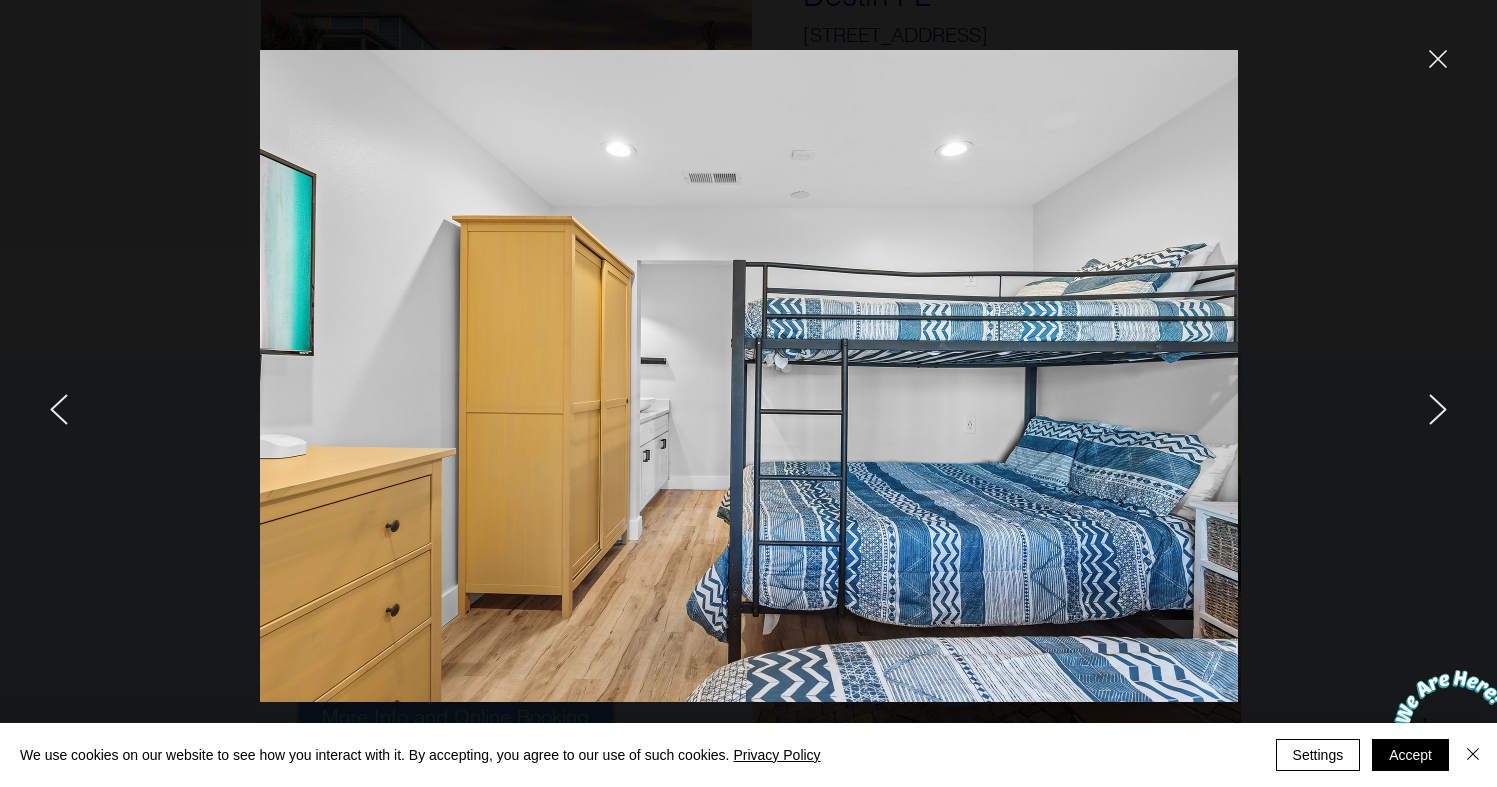 click at bounding box center (247, 393) 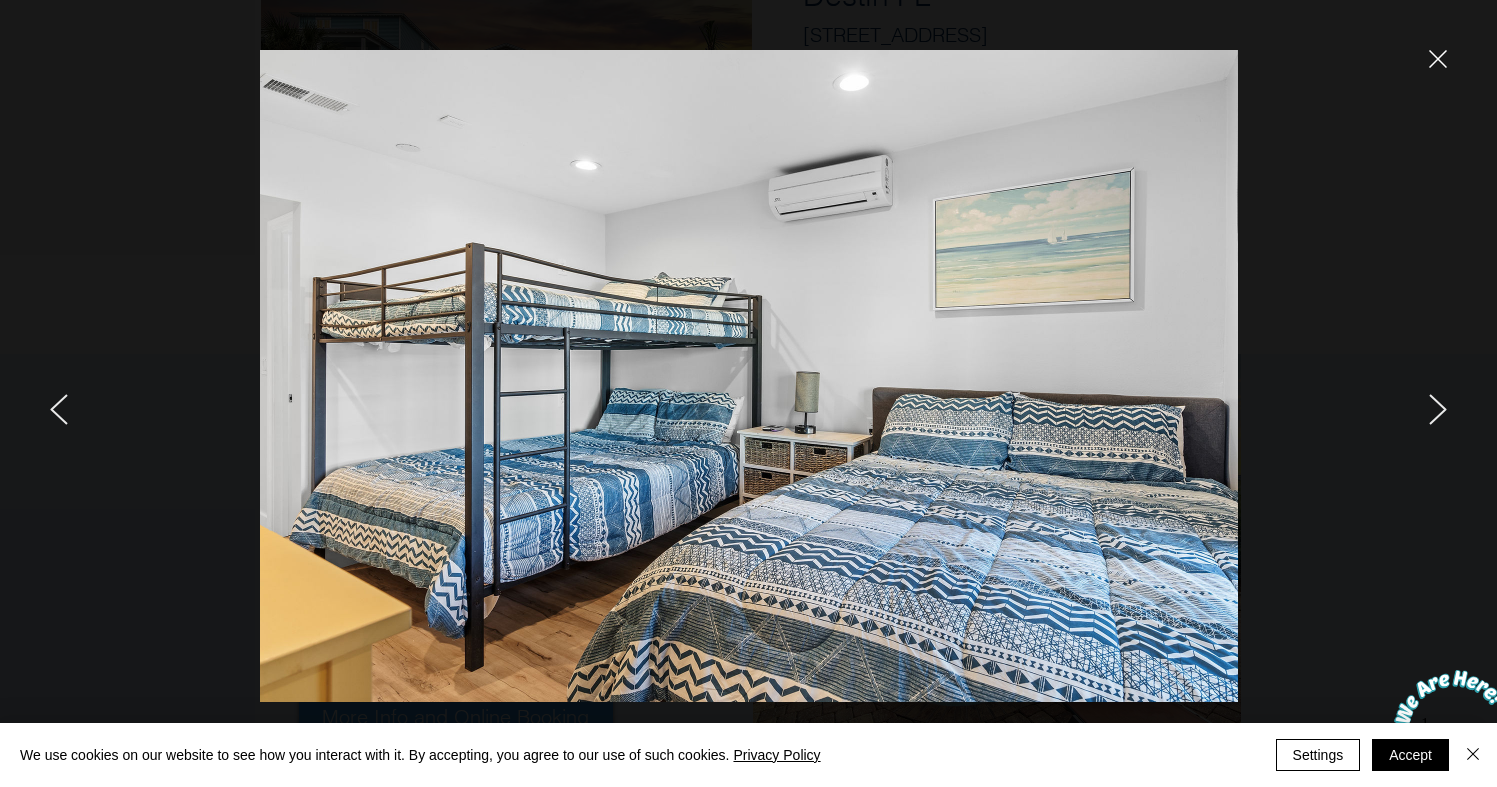 click 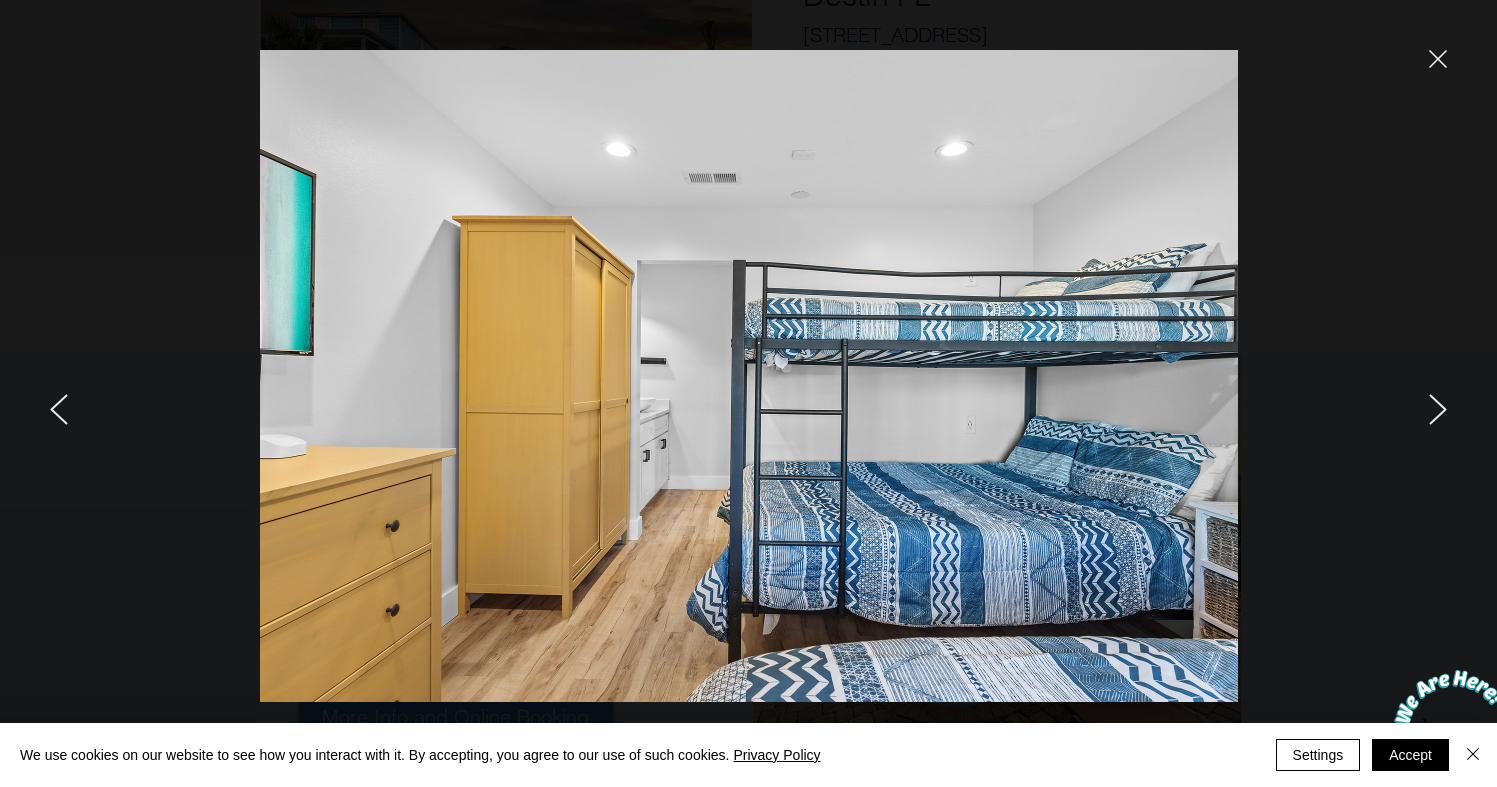 click 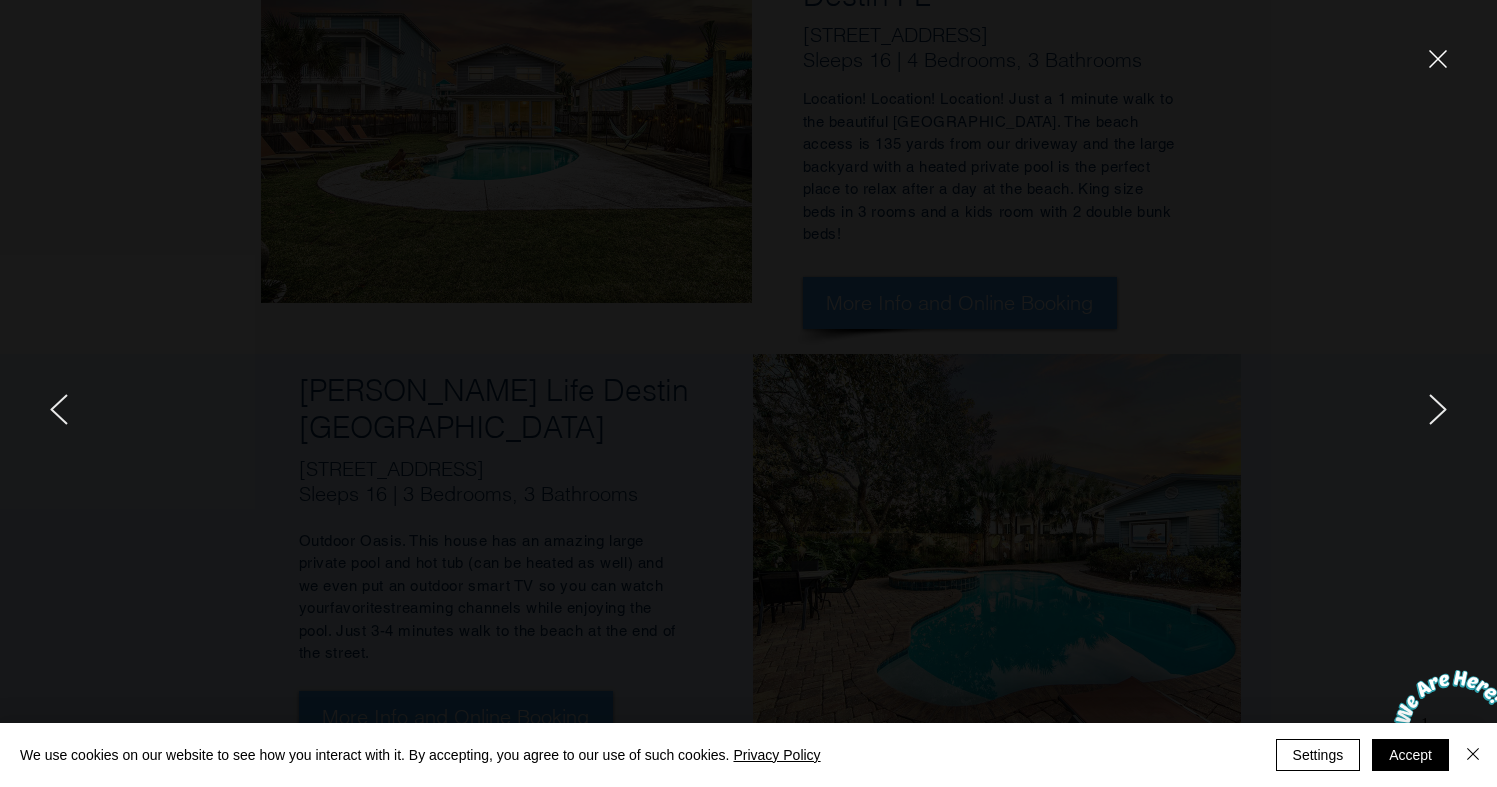 click 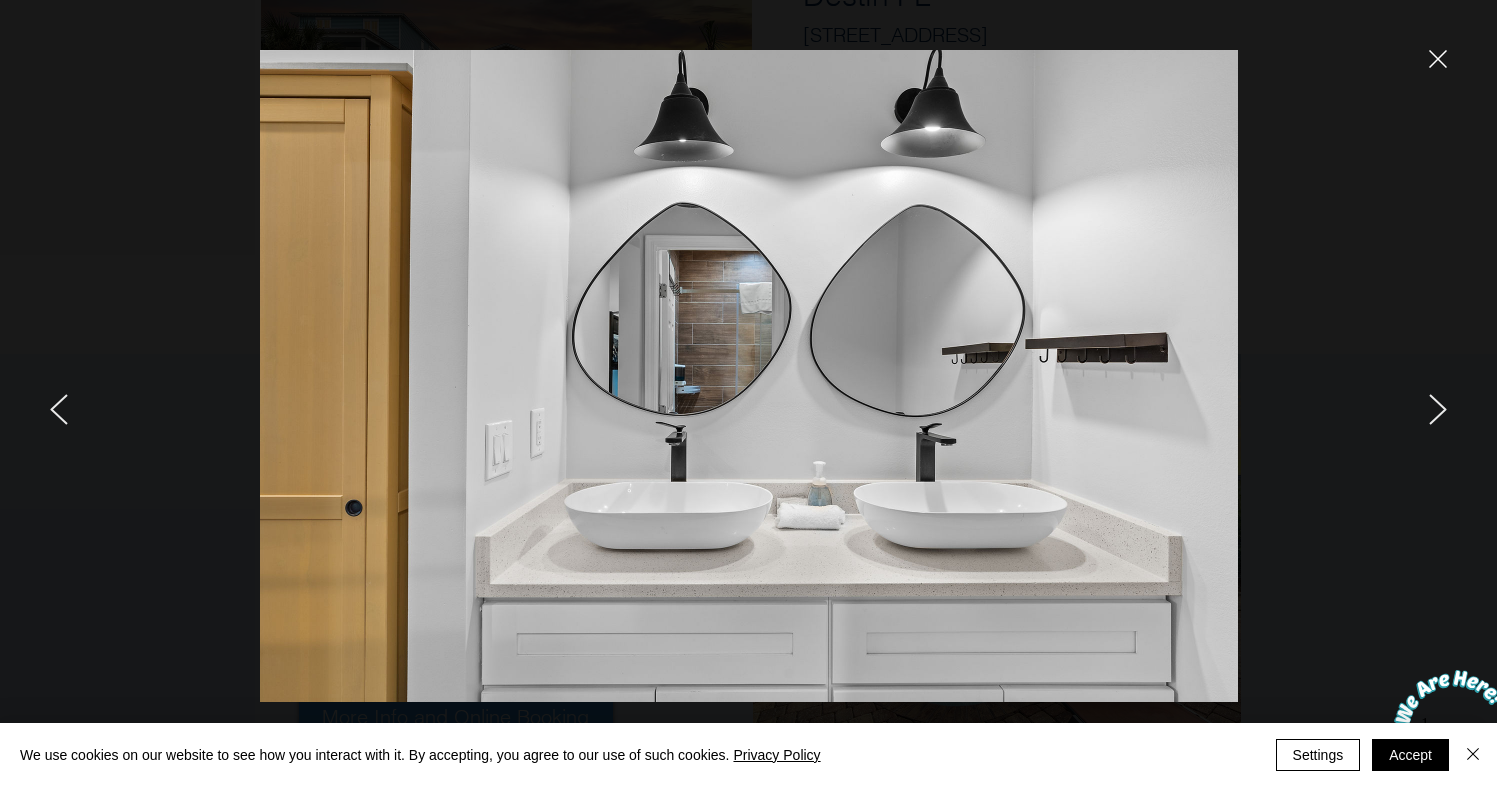 click 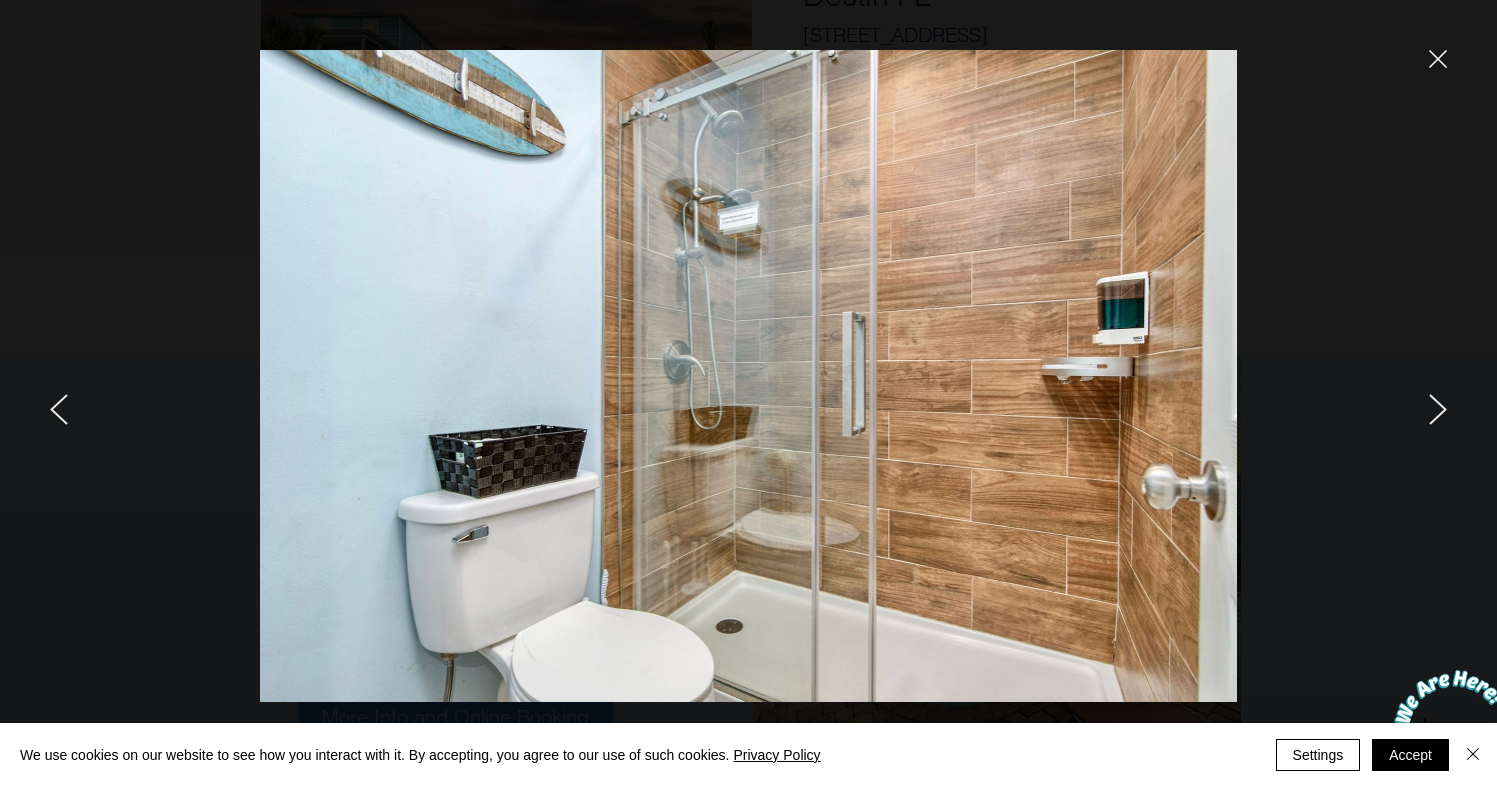click 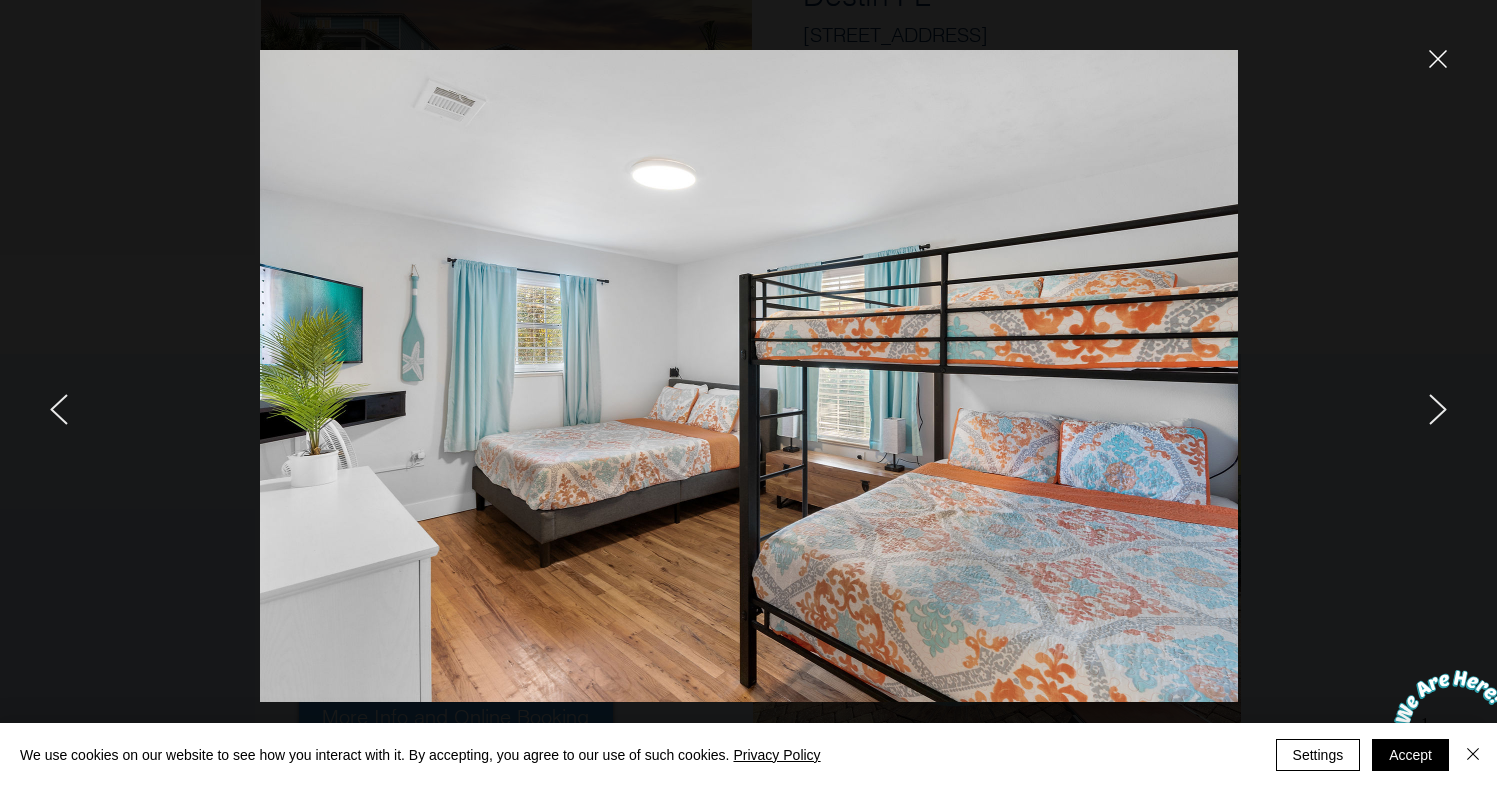 click 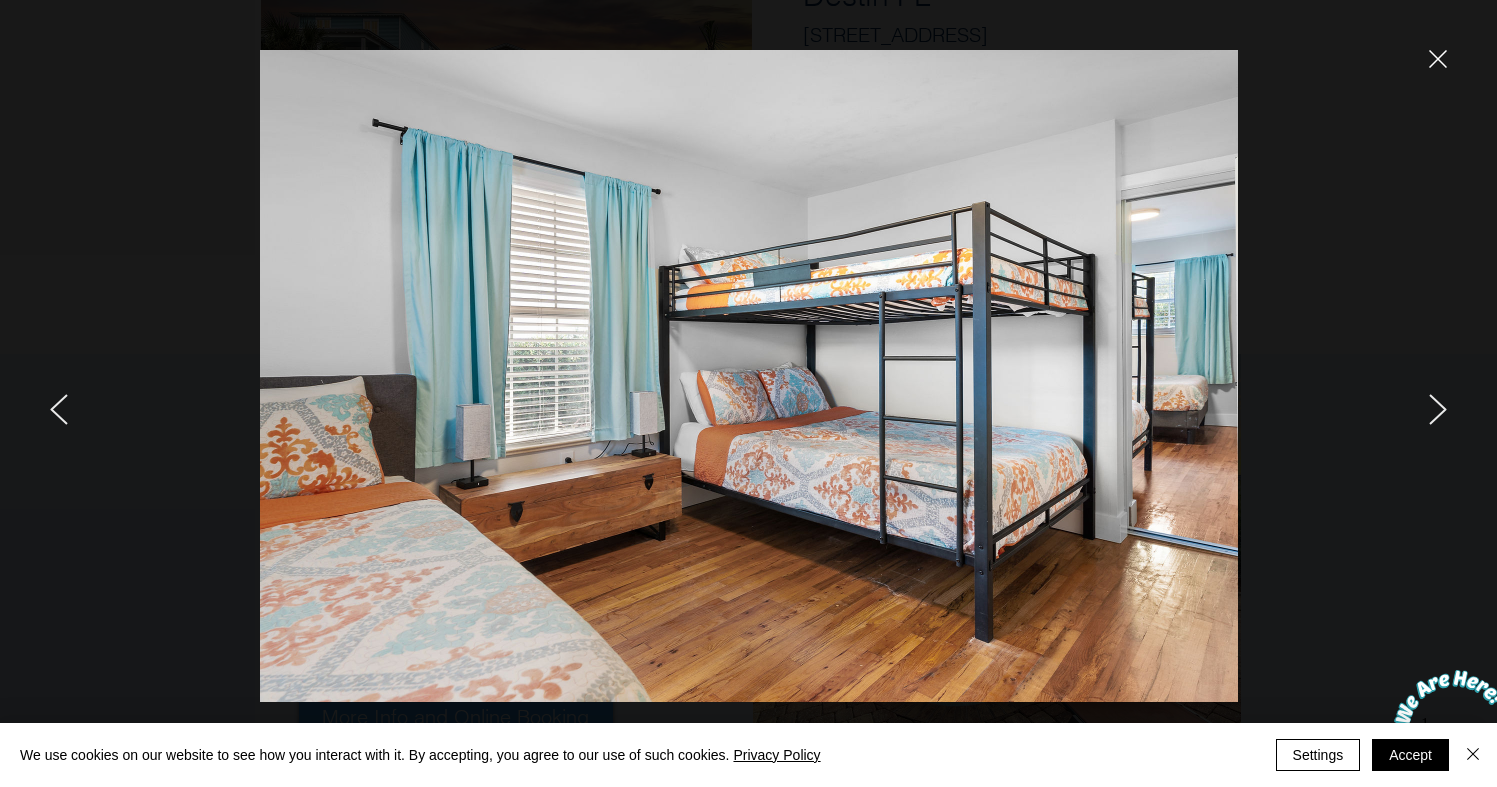click 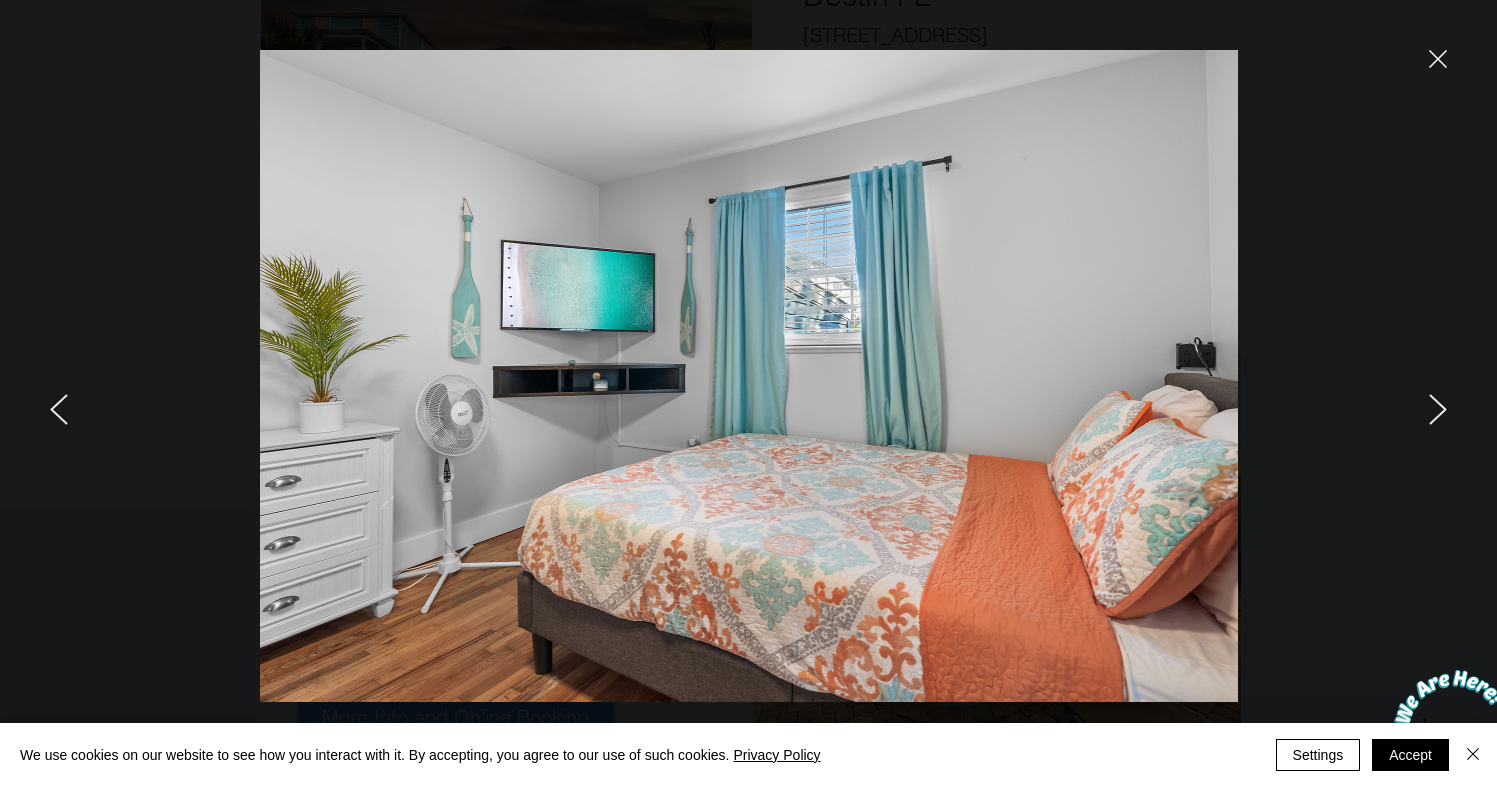 click 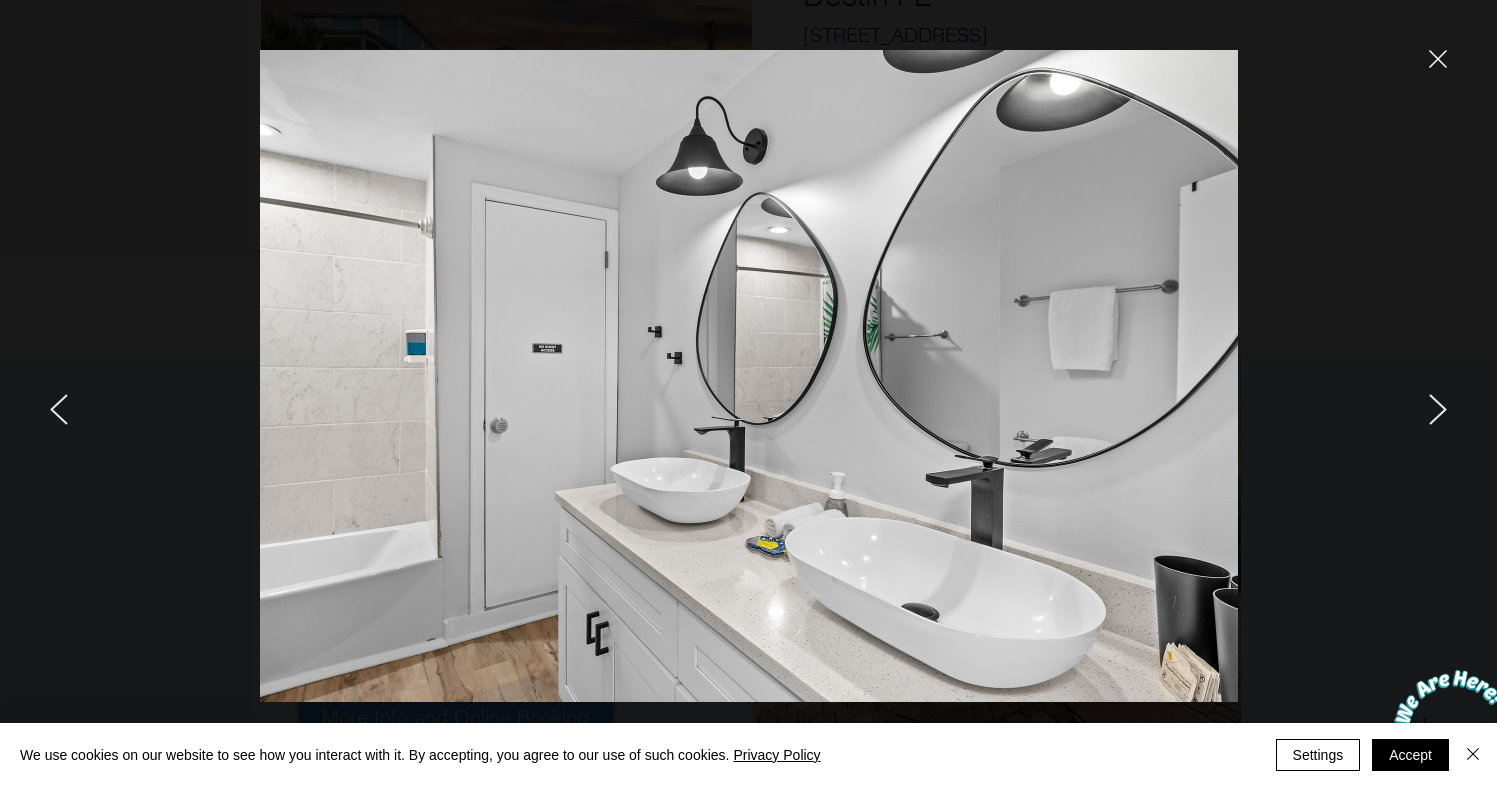 click 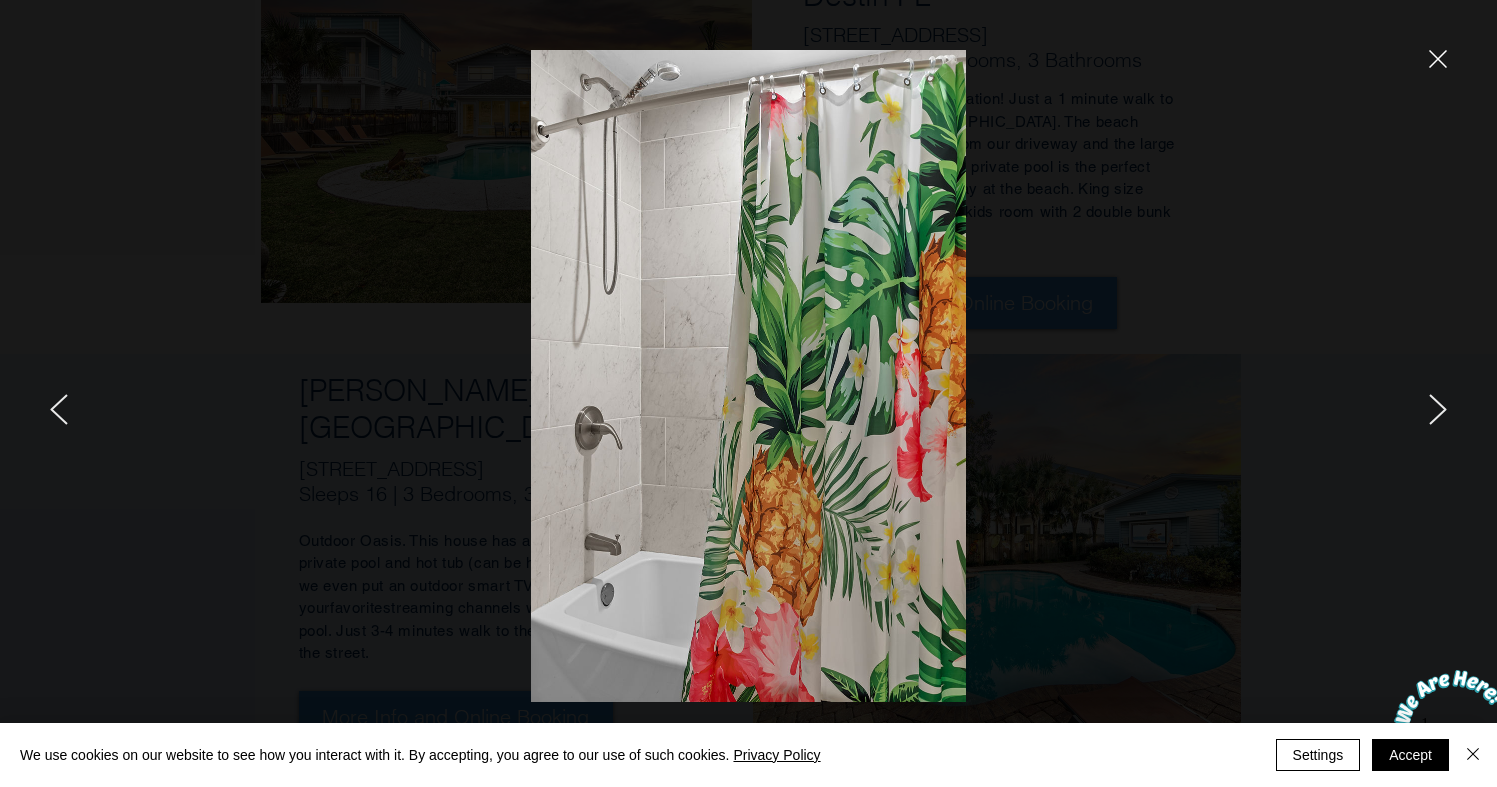 click 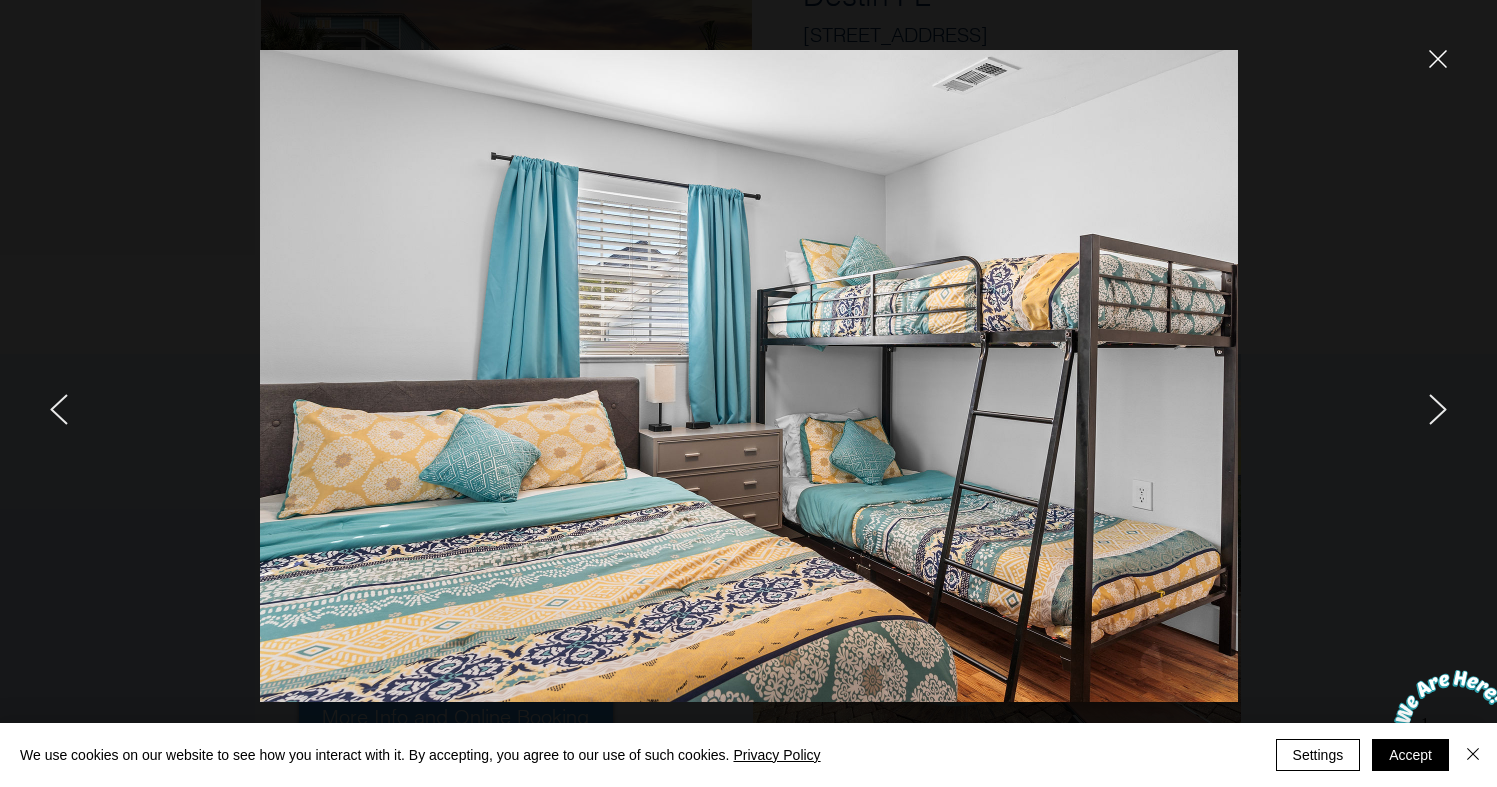 click 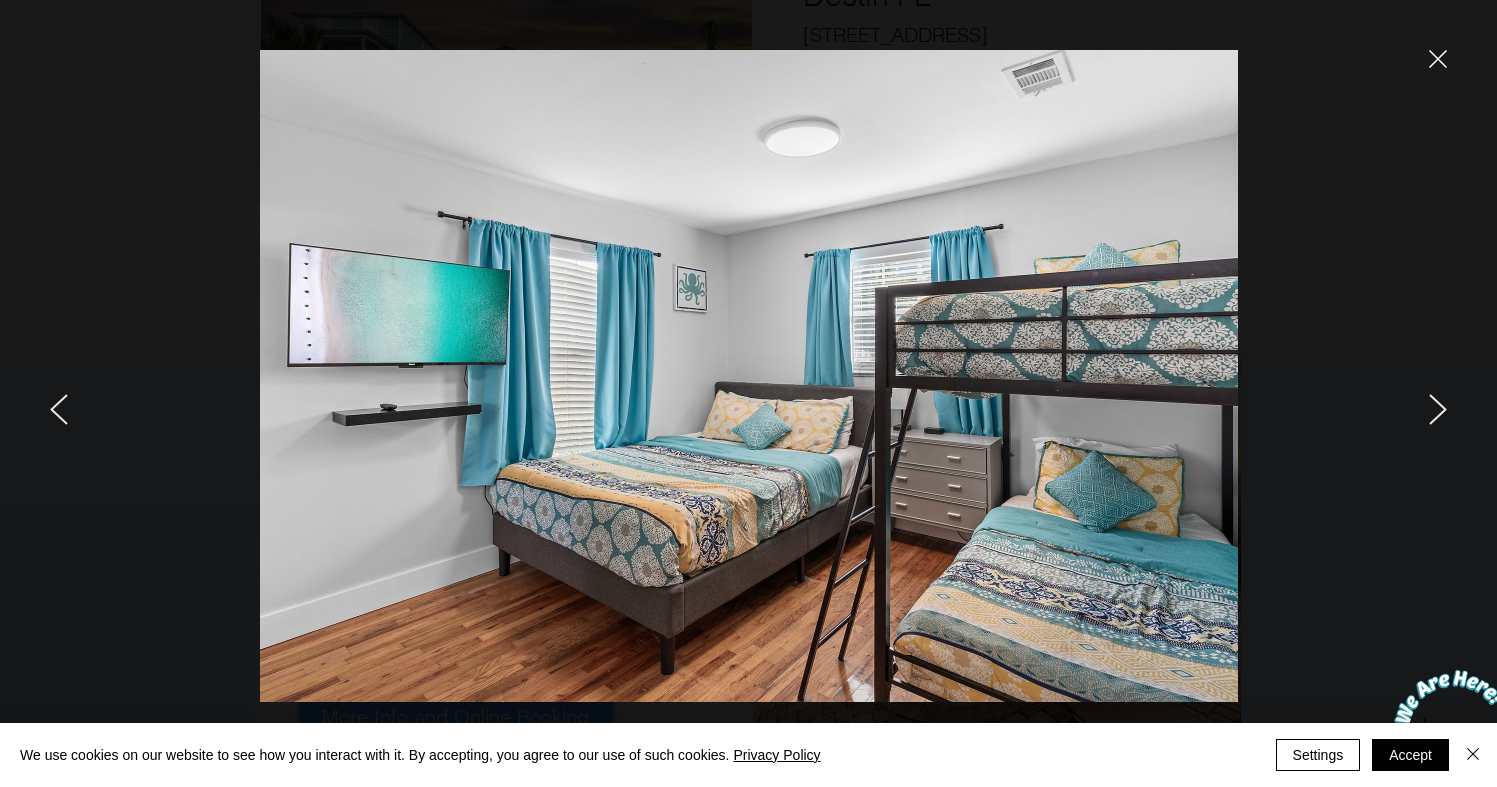 click 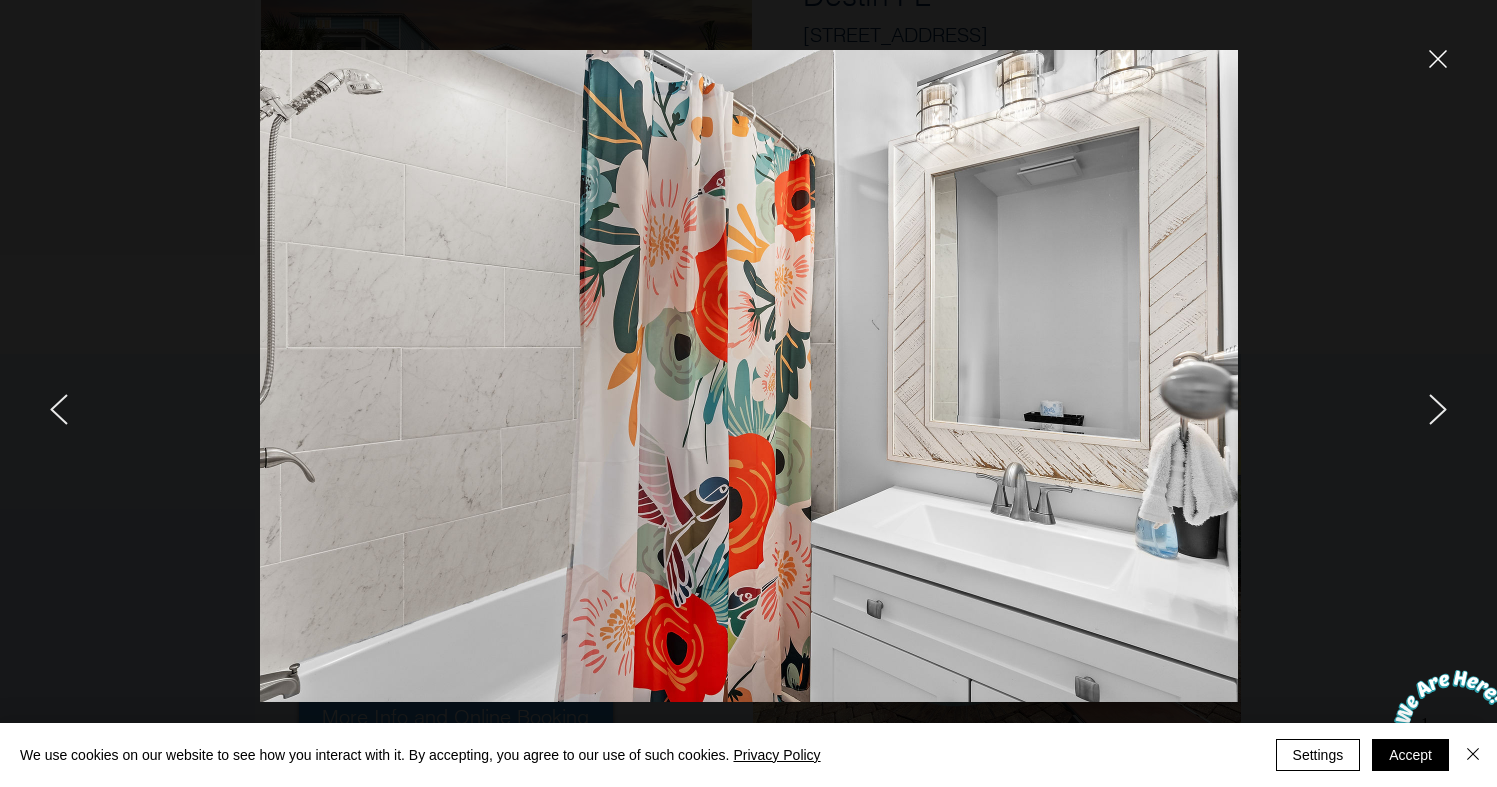 click 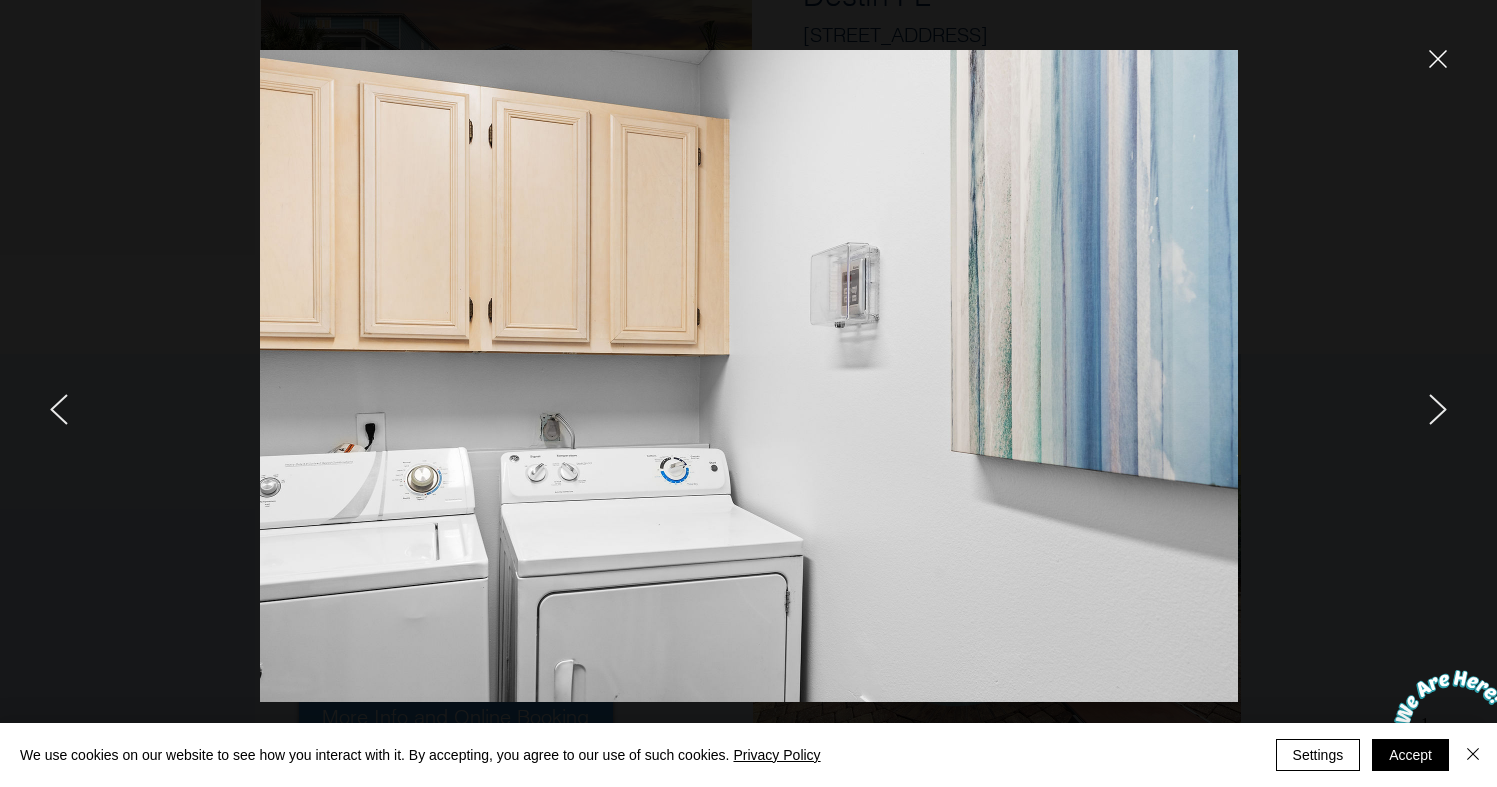 click 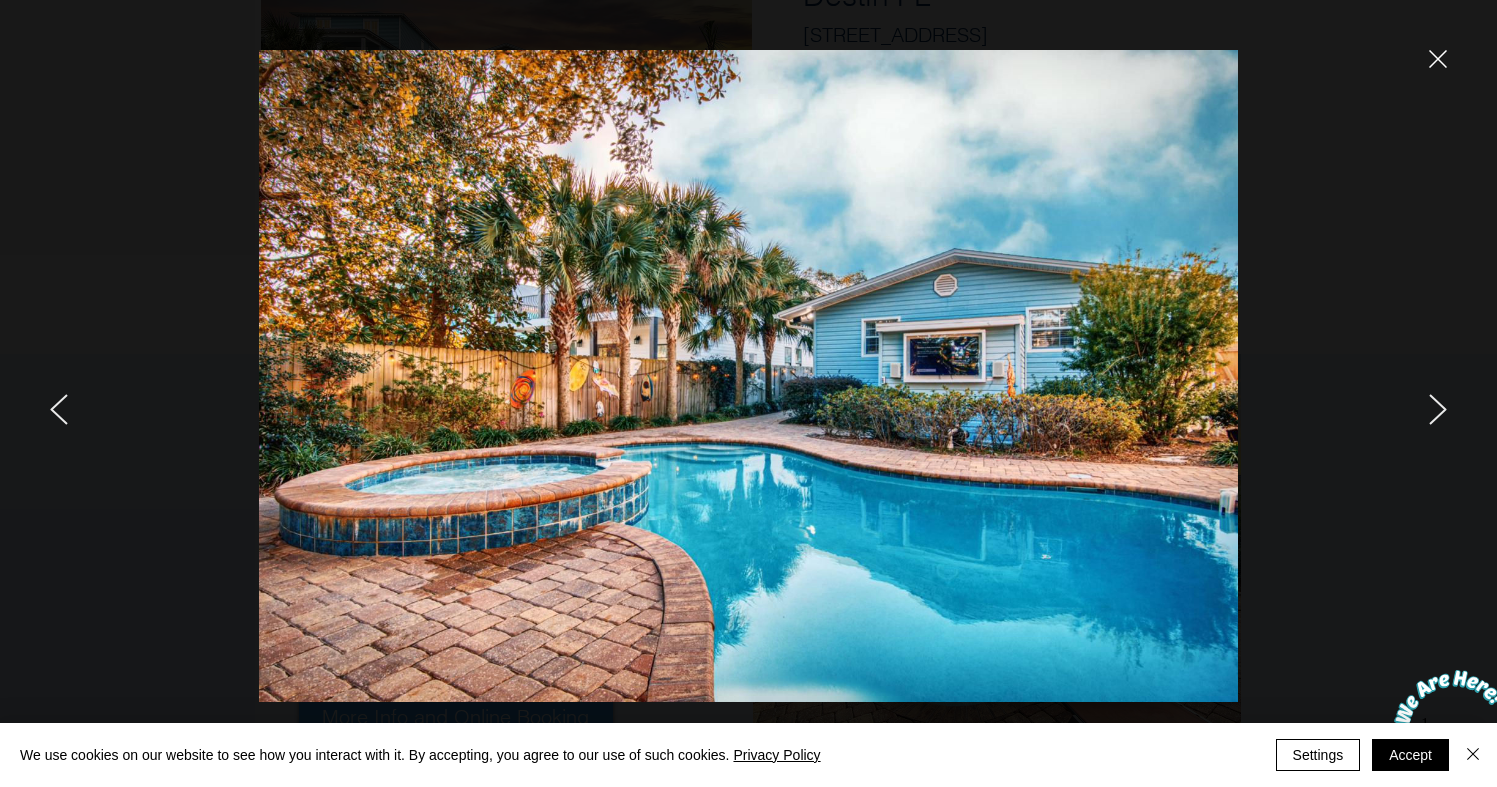 click 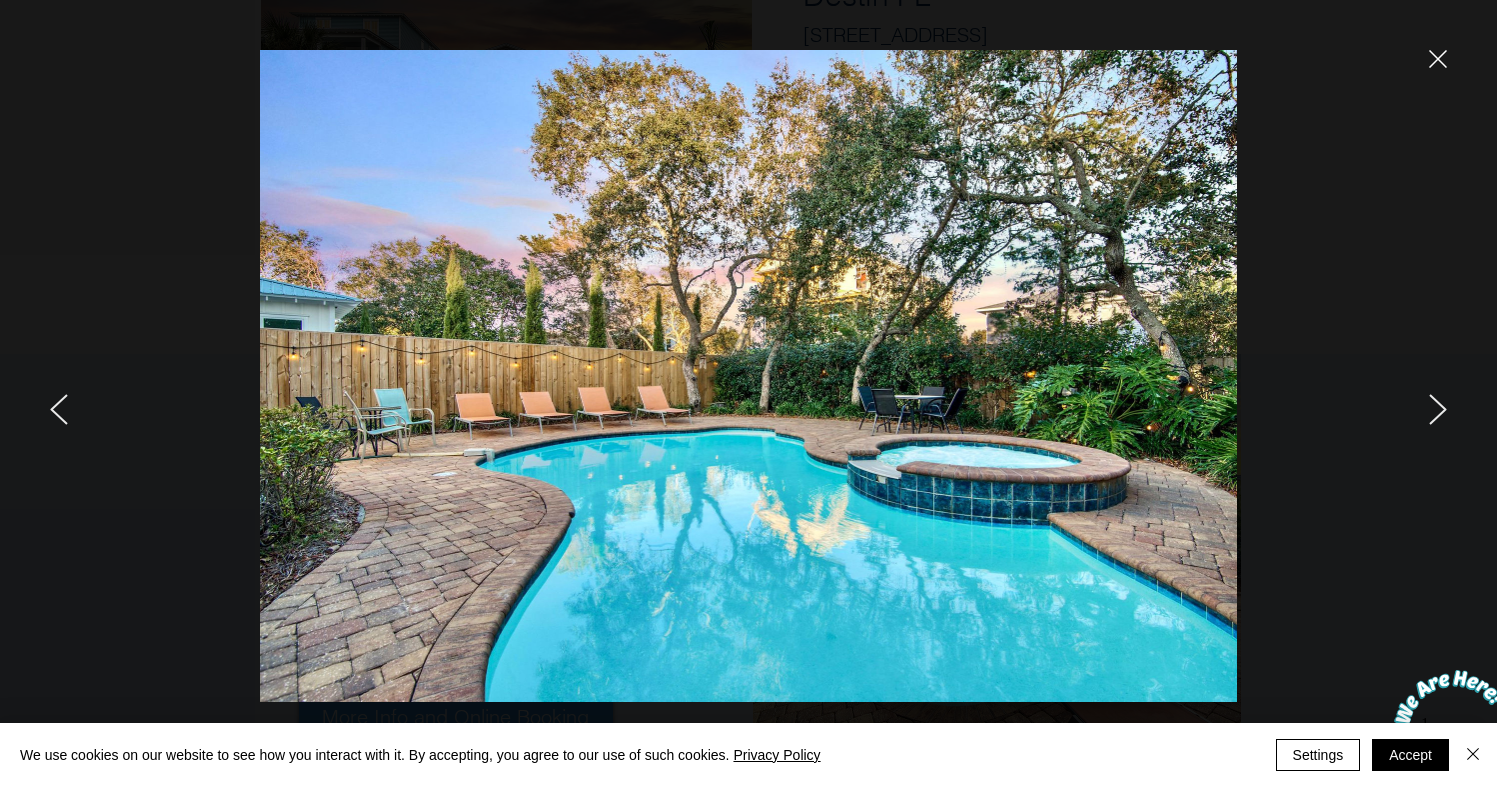 click 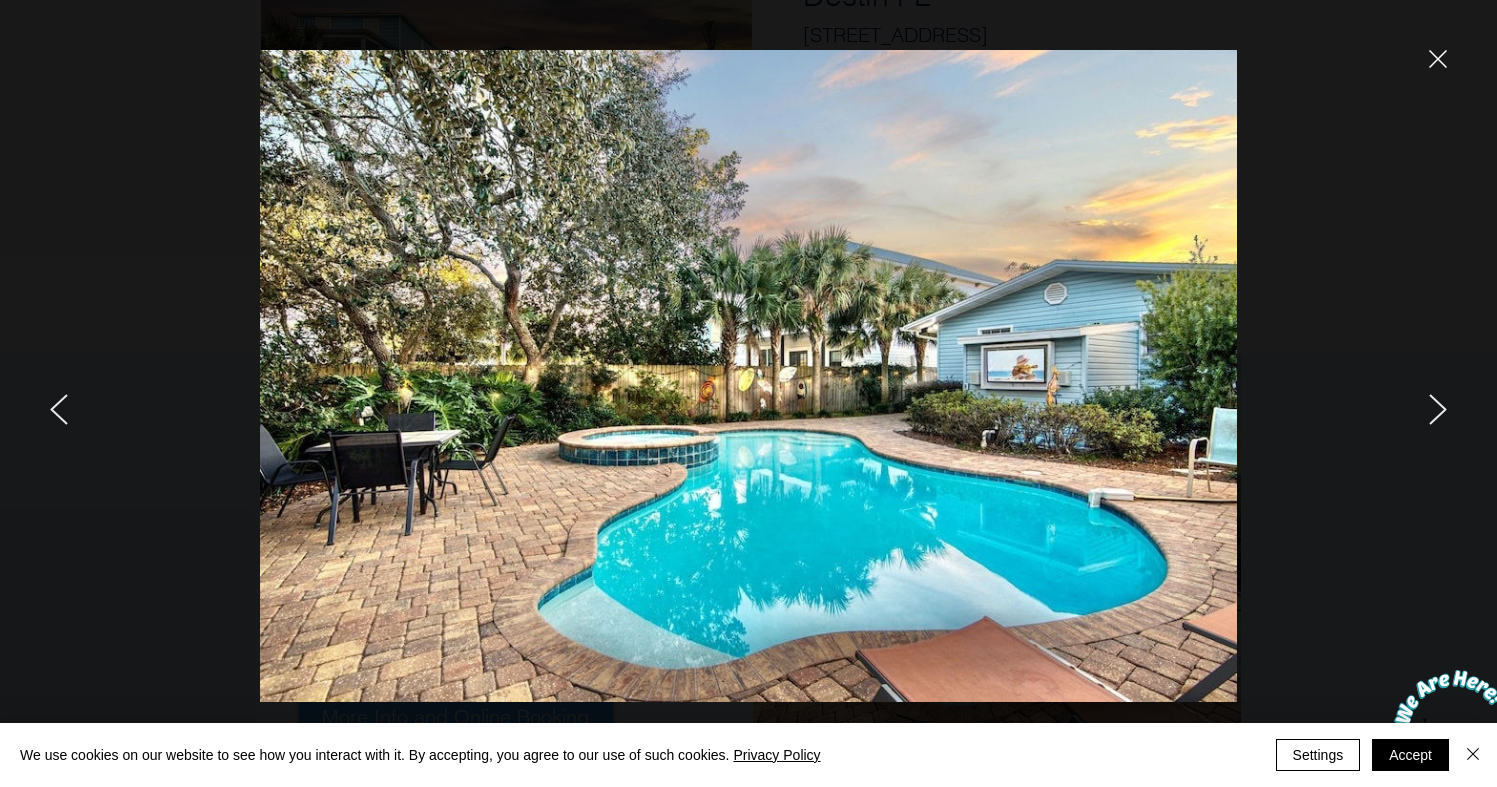 click 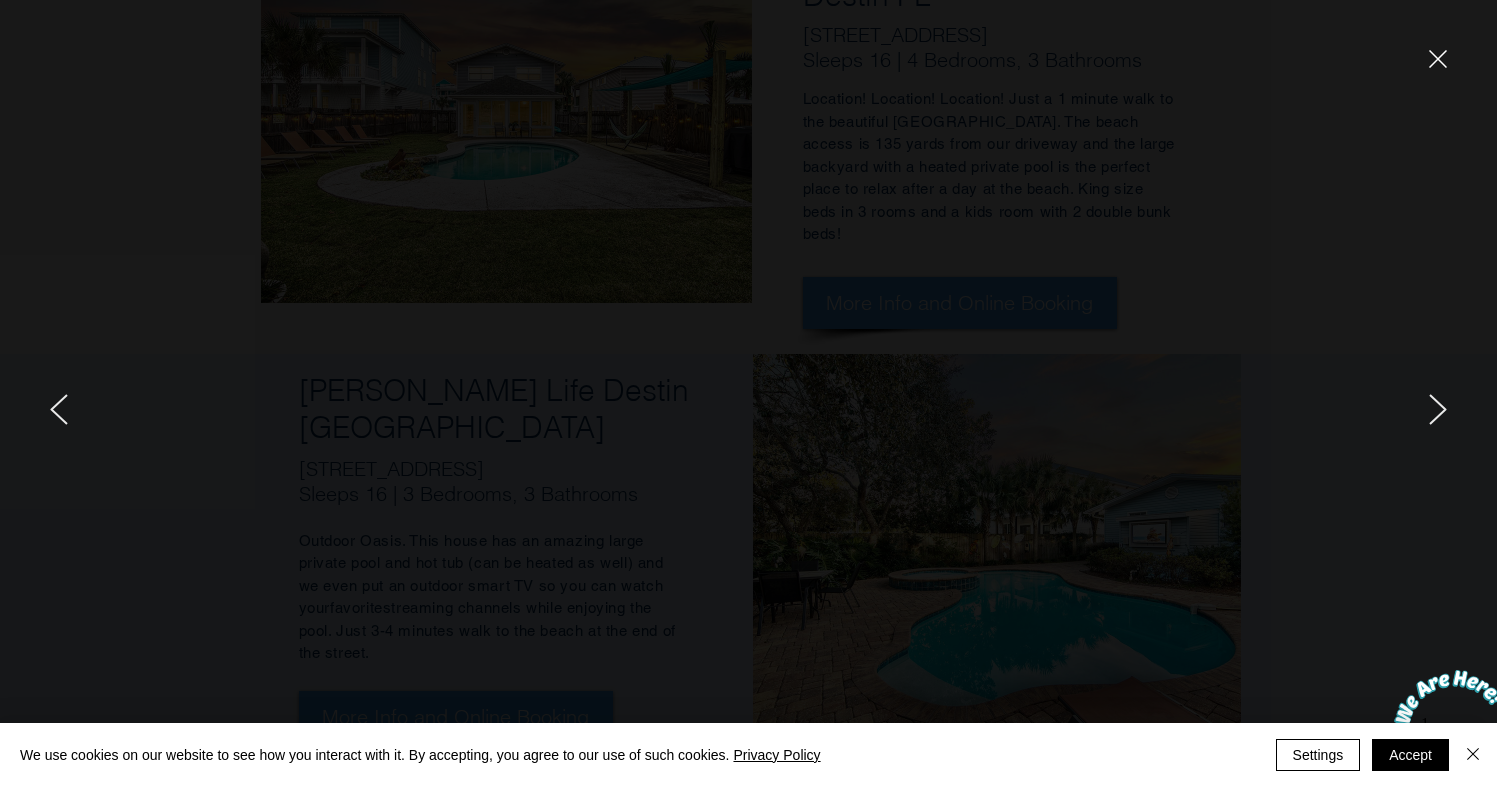click 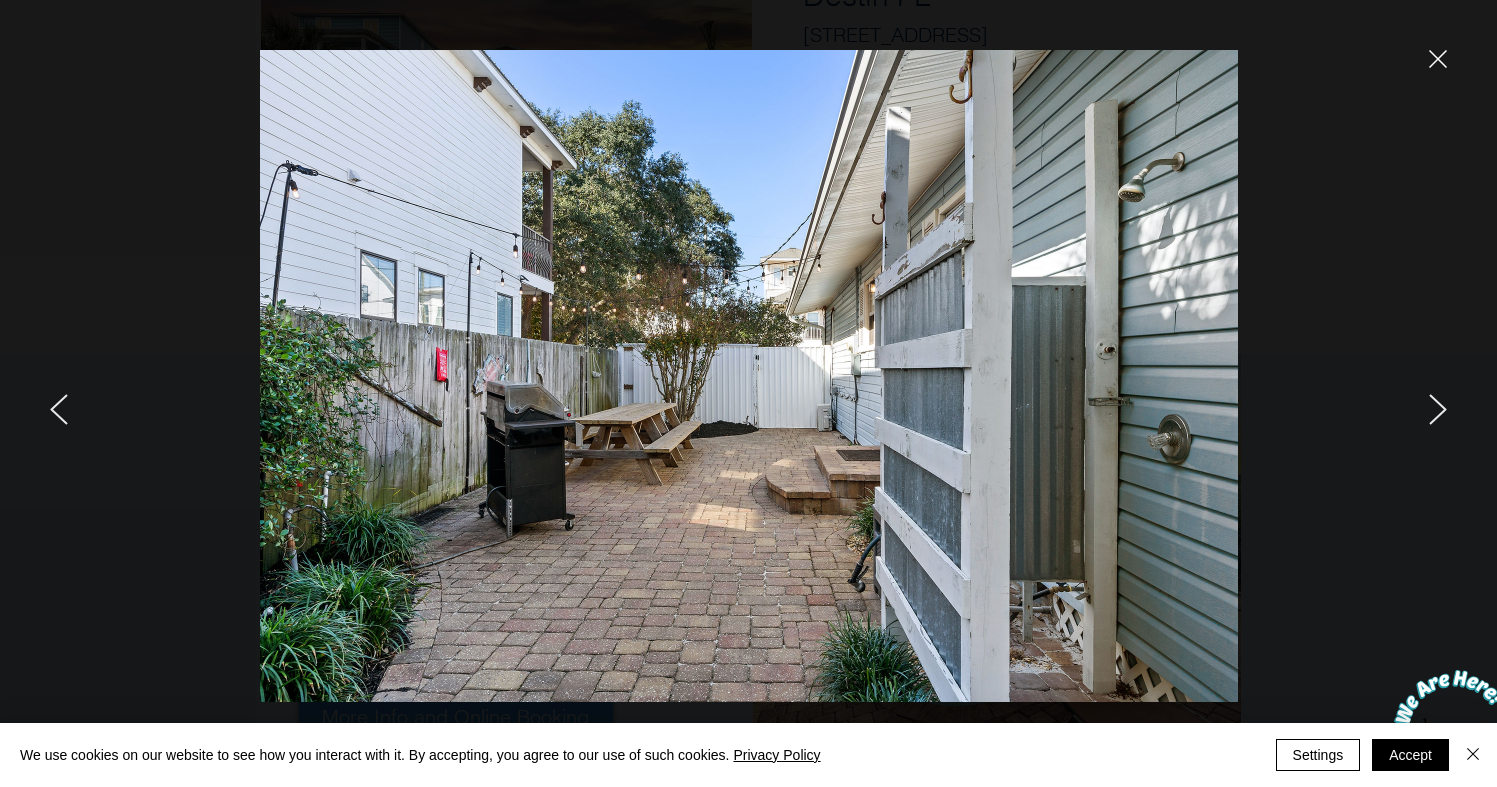 click at bounding box center (247, 393) 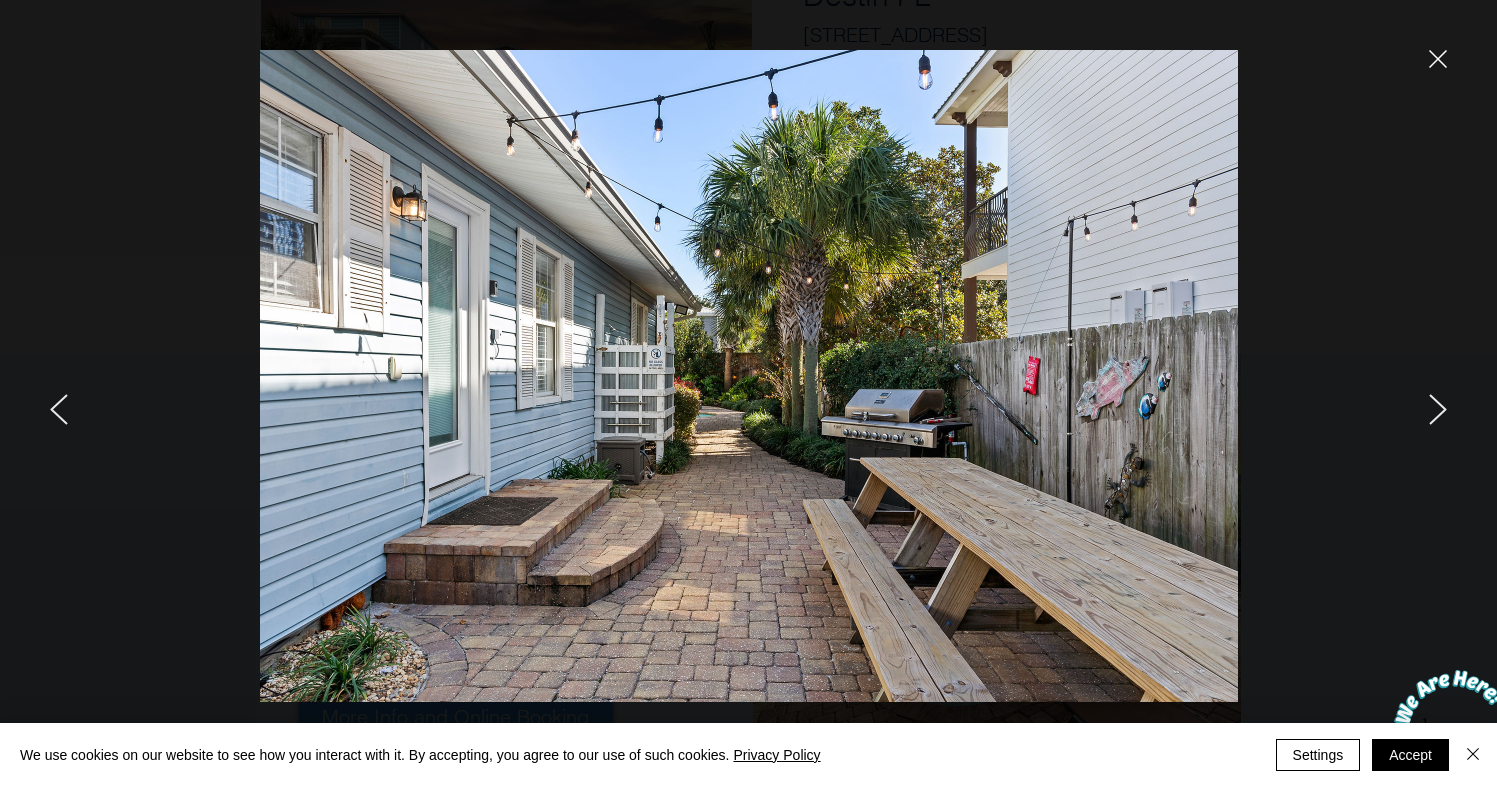 click 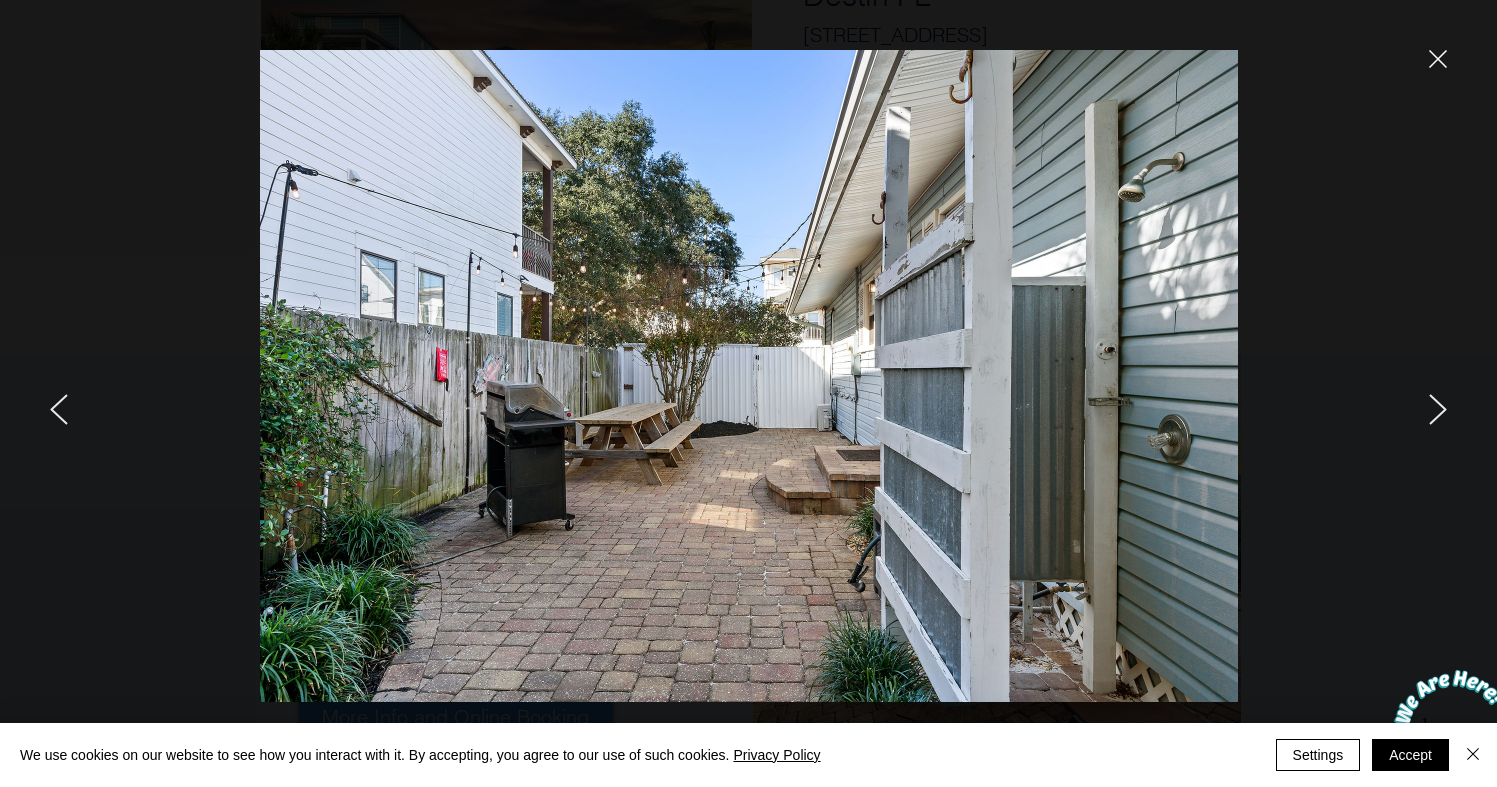 click 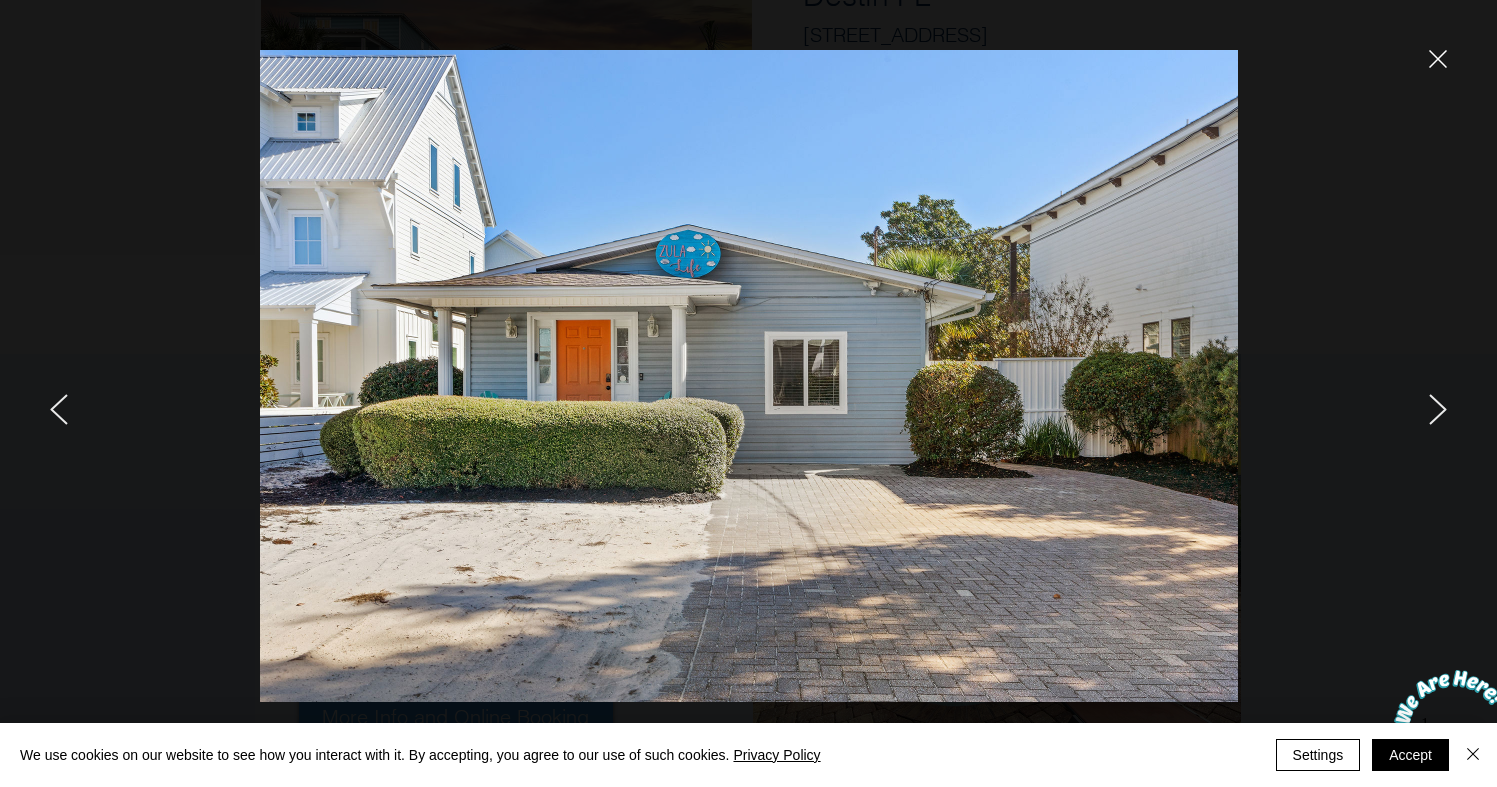click 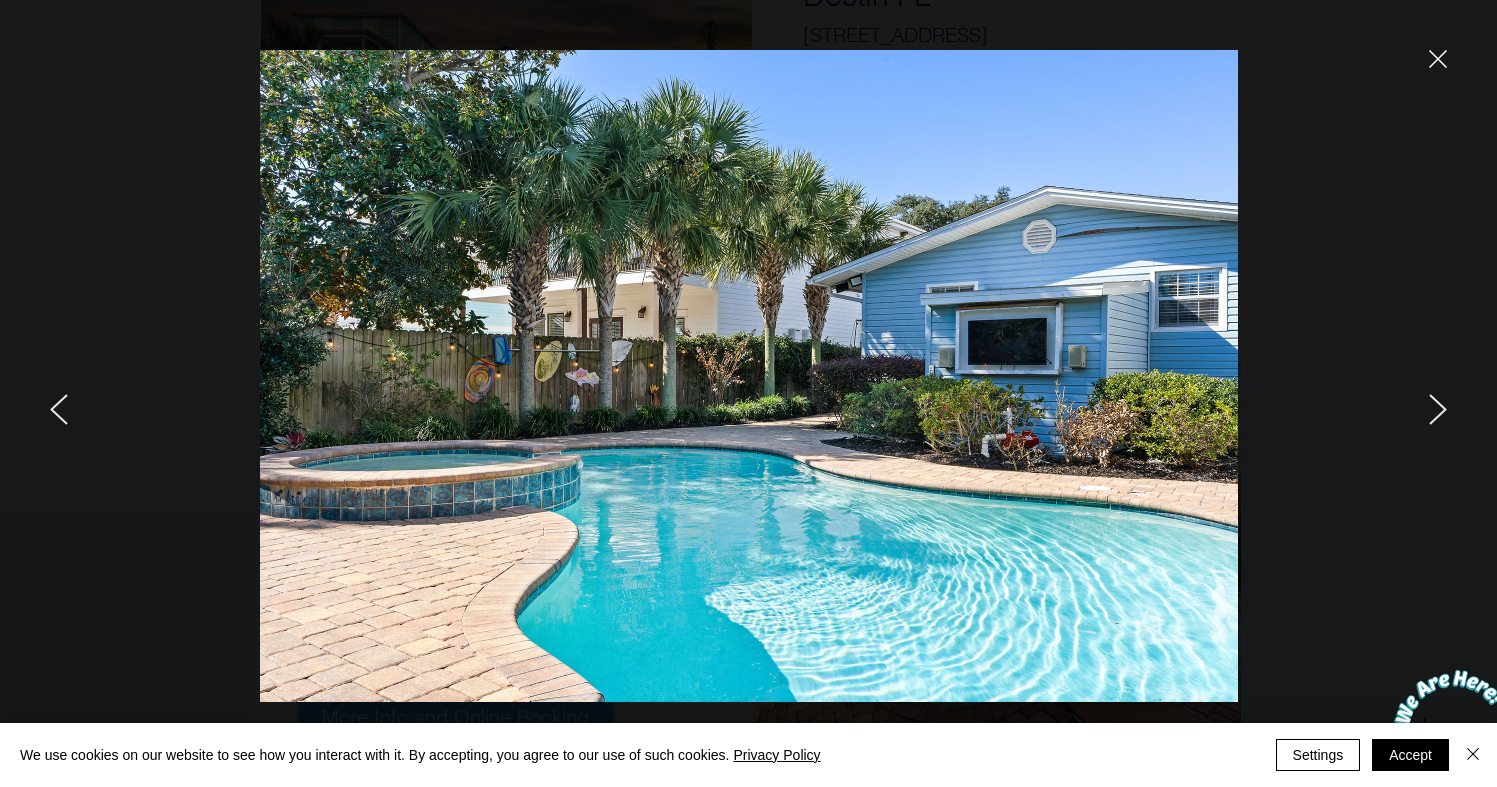 click at bounding box center (1250, 393) 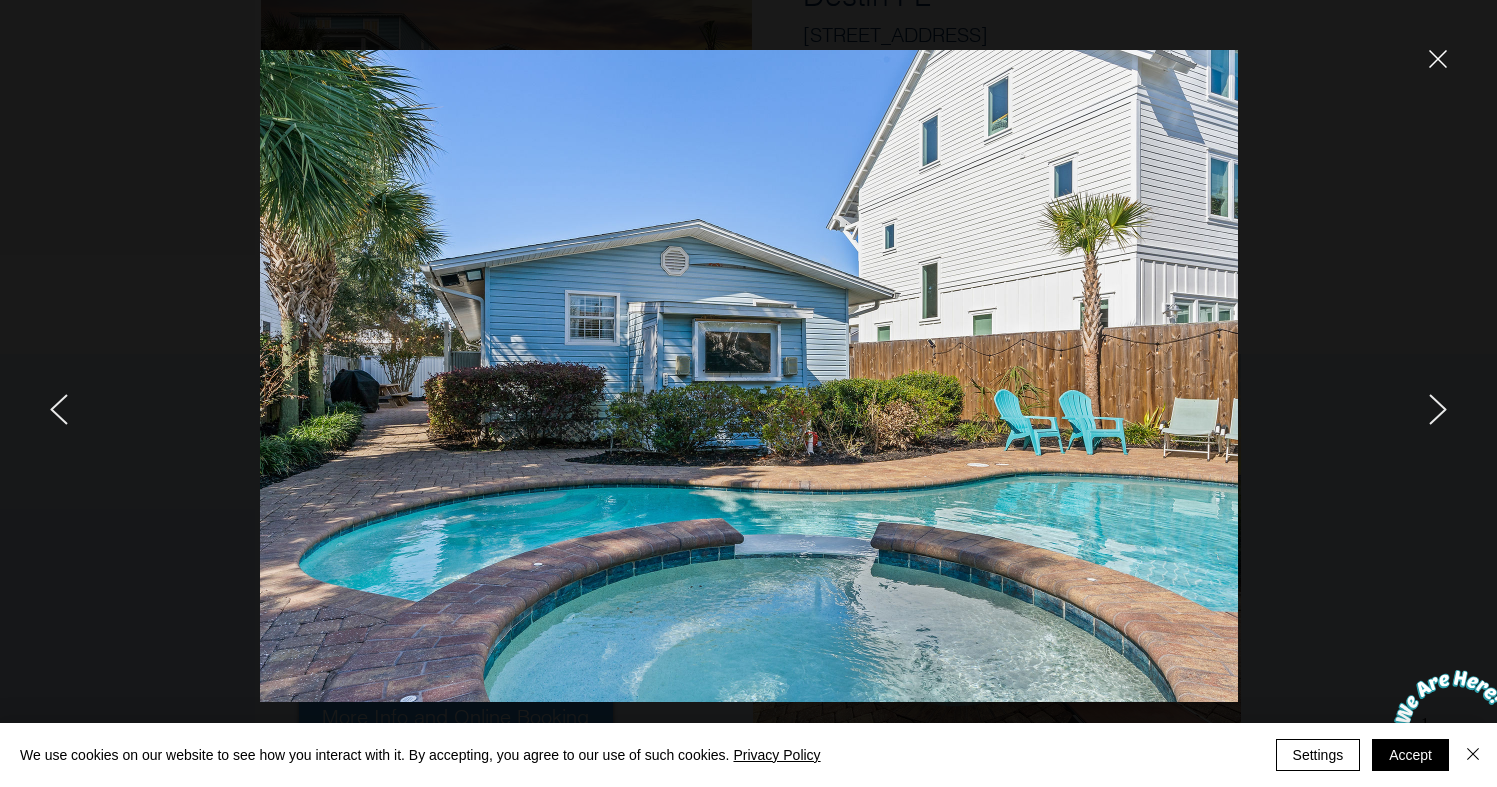 click at bounding box center (1250, 393) 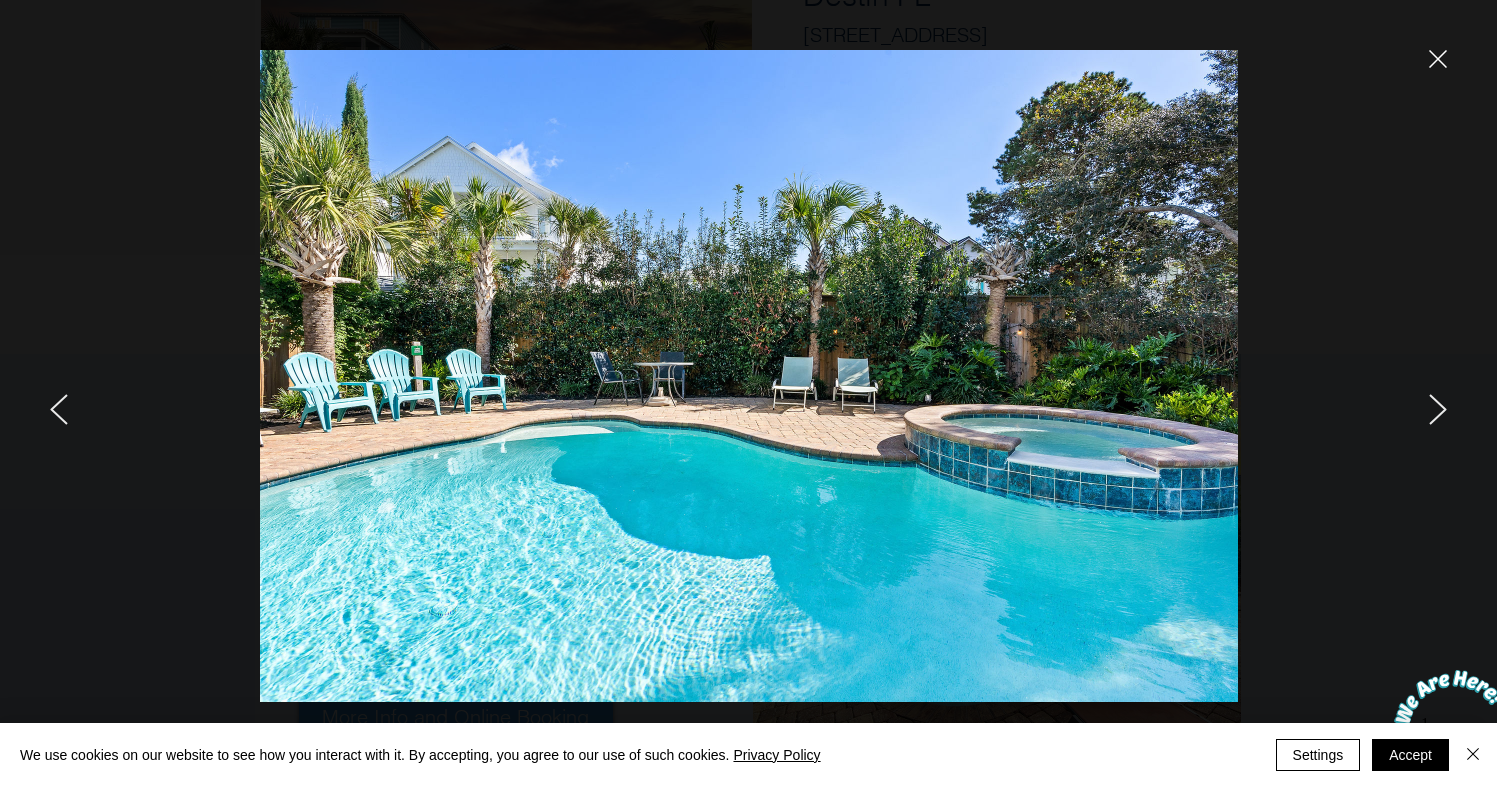 click at bounding box center [1250, 393] 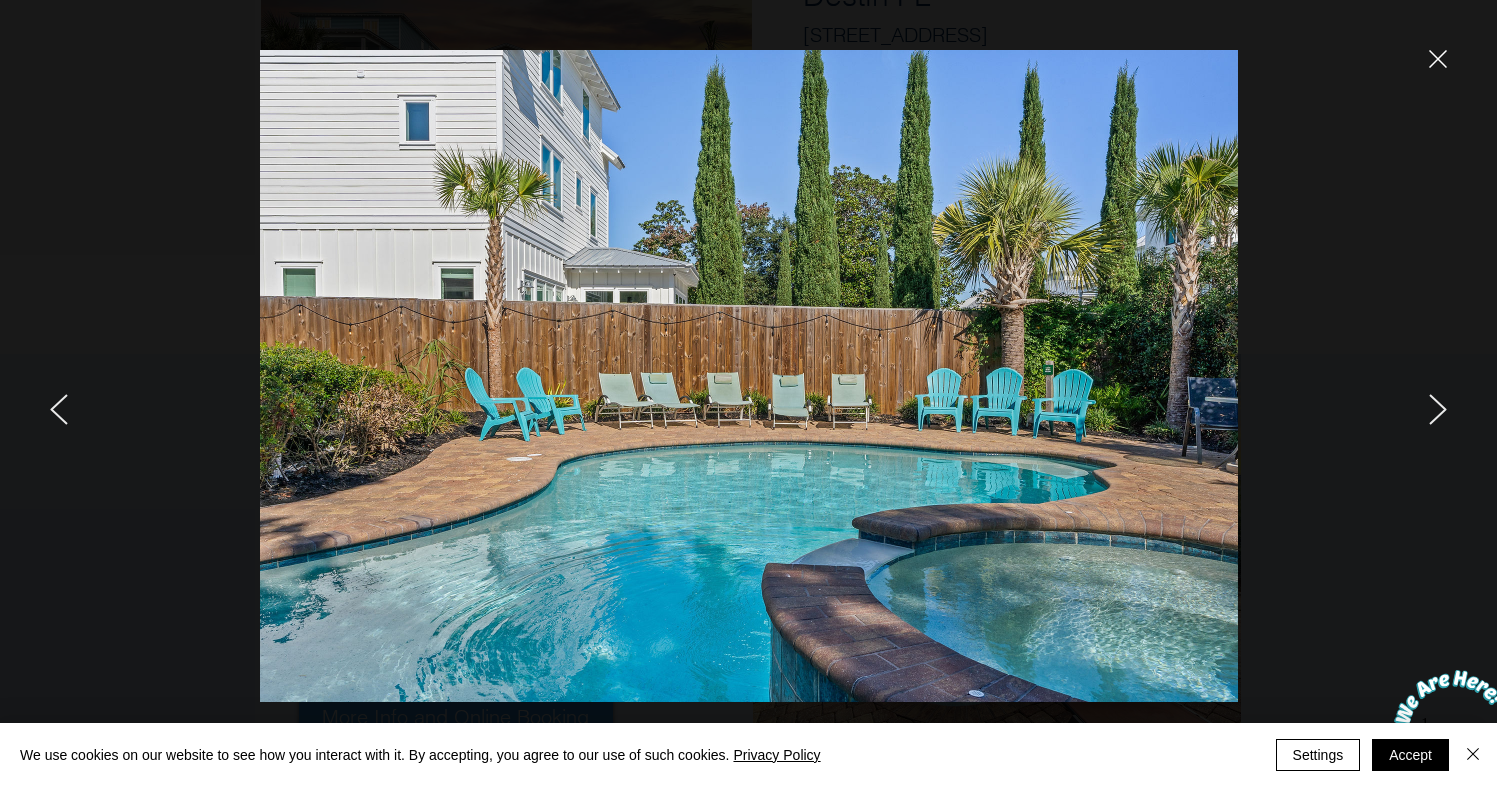 click at bounding box center (1250, 393) 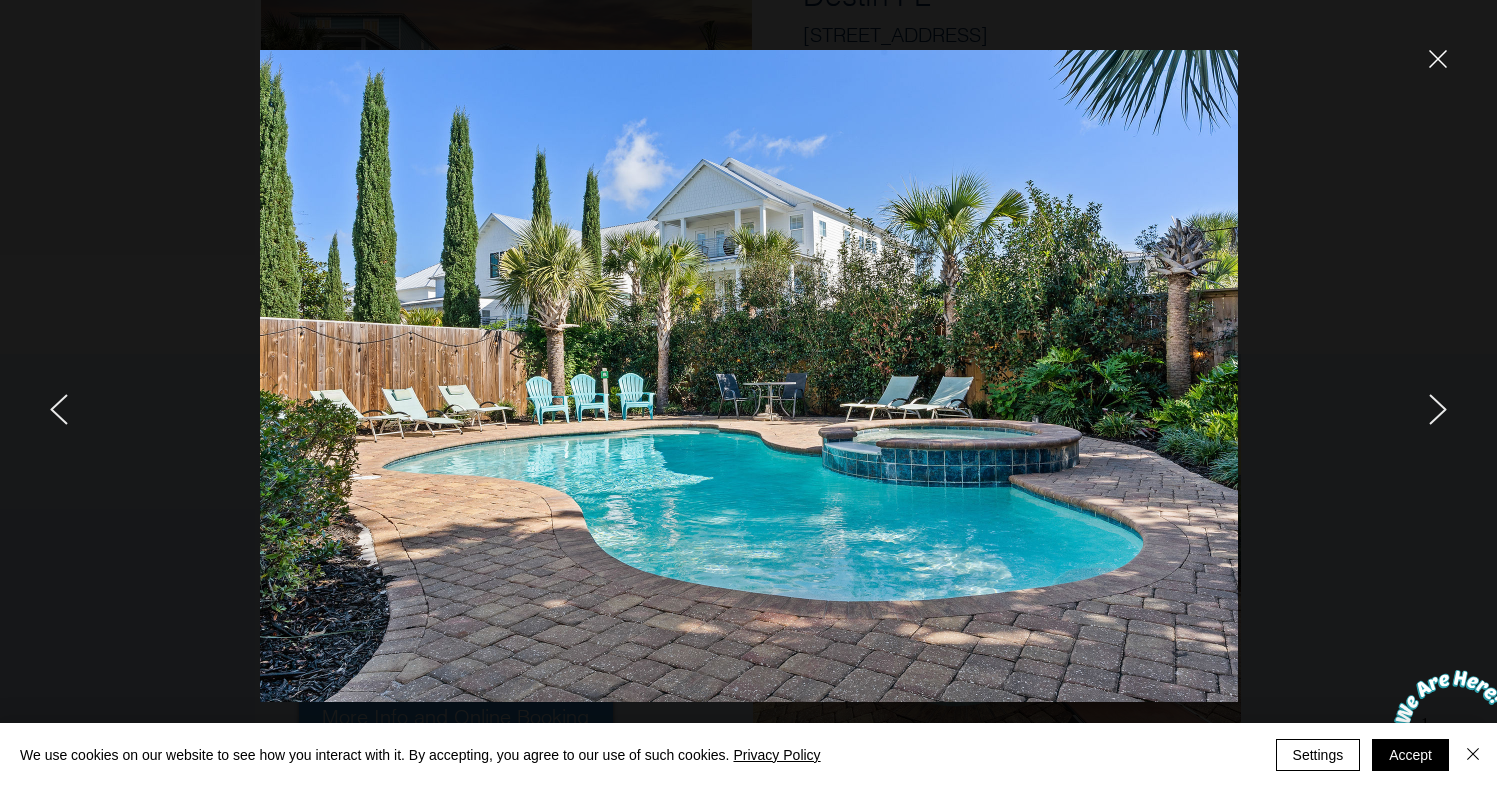 click at bounding box center (1250, 393) 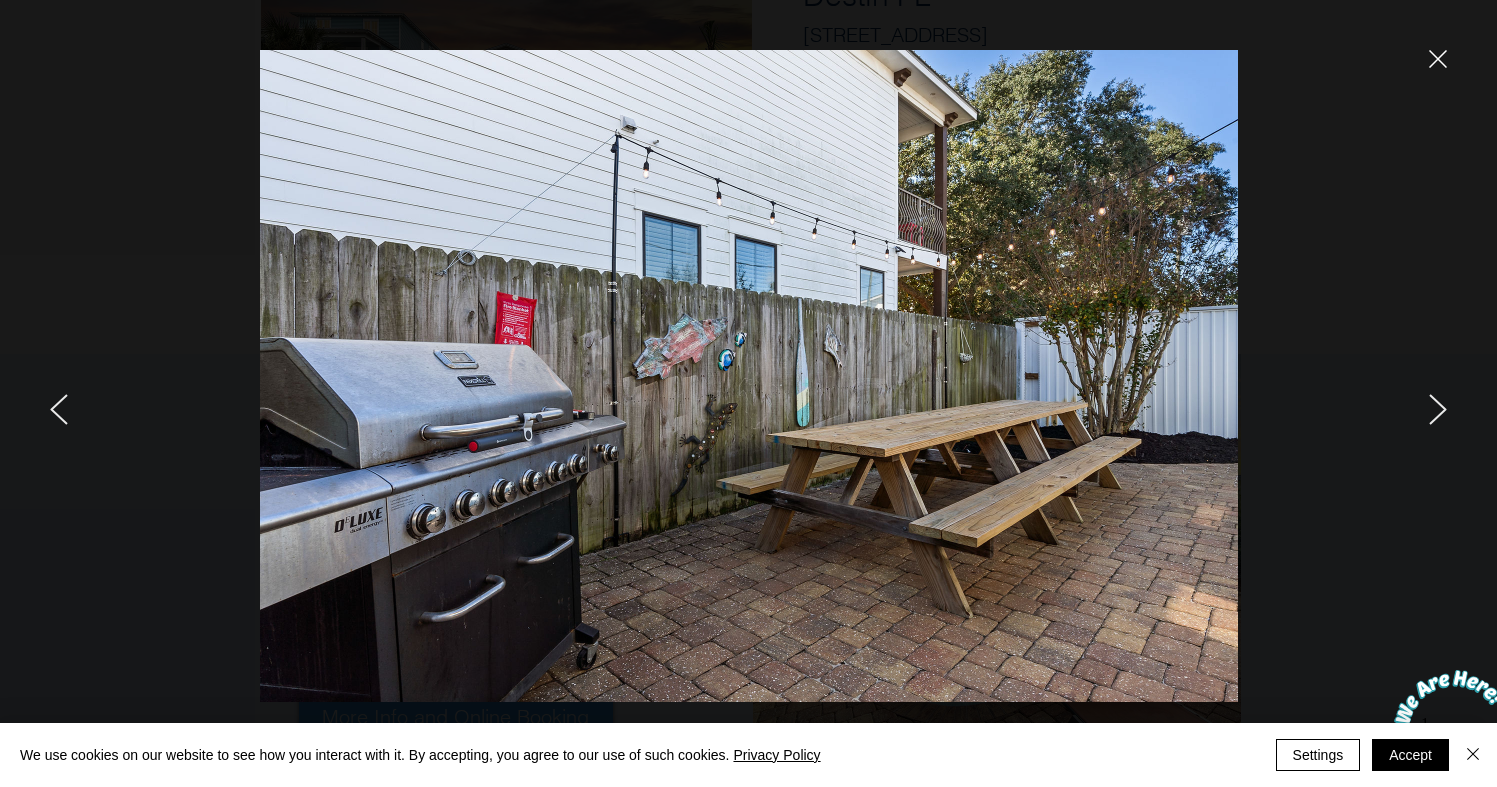 click at bounding box center (1250, 393) 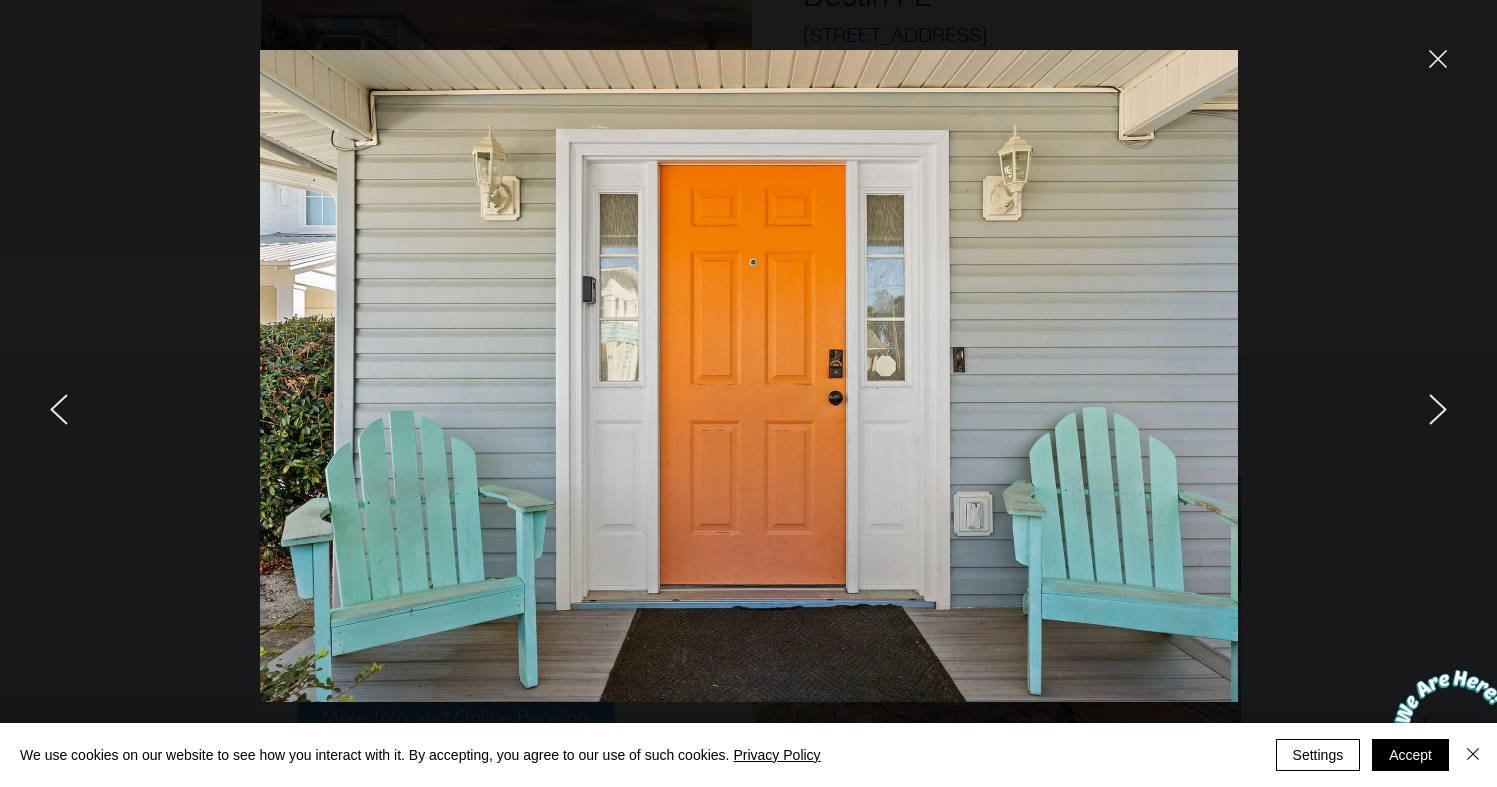 click at bounding box center [1250, 393] 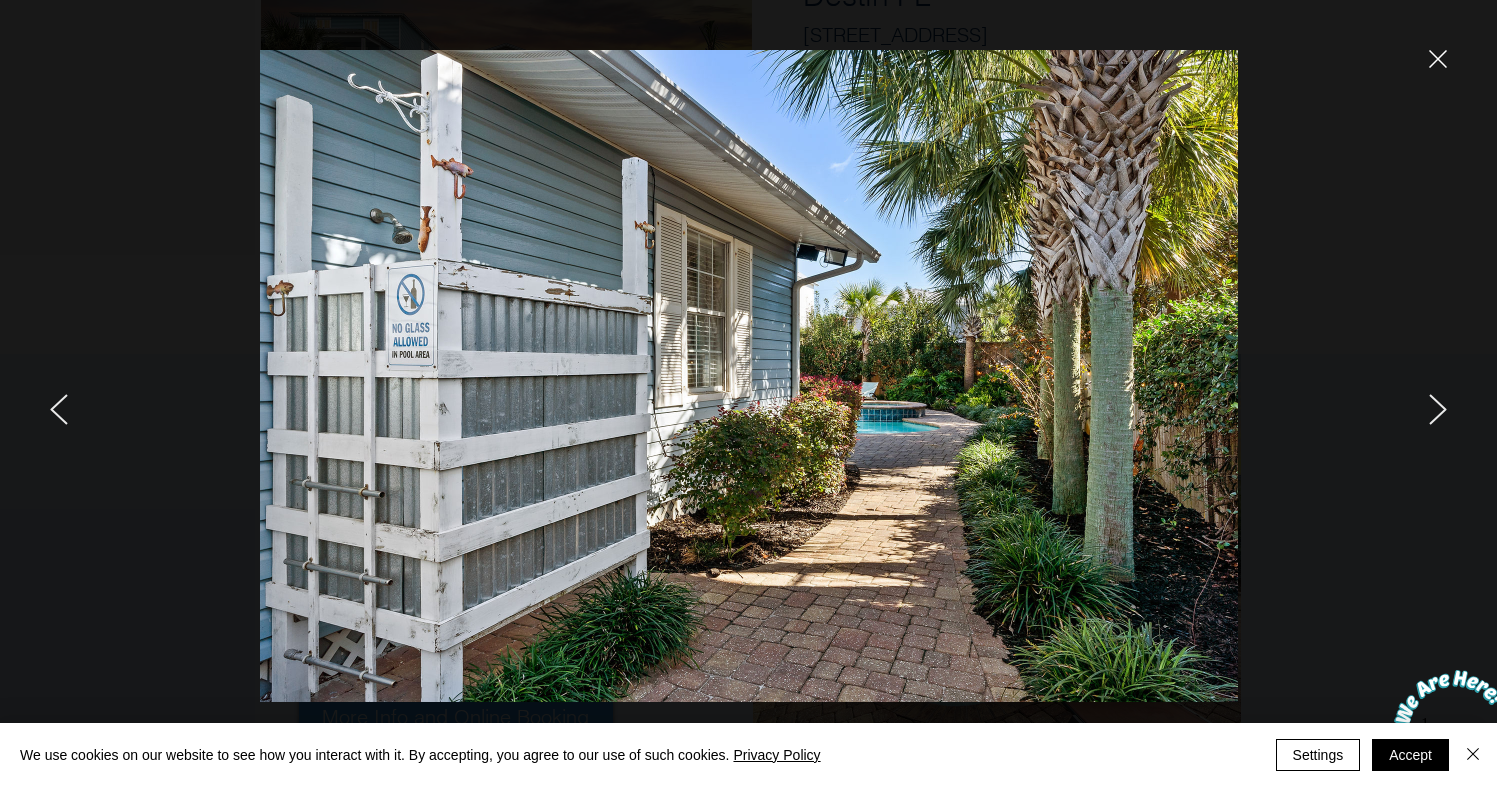 click at bounding box center [1250, 393] 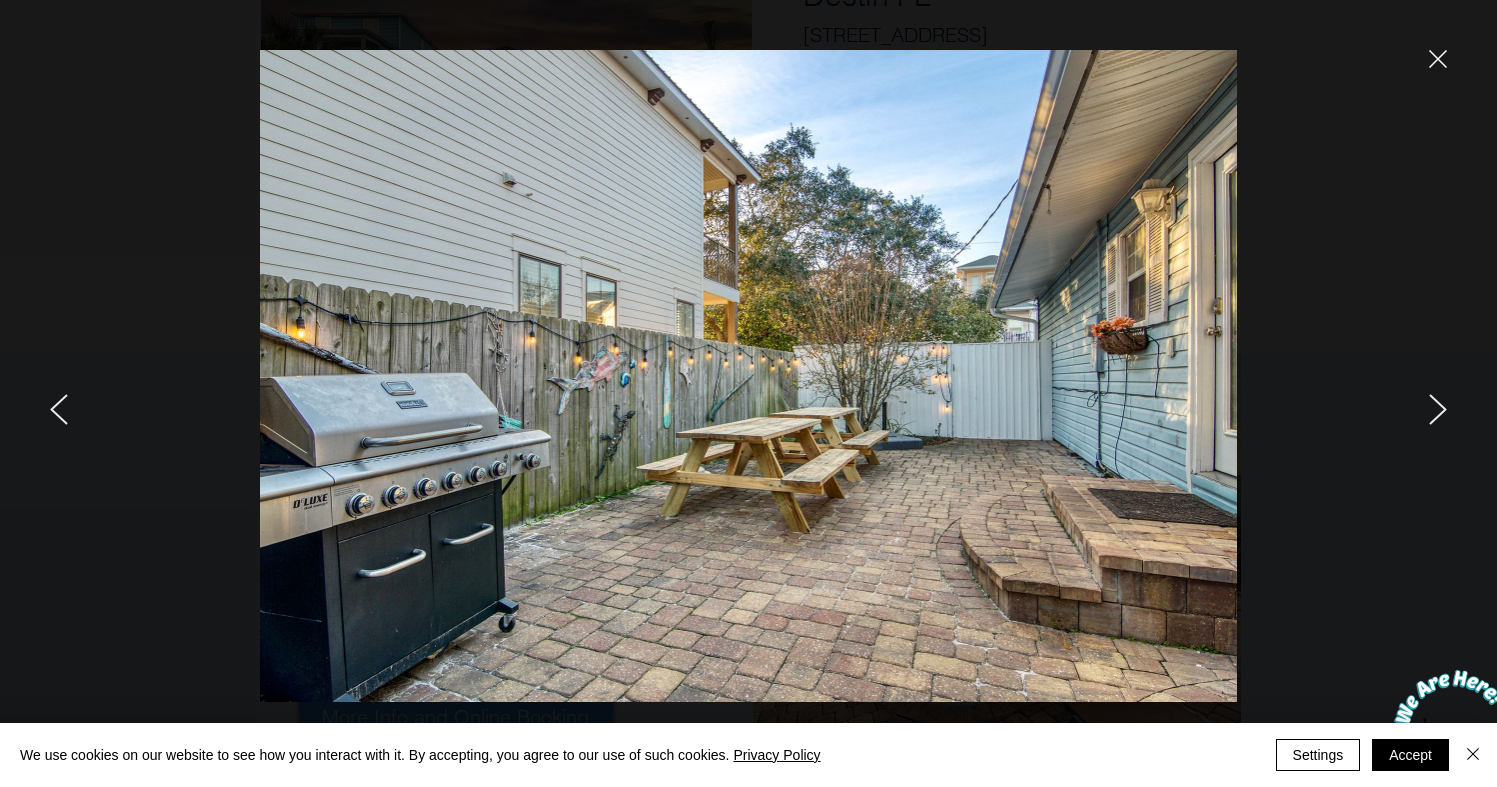 click at bounding box center (1250, 393) 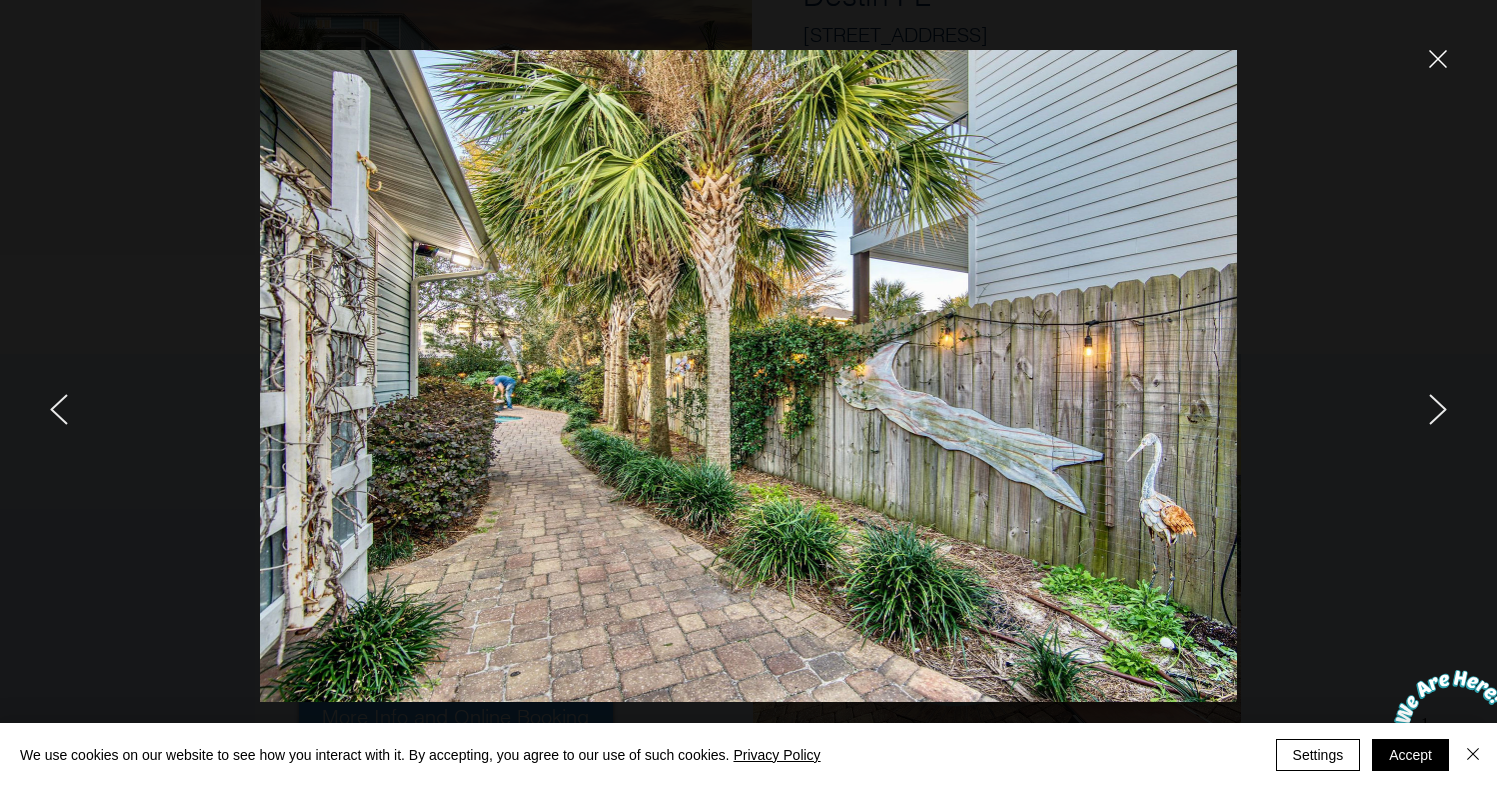 click at bounding box center (1250, 393) 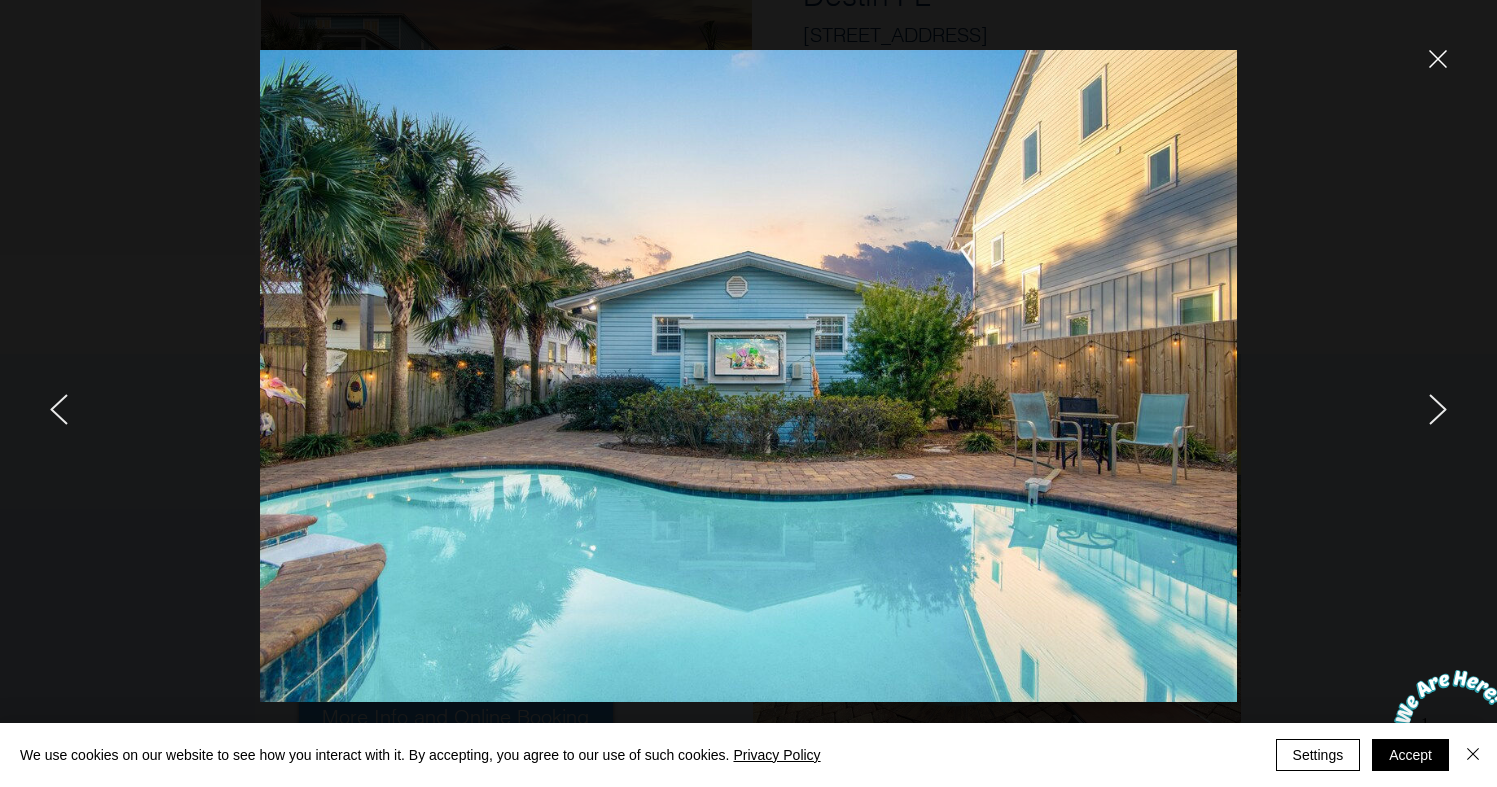 click at bounding box center (1250, 393) 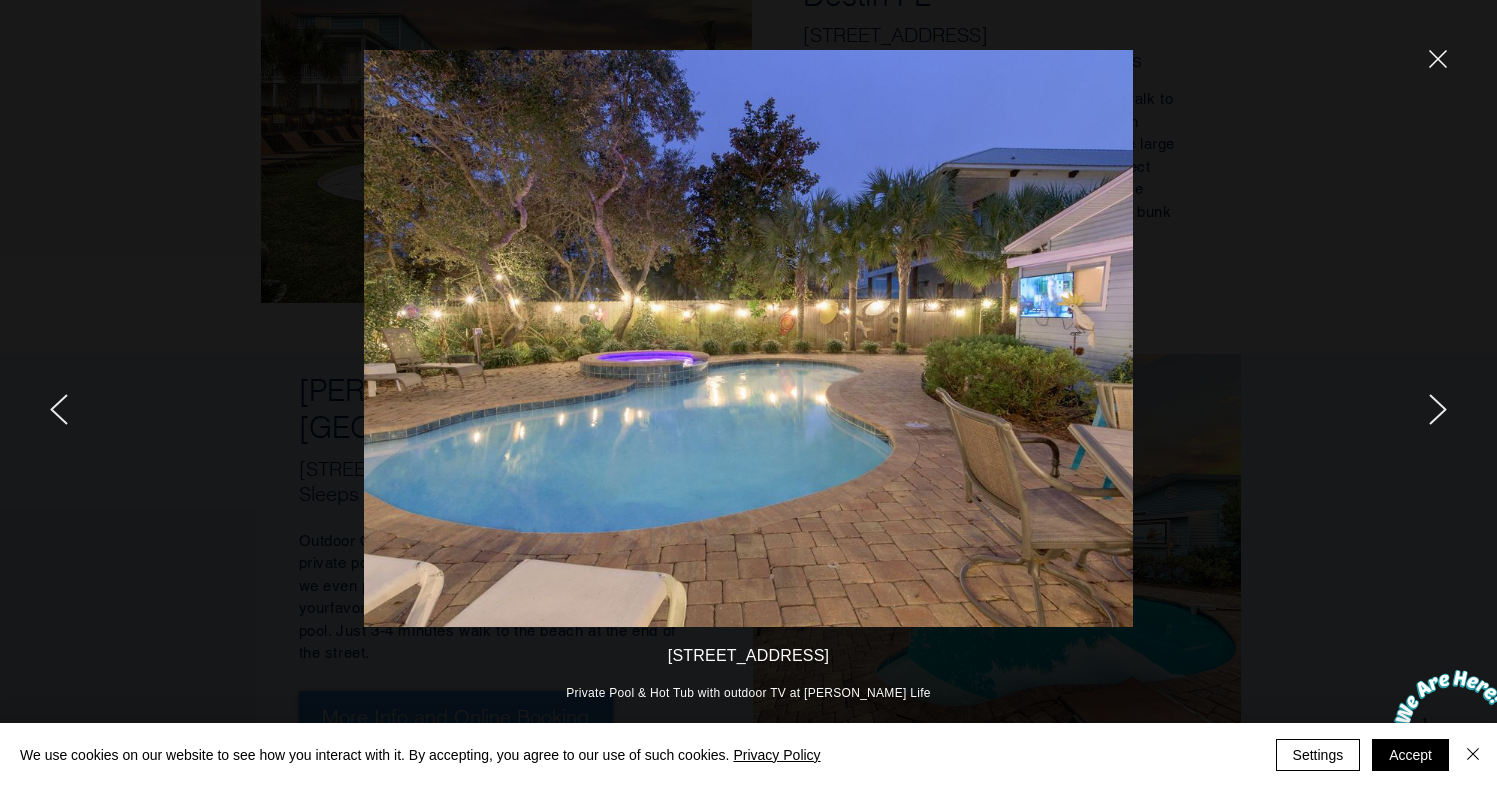 click at bounding box center (1250, 393) 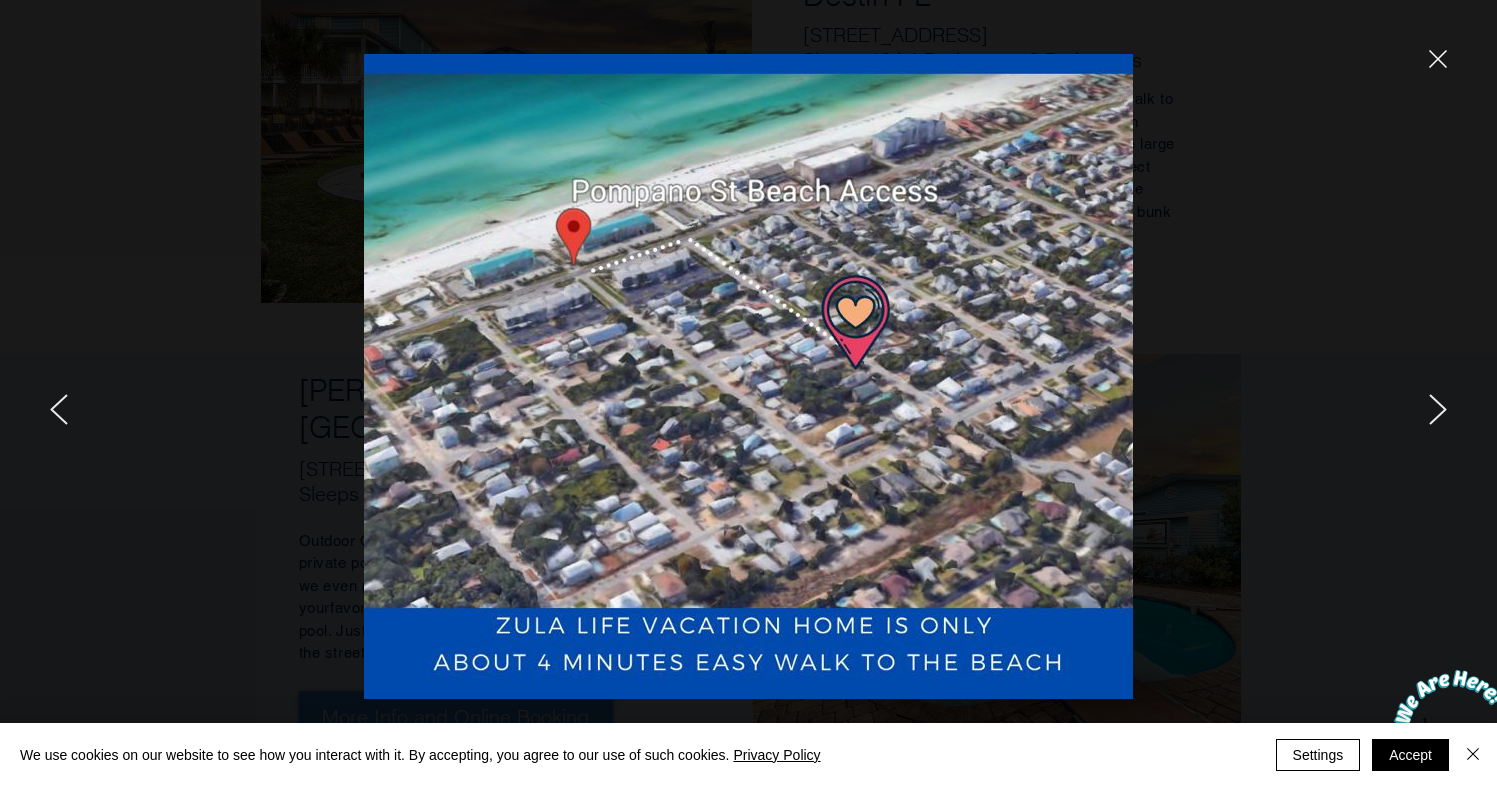 click at bounding box center (1250, 393) 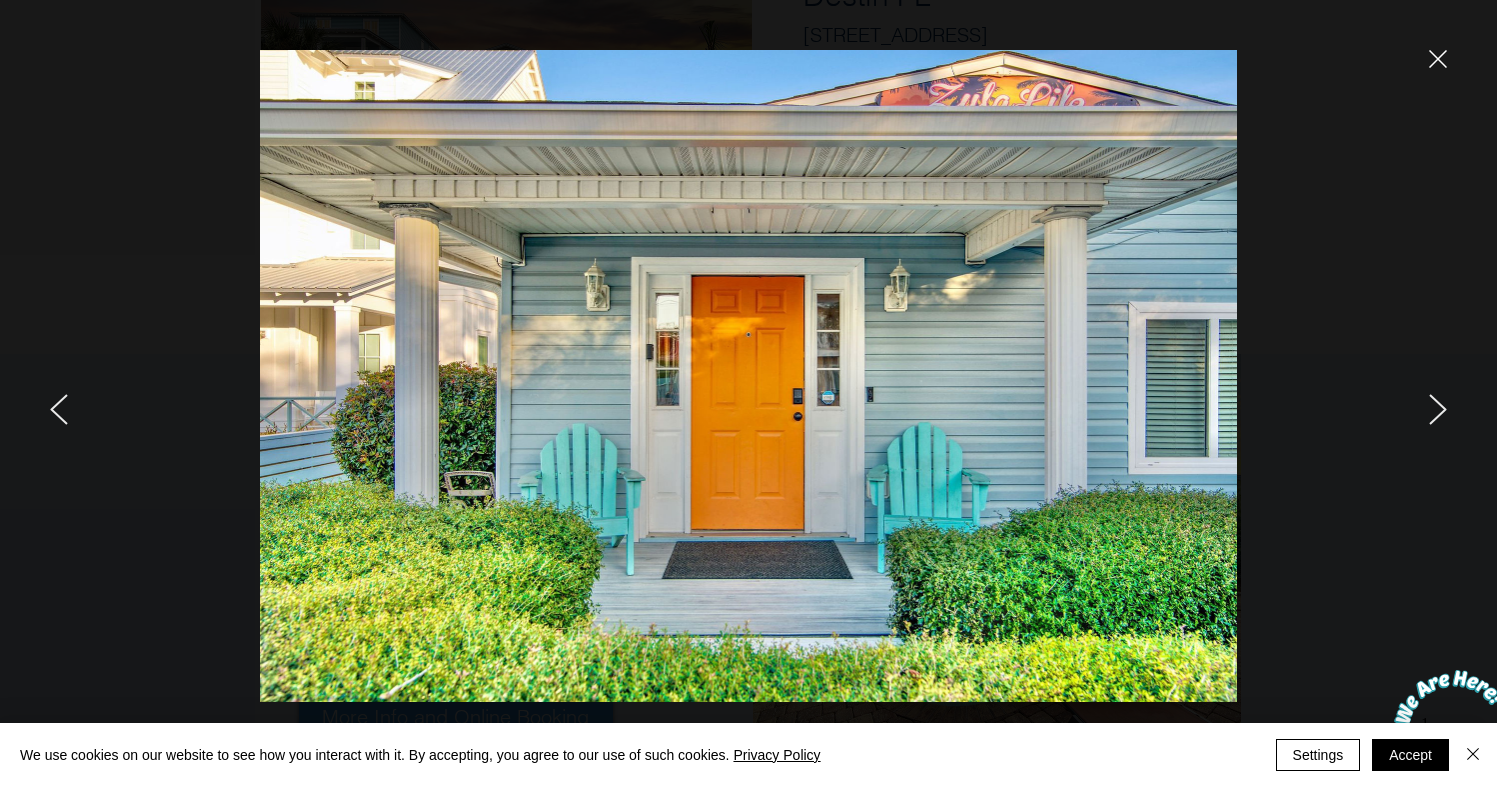 click at bounding box center [1250, 393] 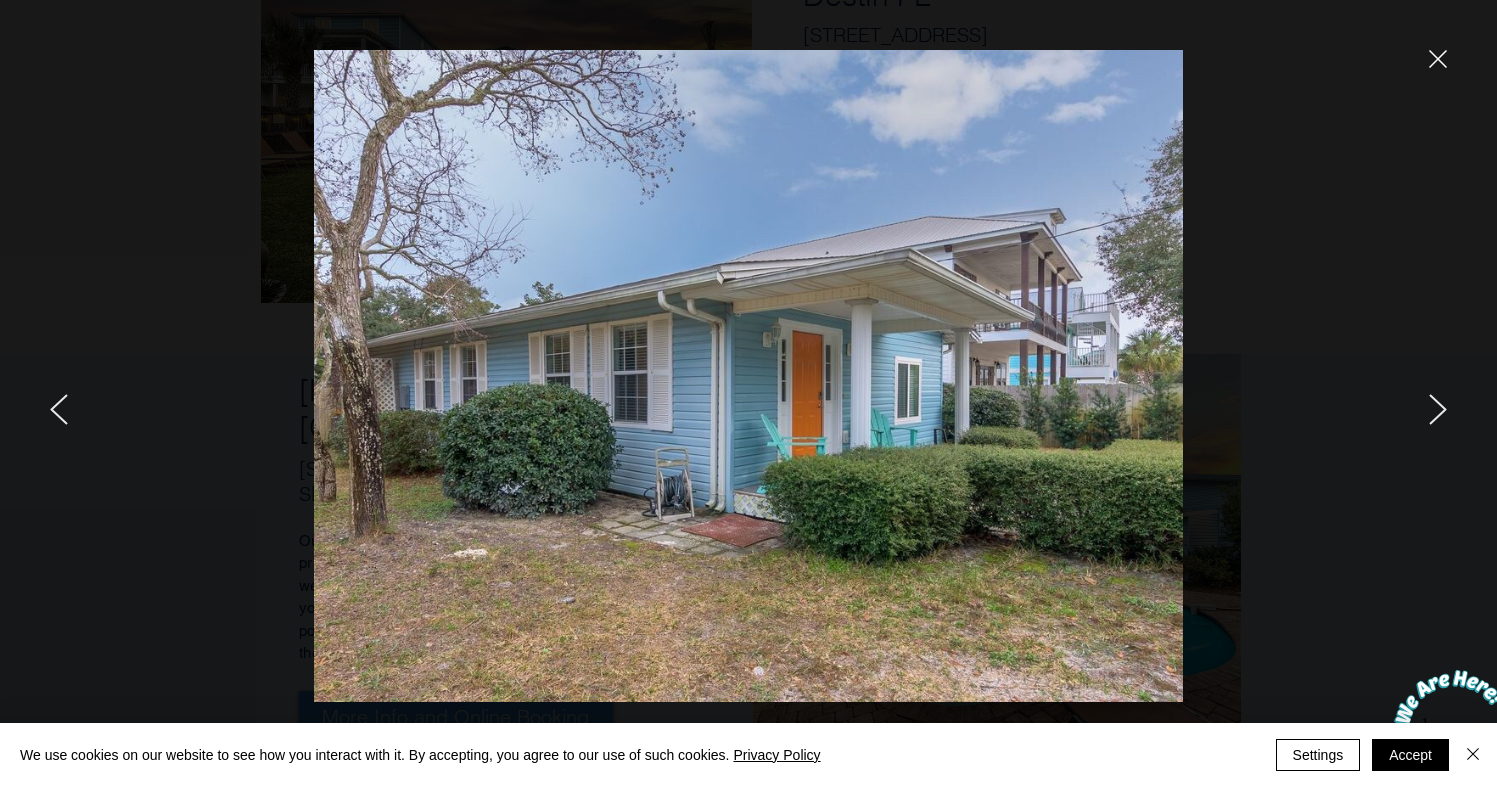 click at bounding box center [1250, 393] 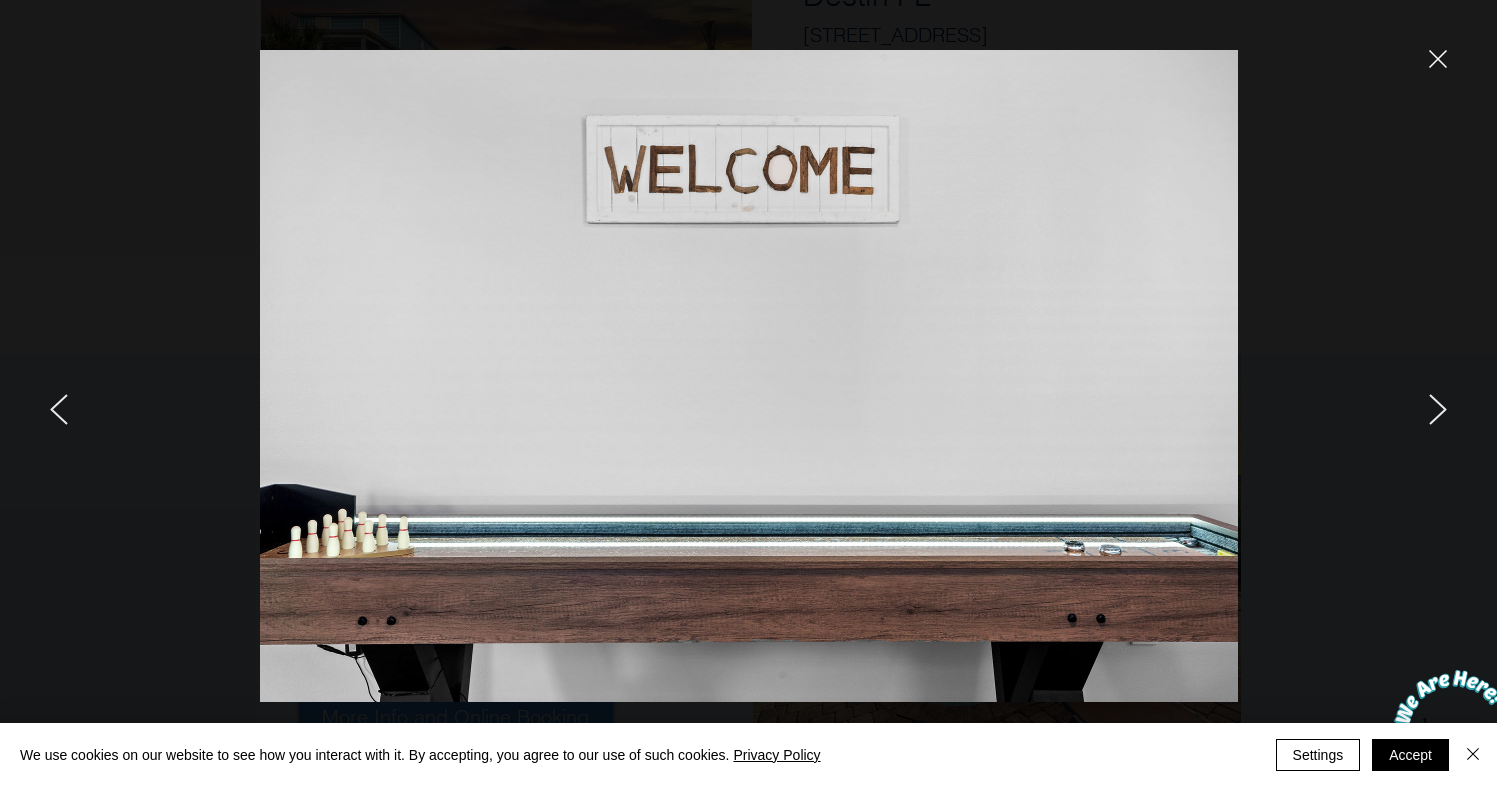 click at bounding box center [1250, 393] 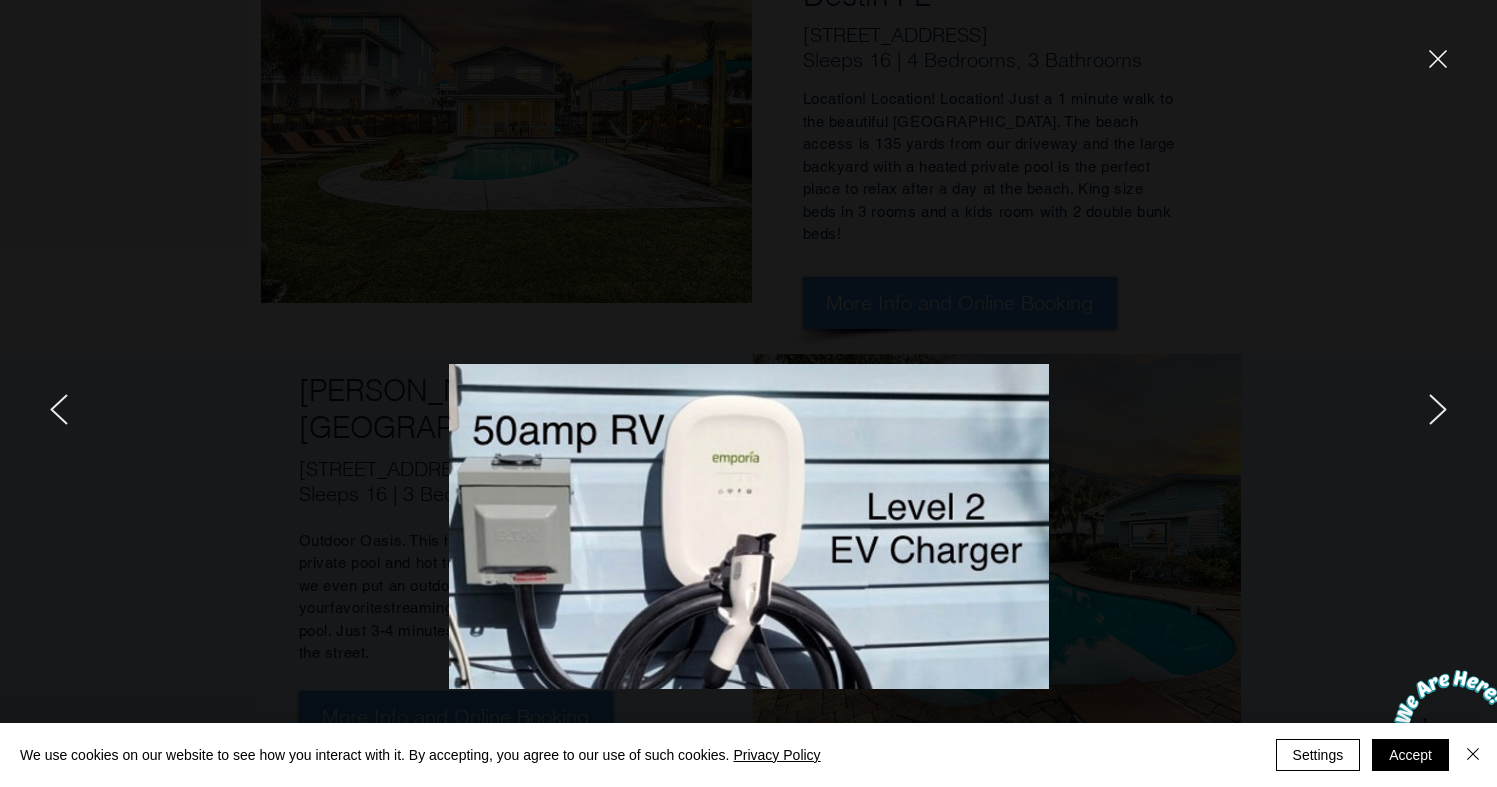 click at bounding box center [1250, 393] 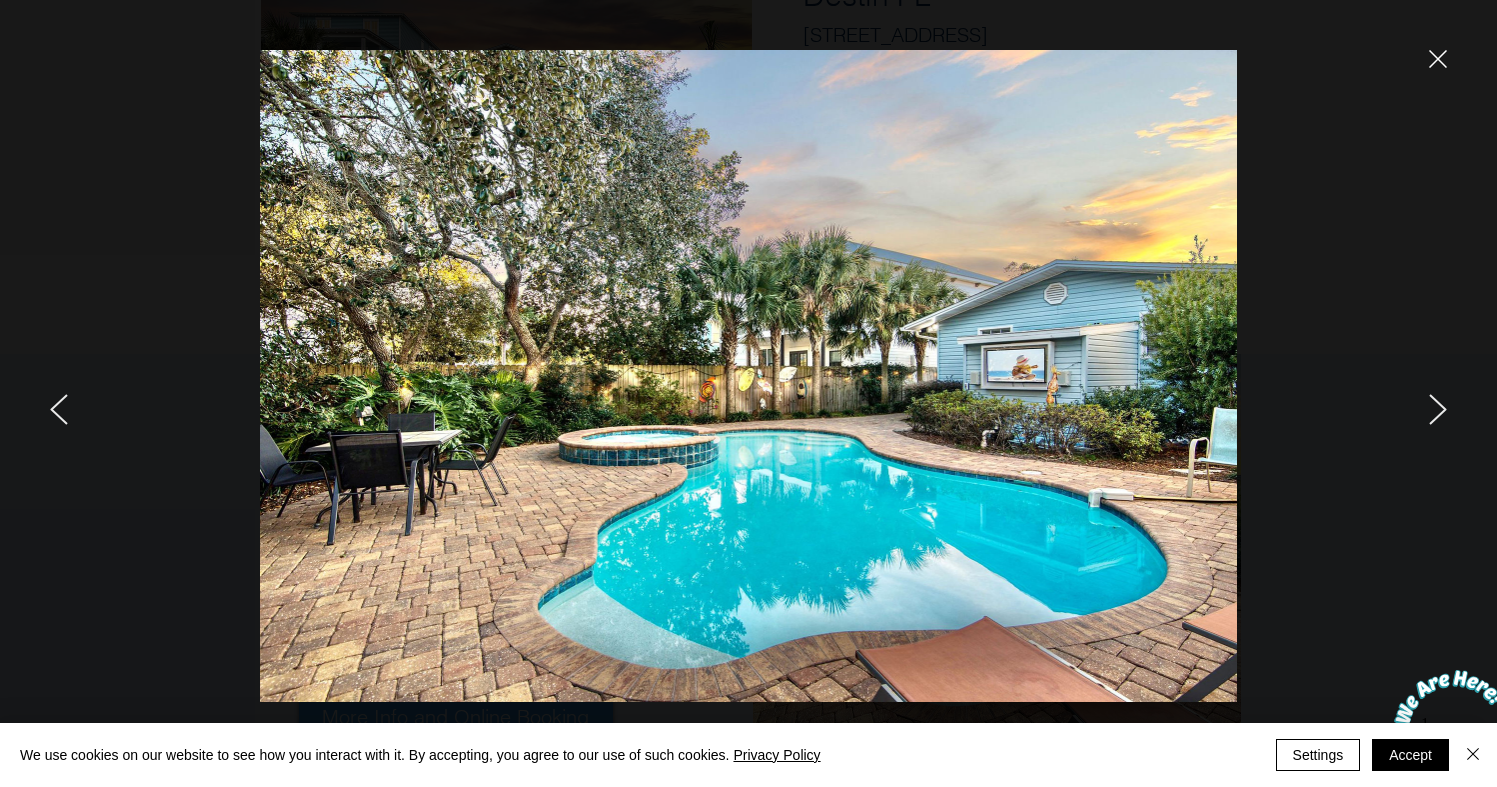 click at bounding box center [247, 393] 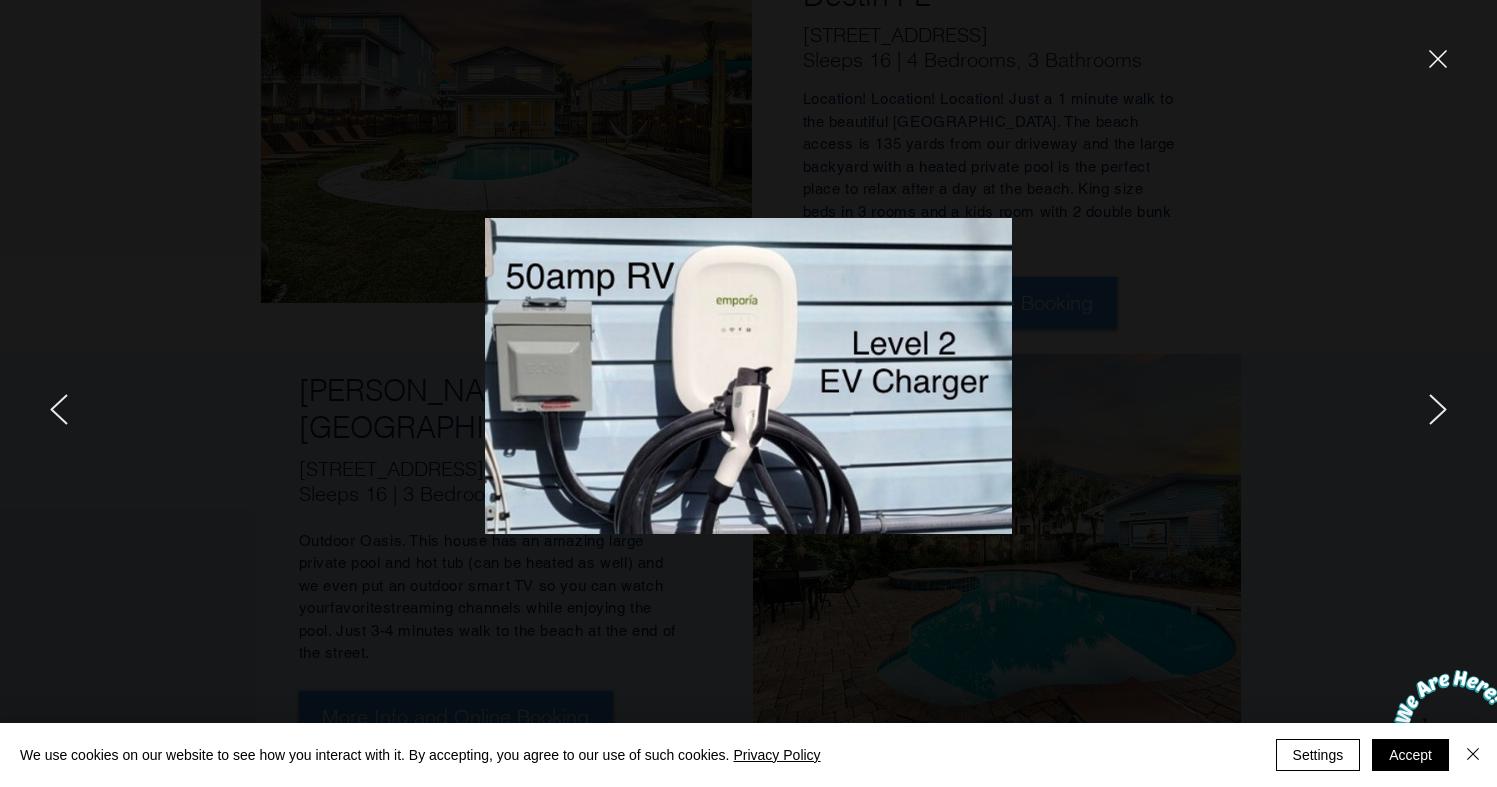 click 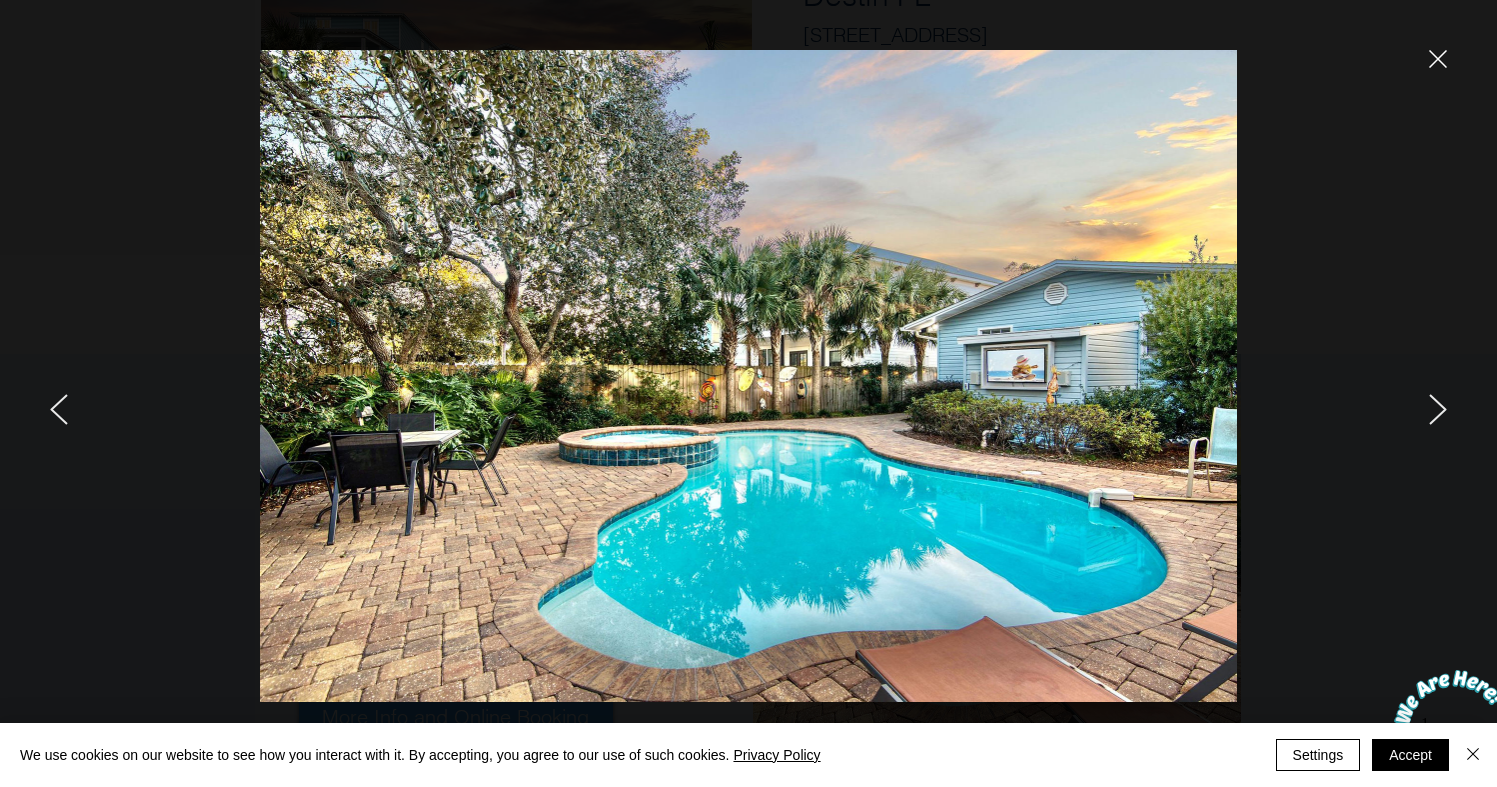 click 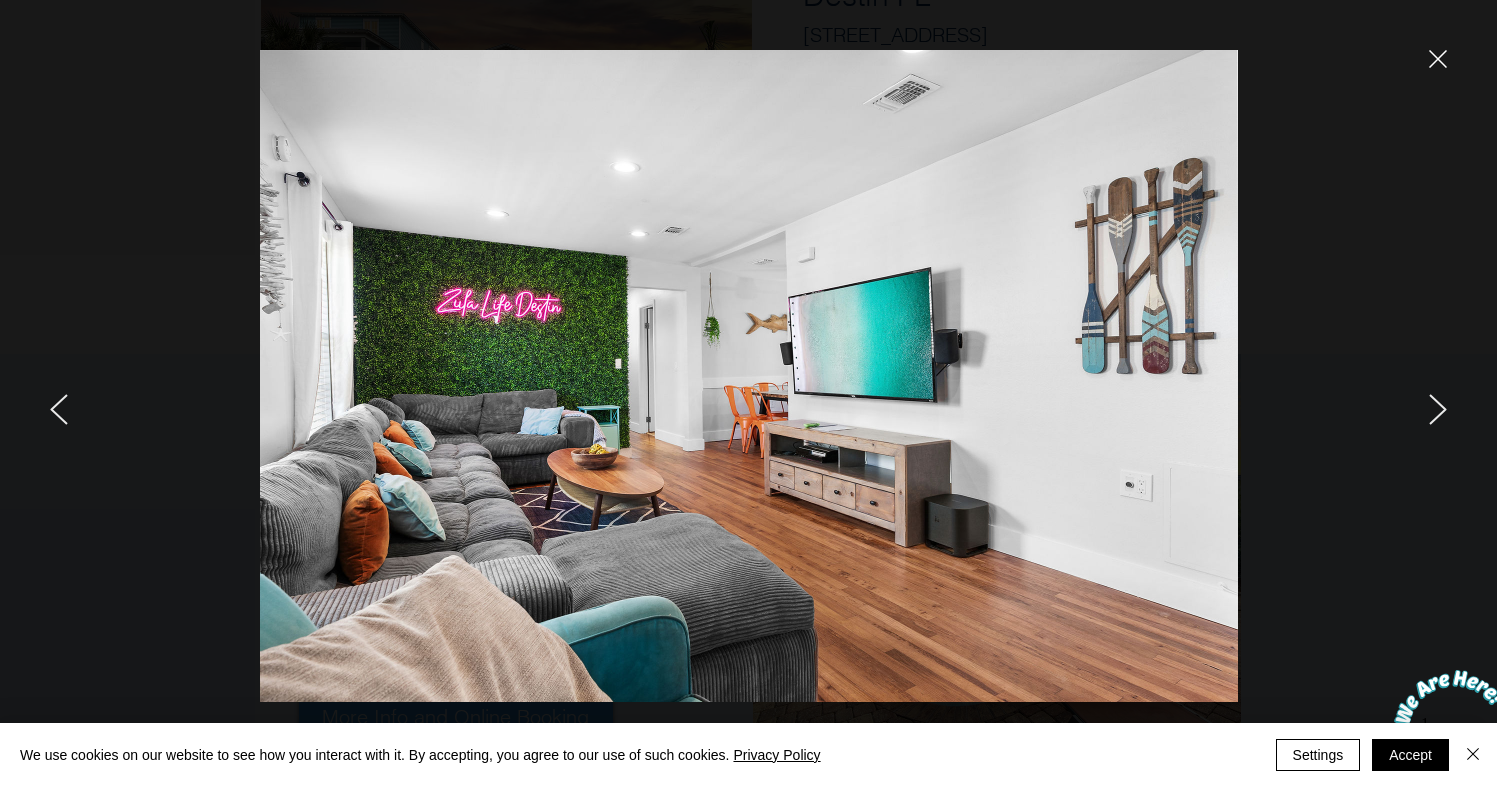 click 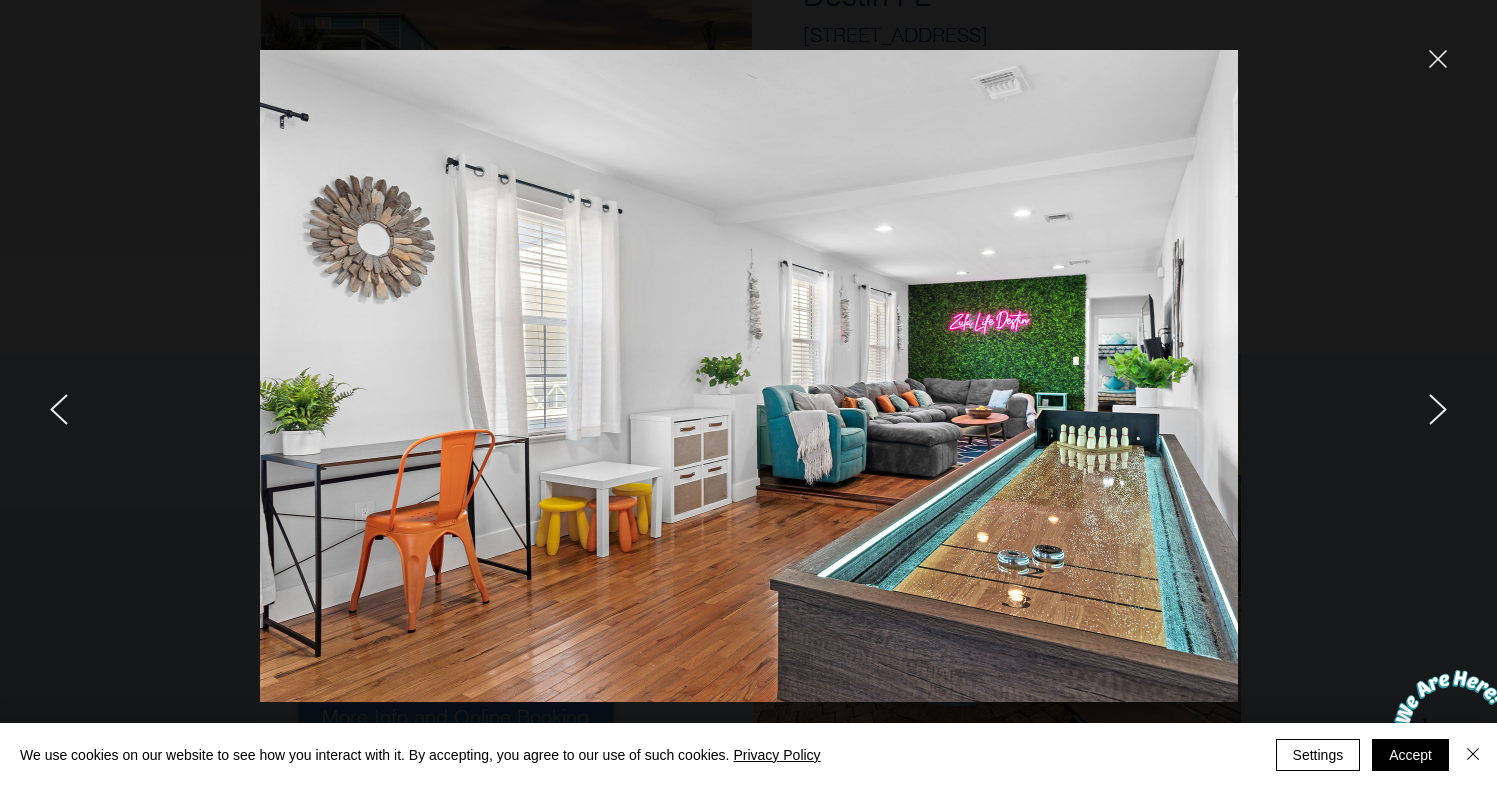 click 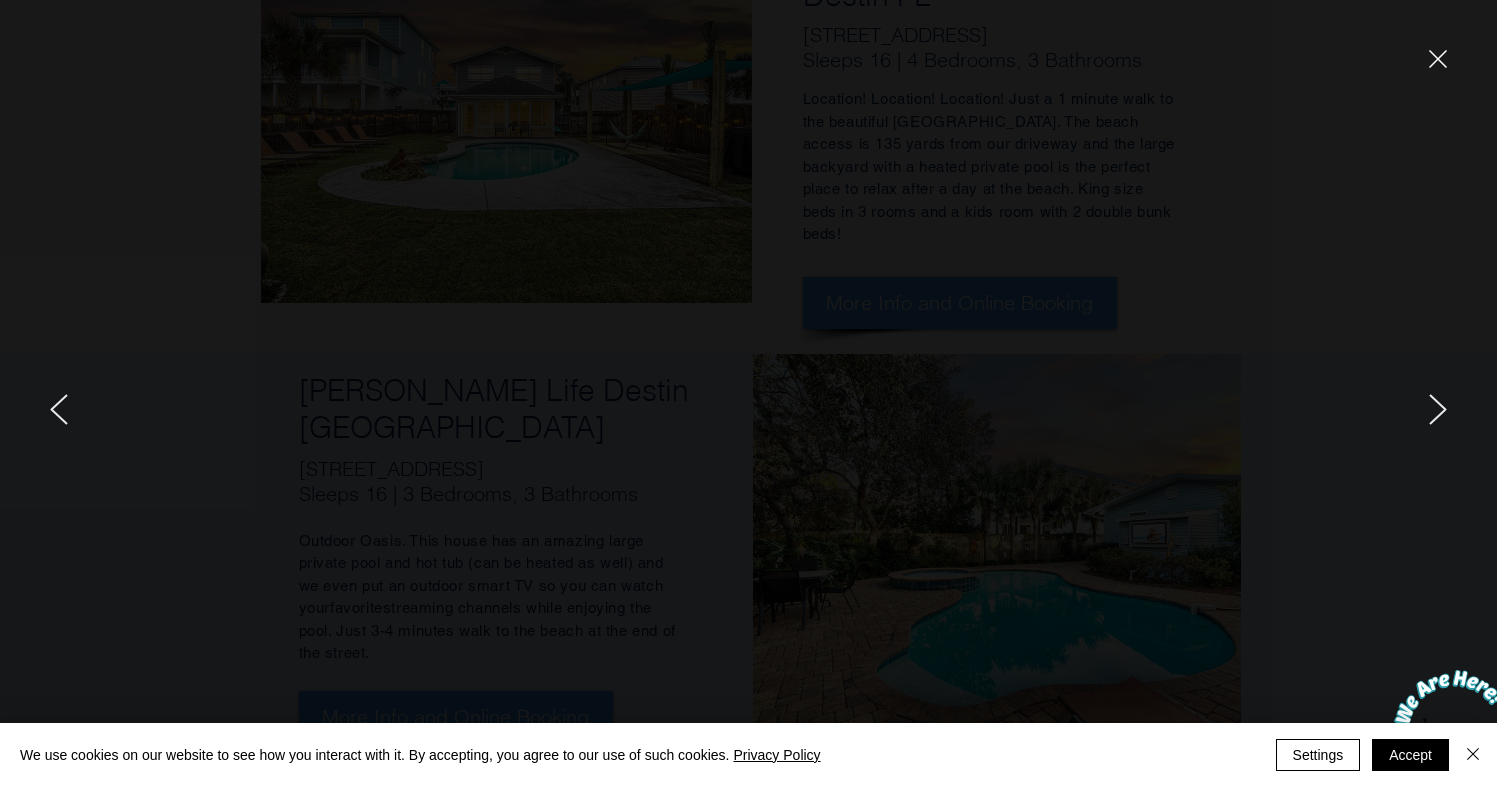 click 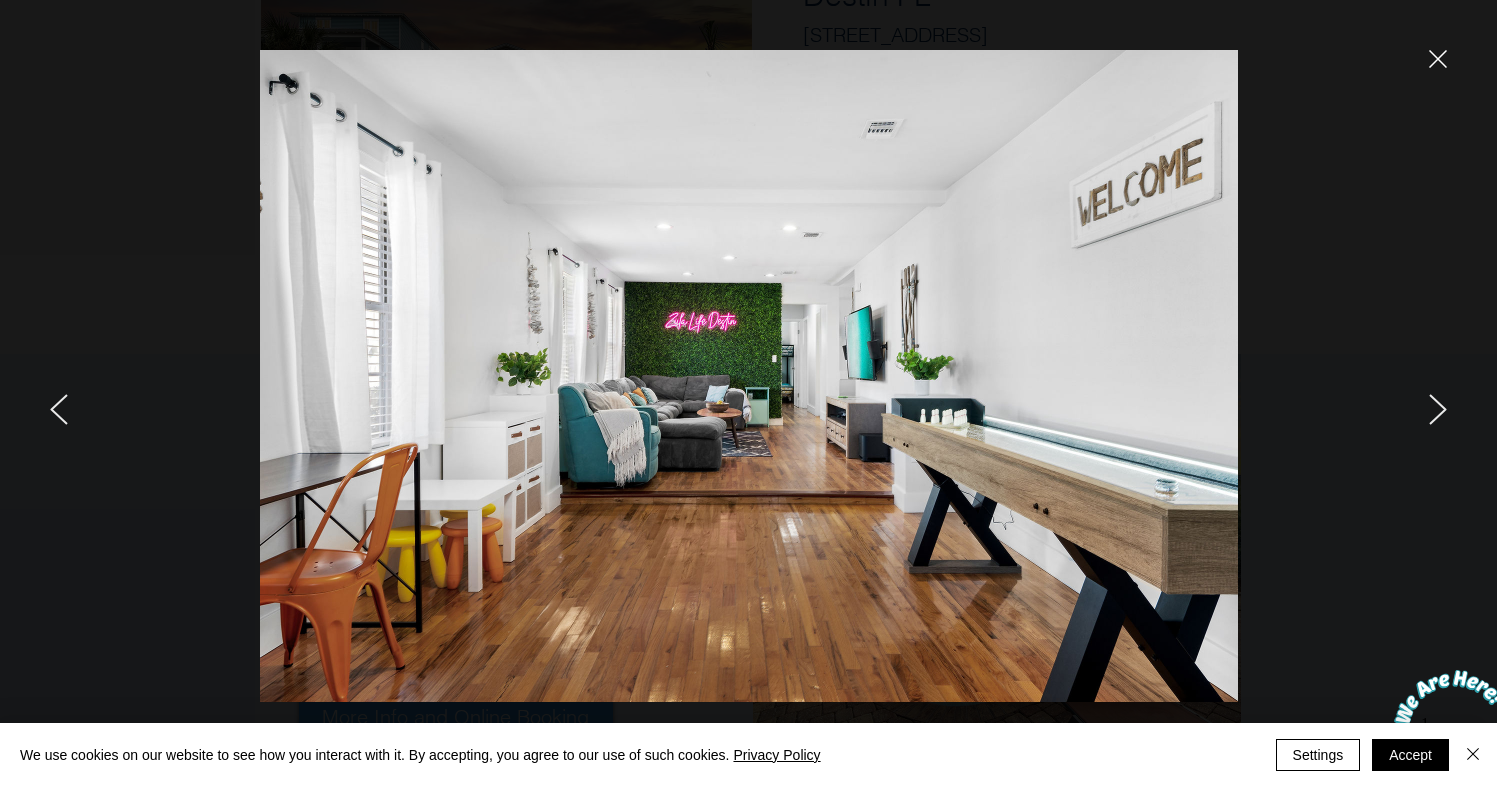 click 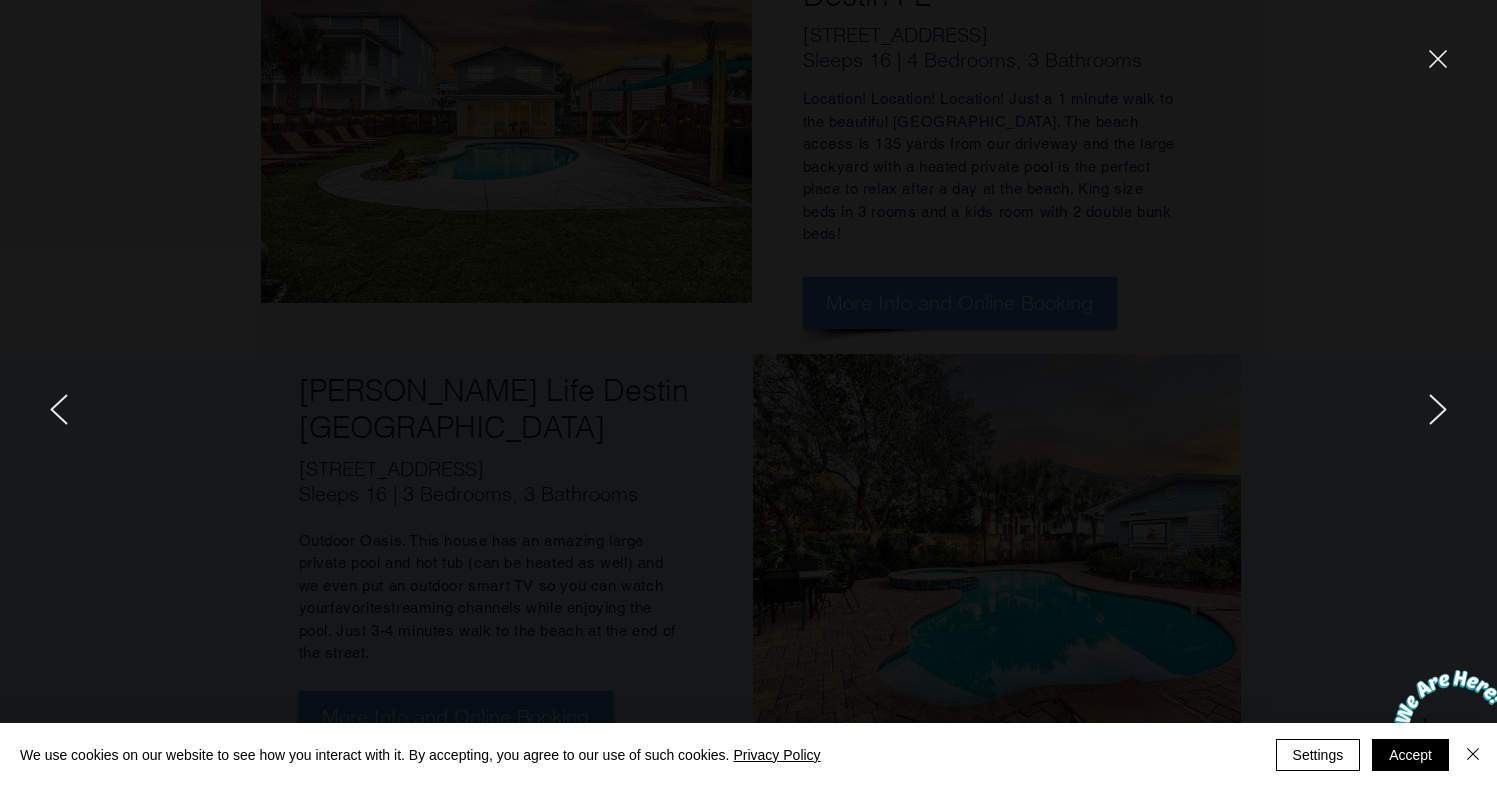 click 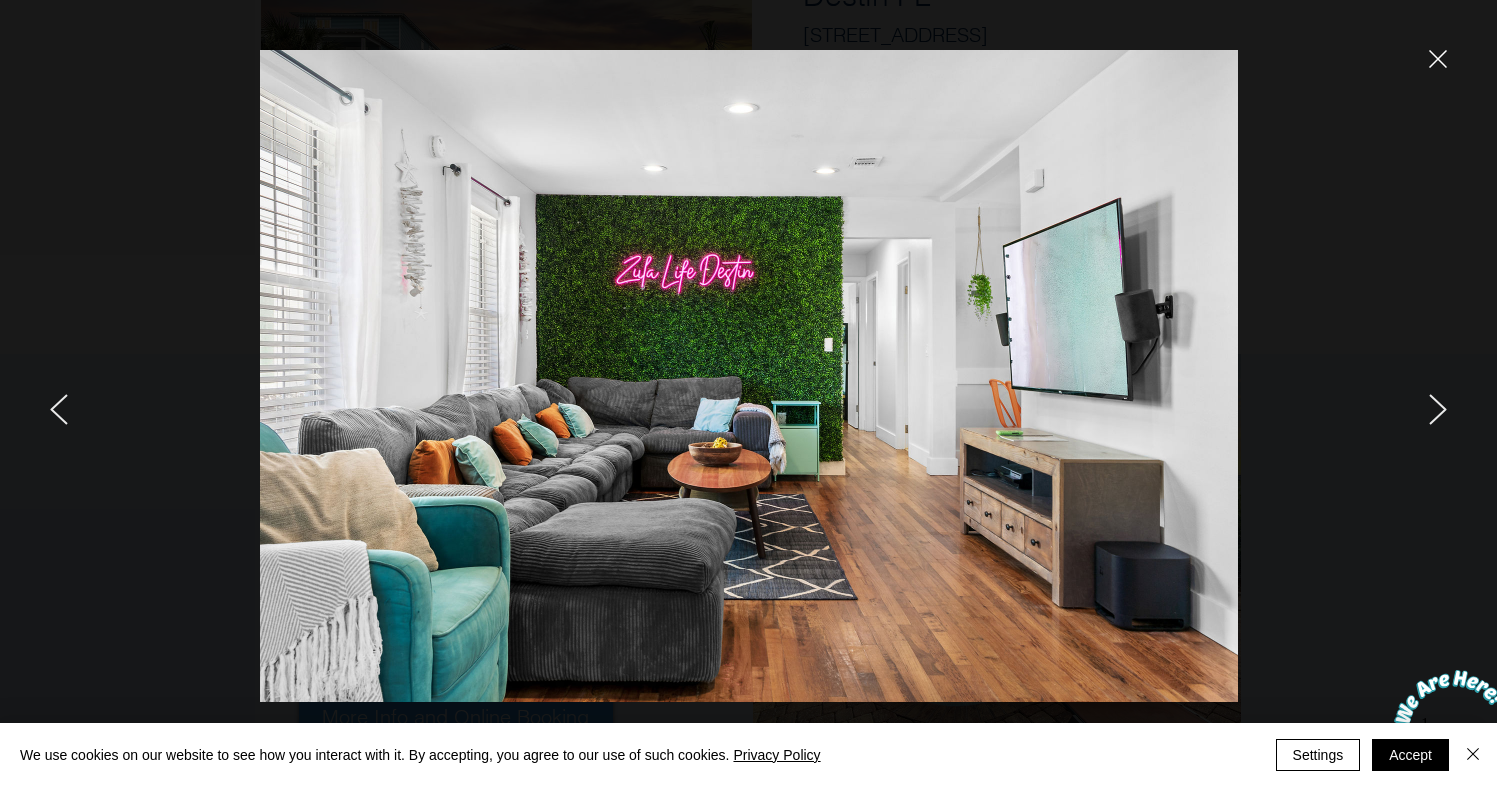 click 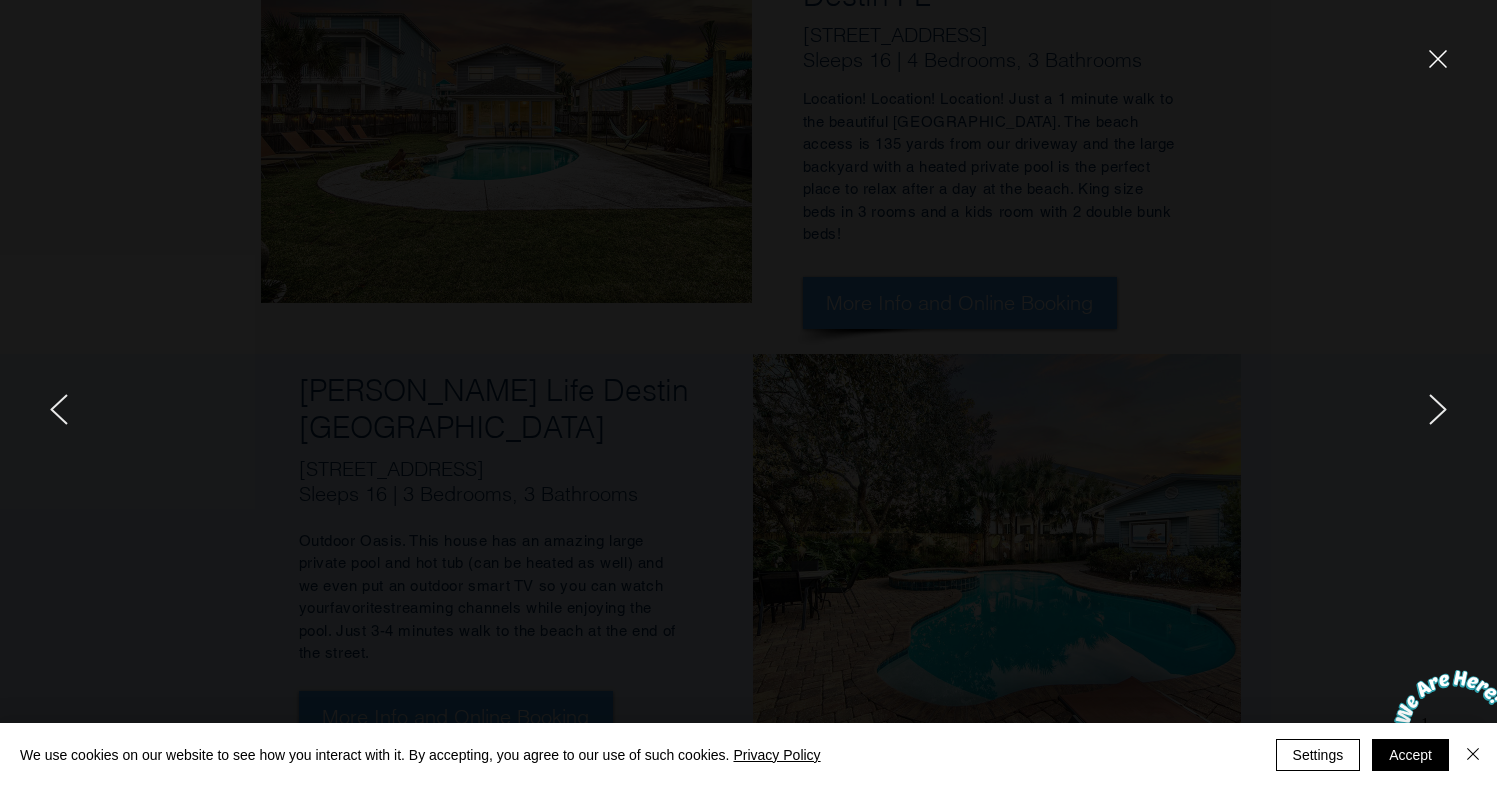 click 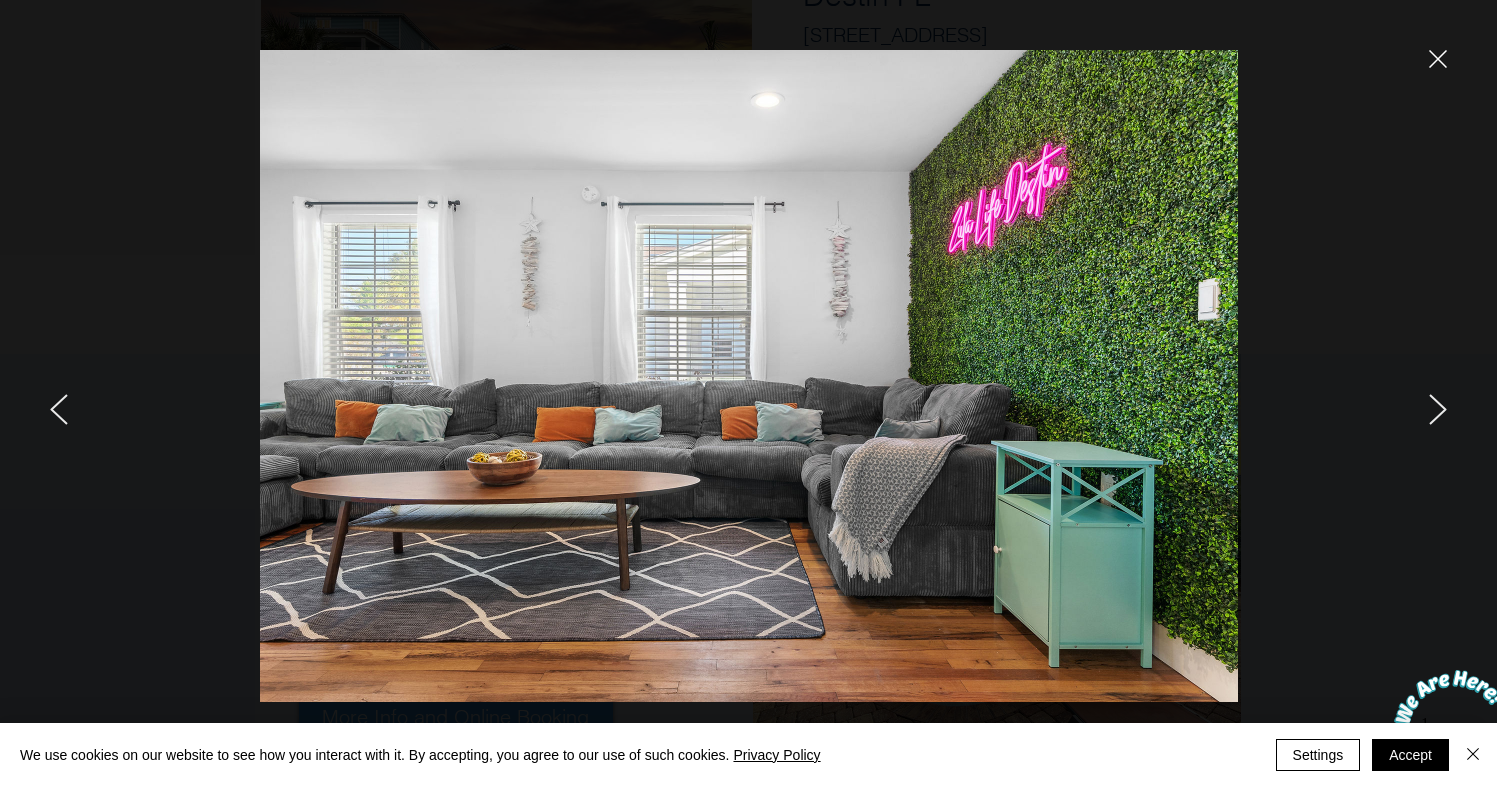 click 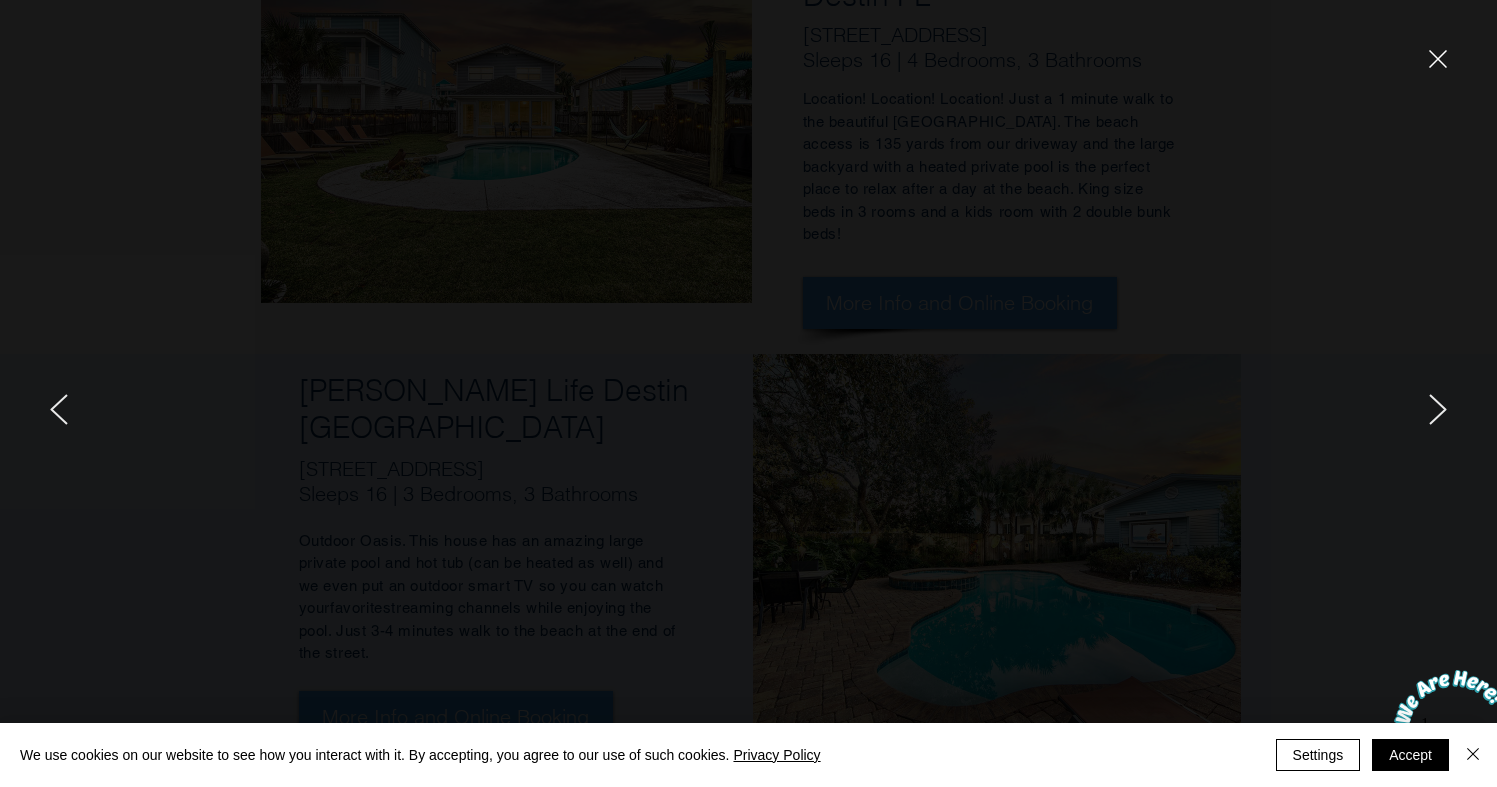 click 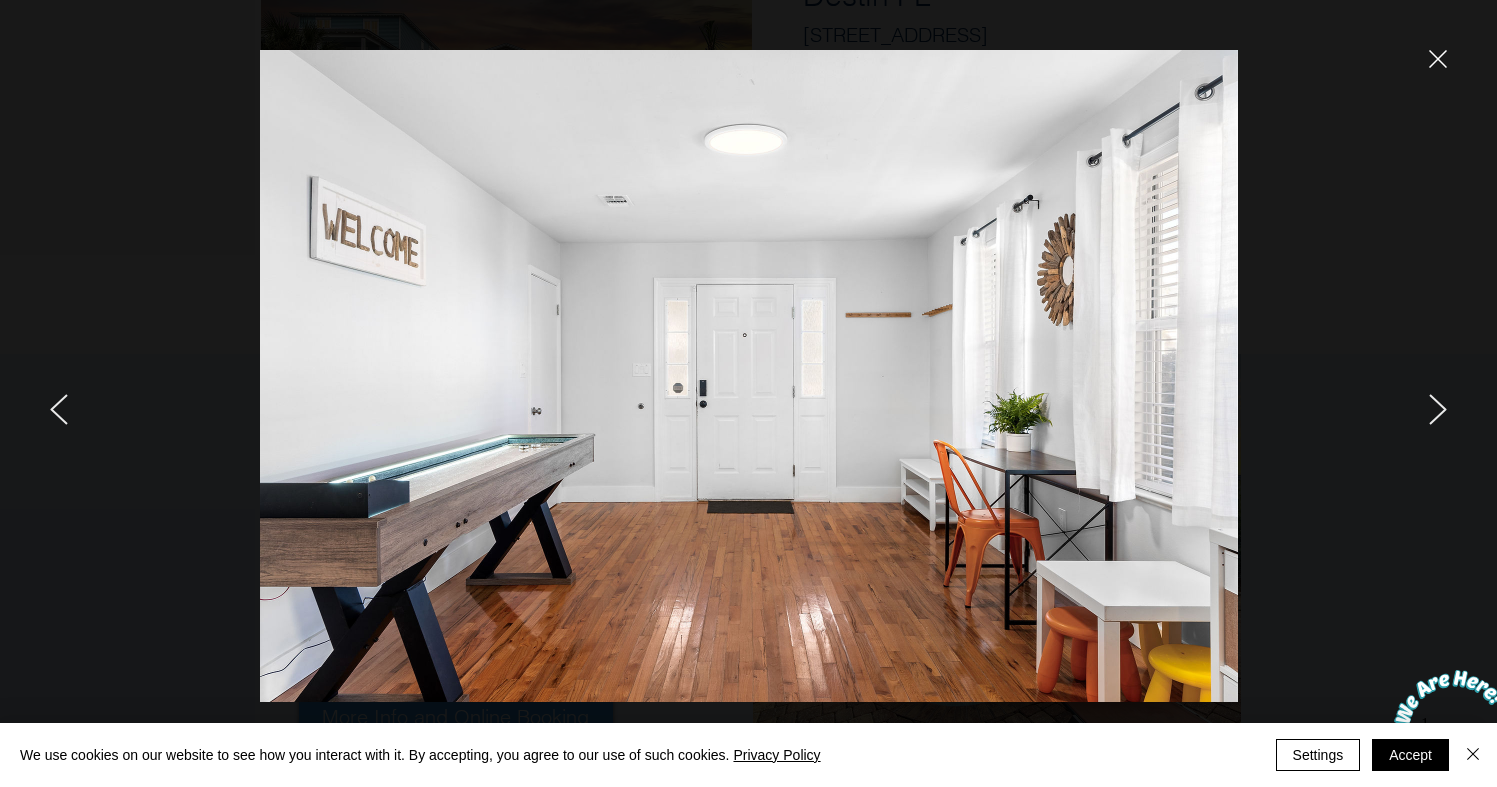 click 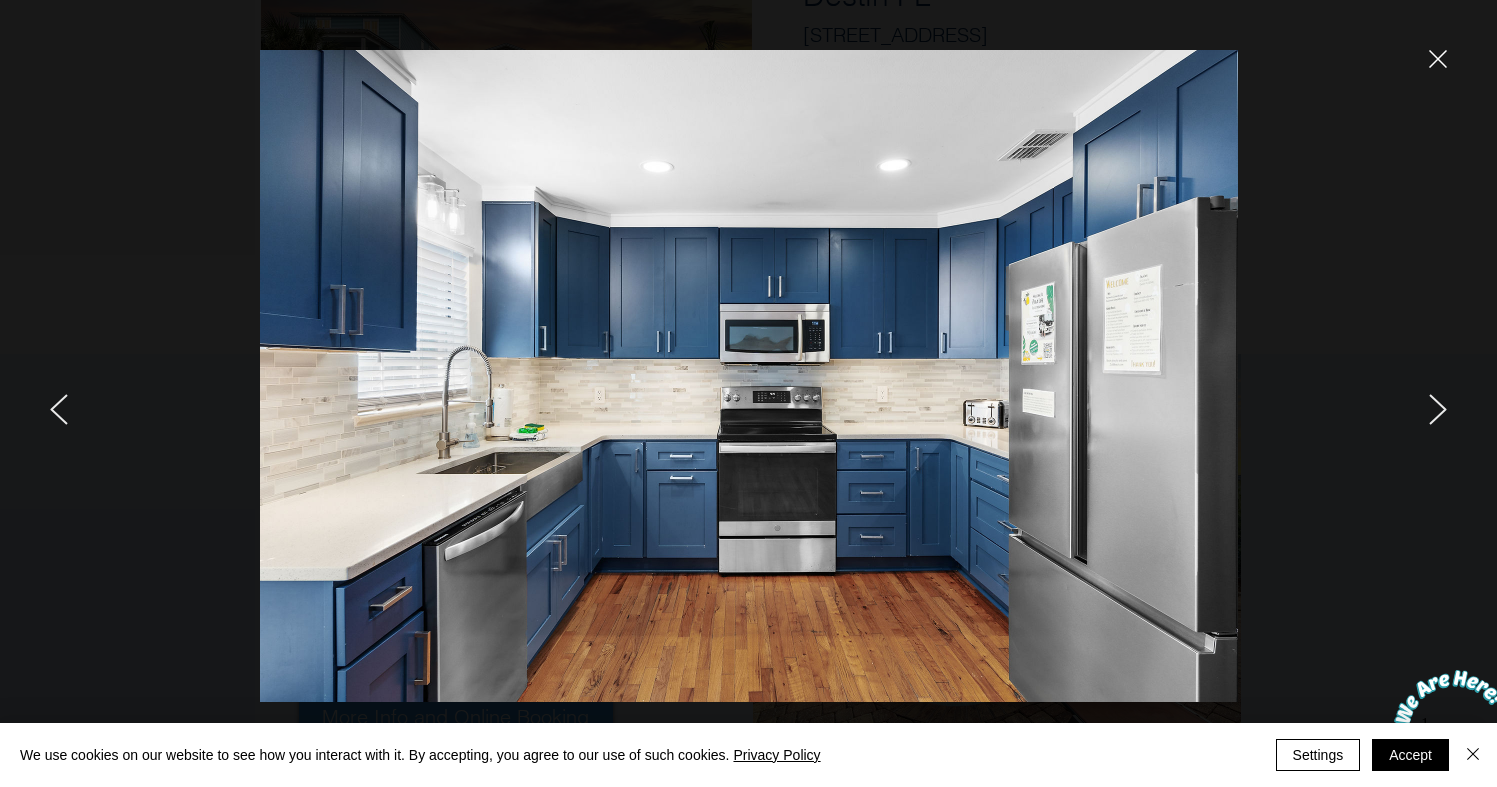 click 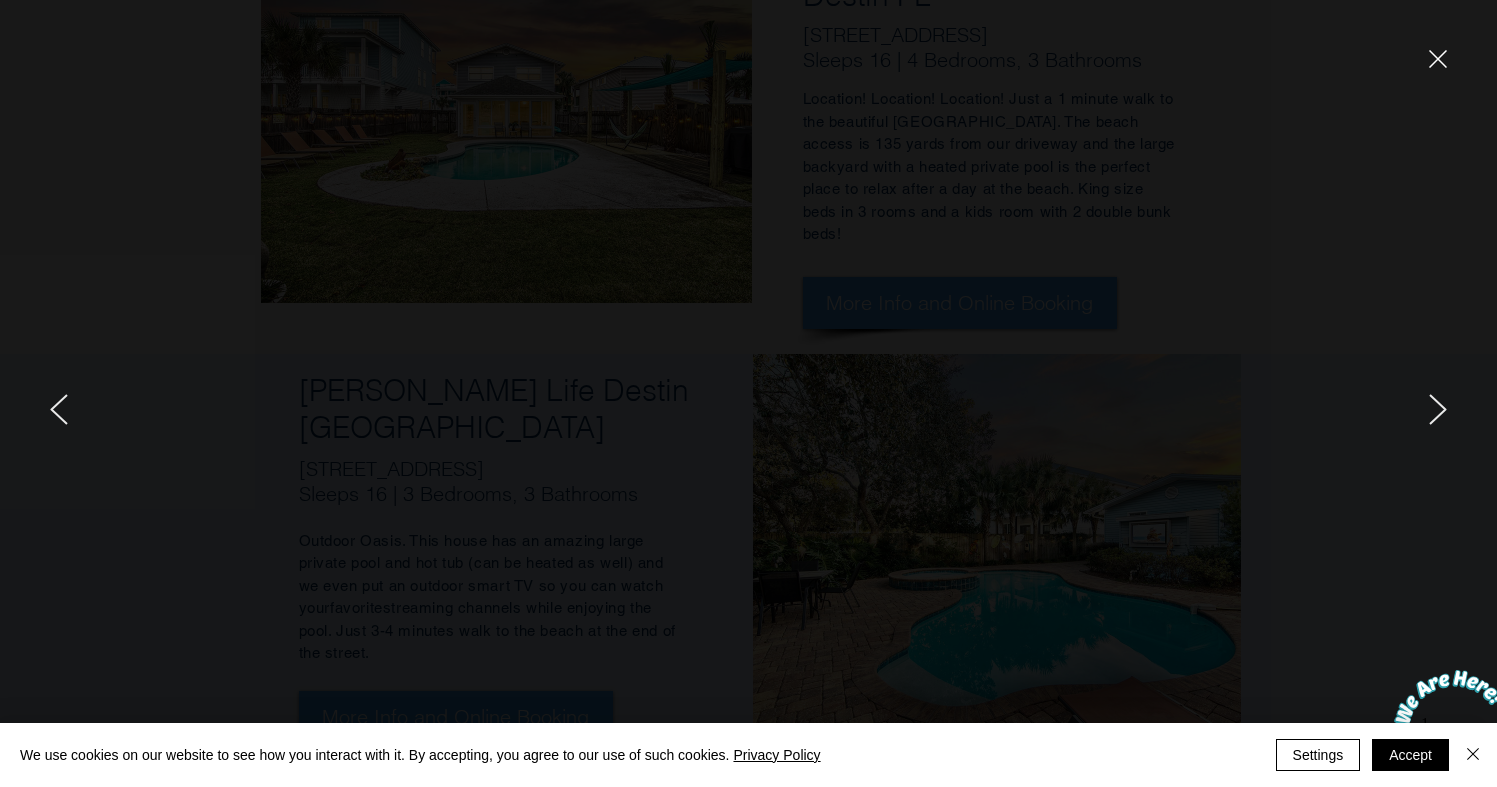 click 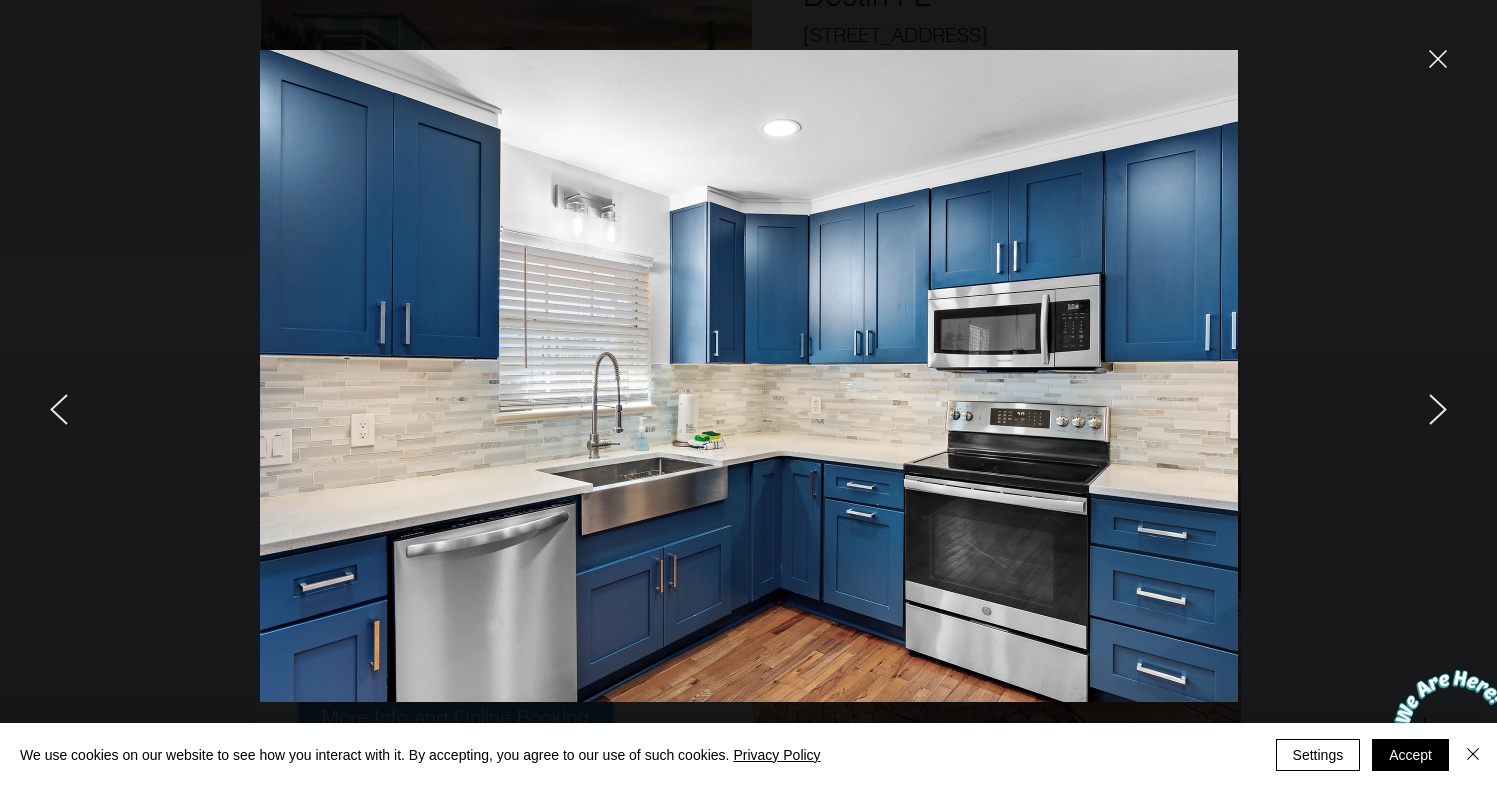 click 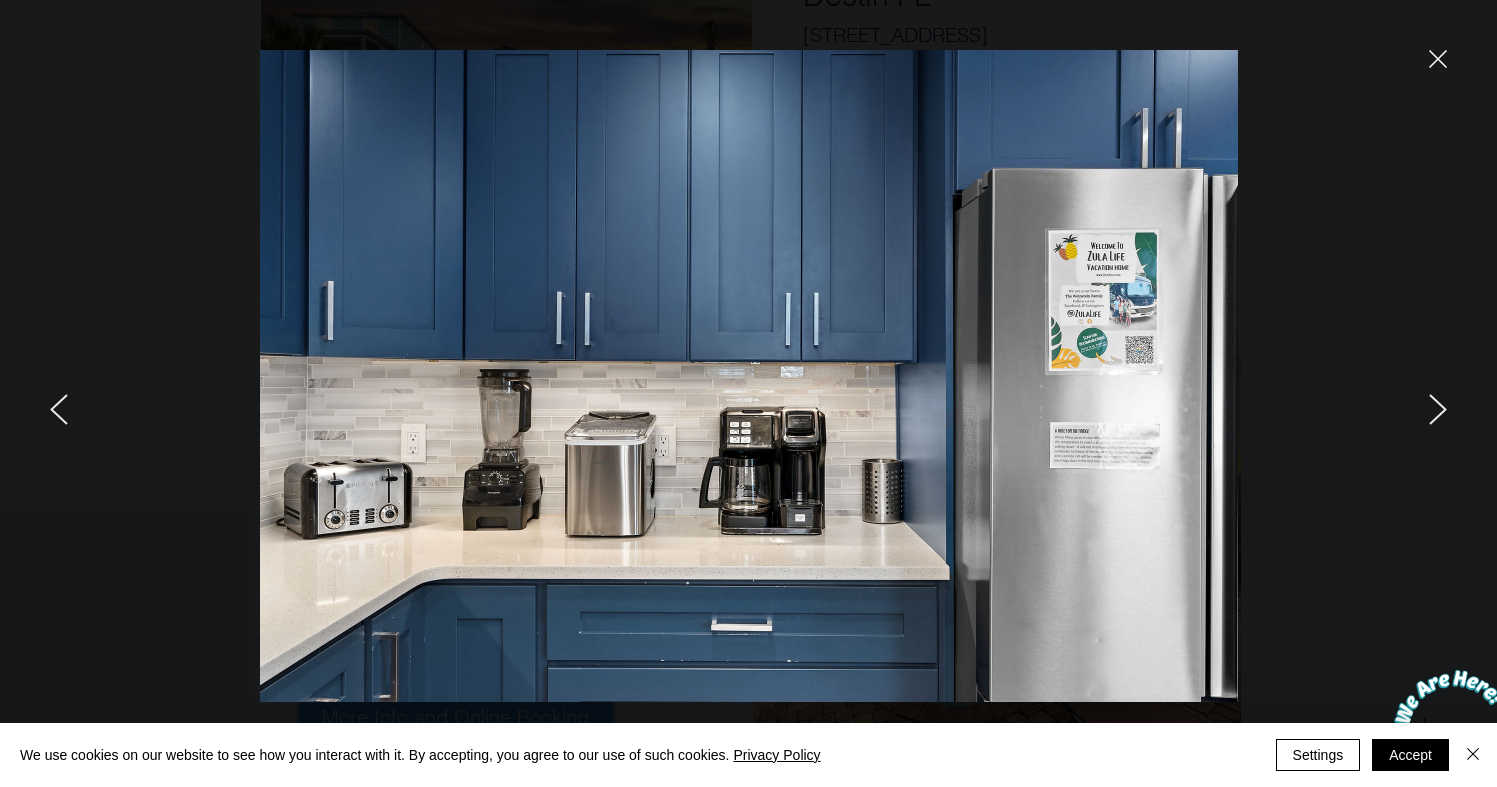 click 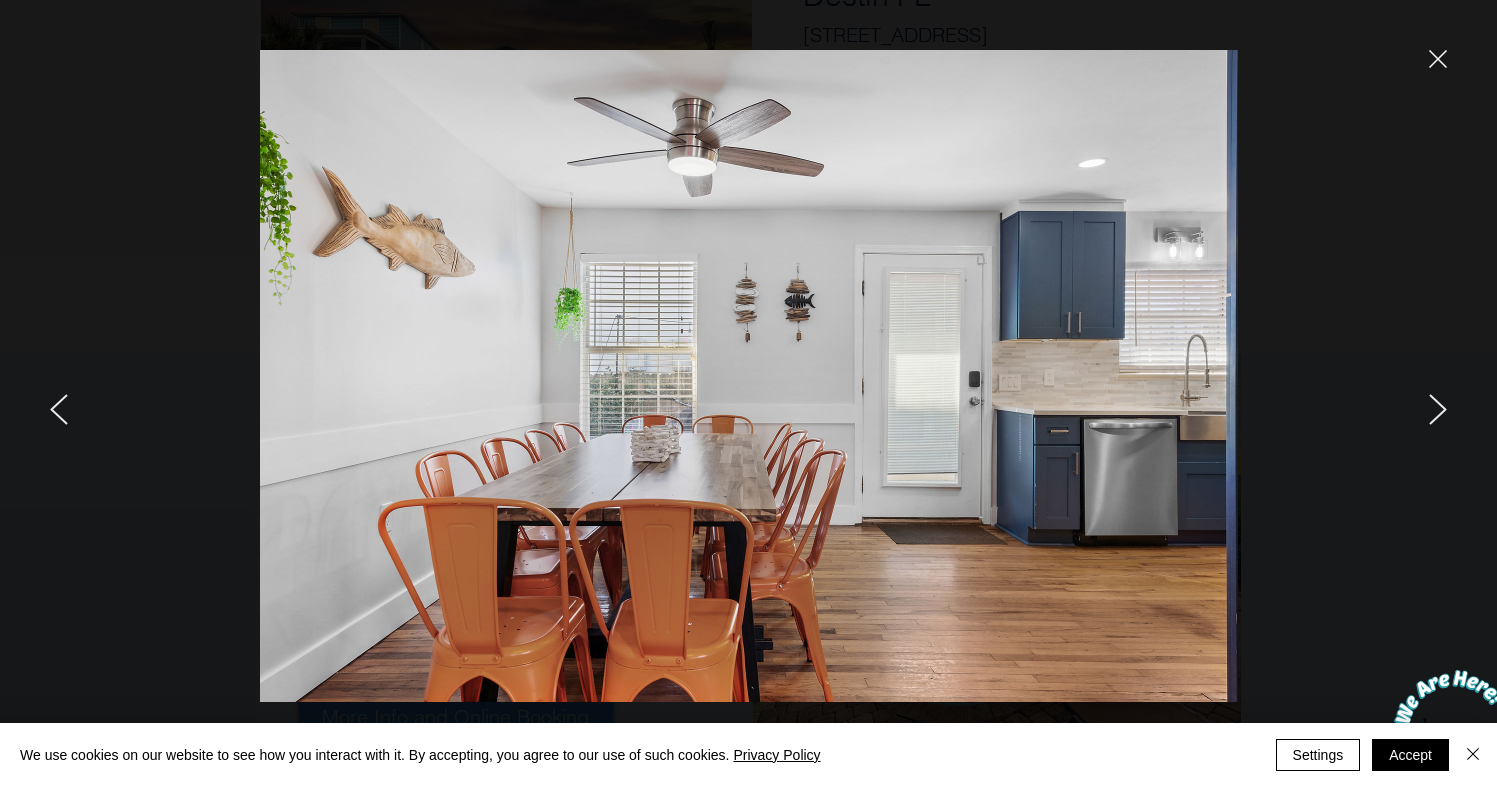 click 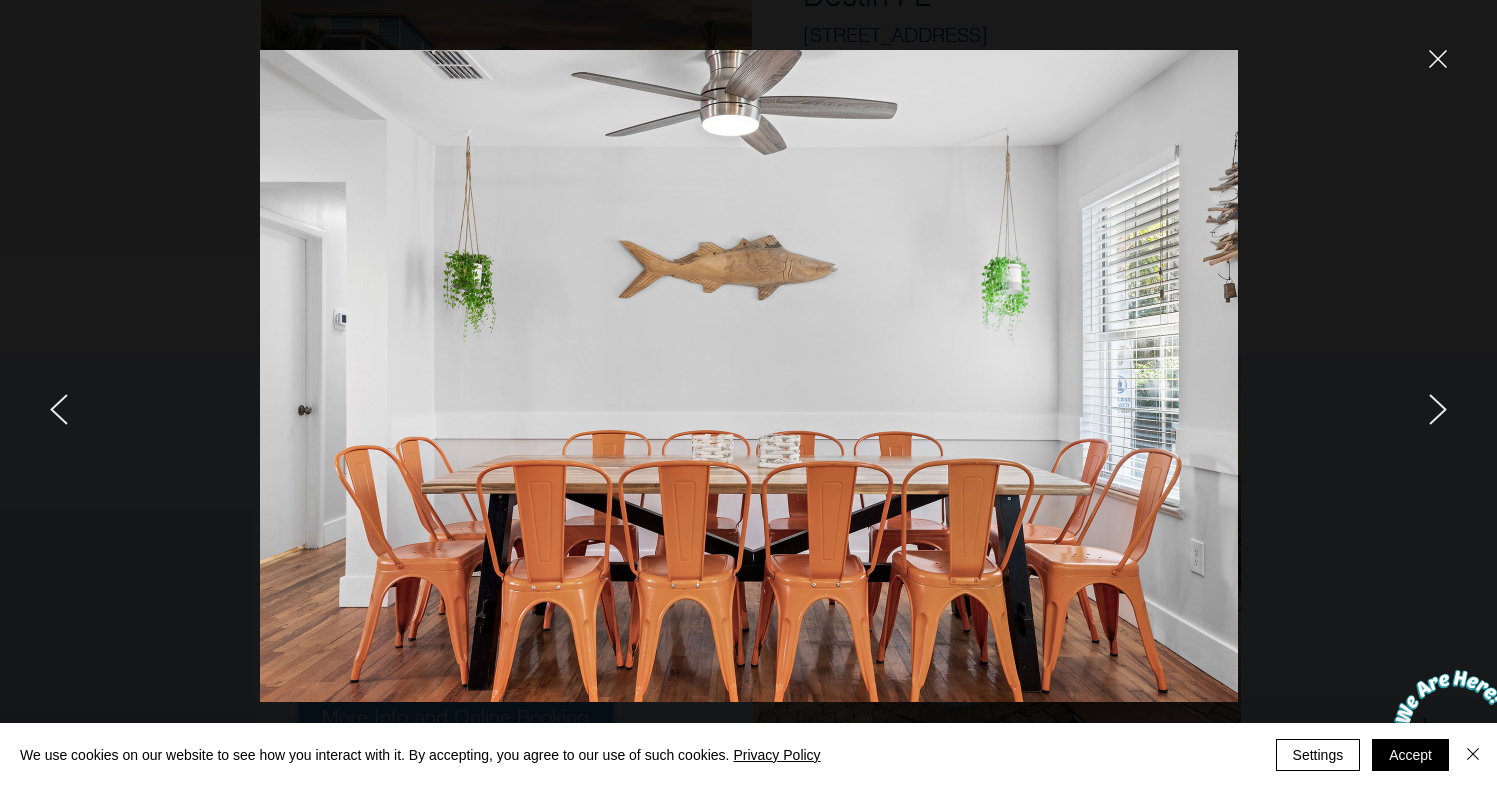 click 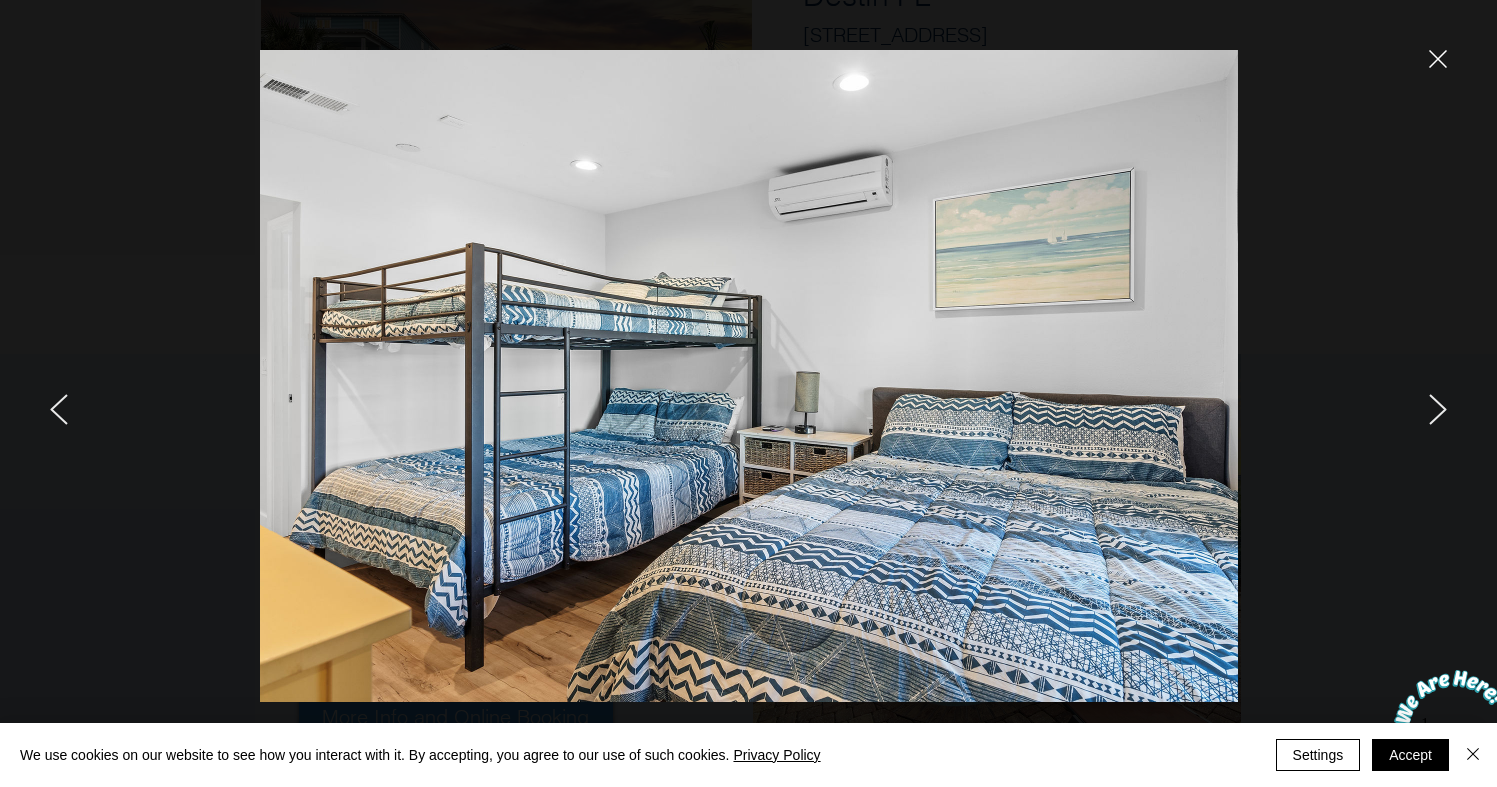 click 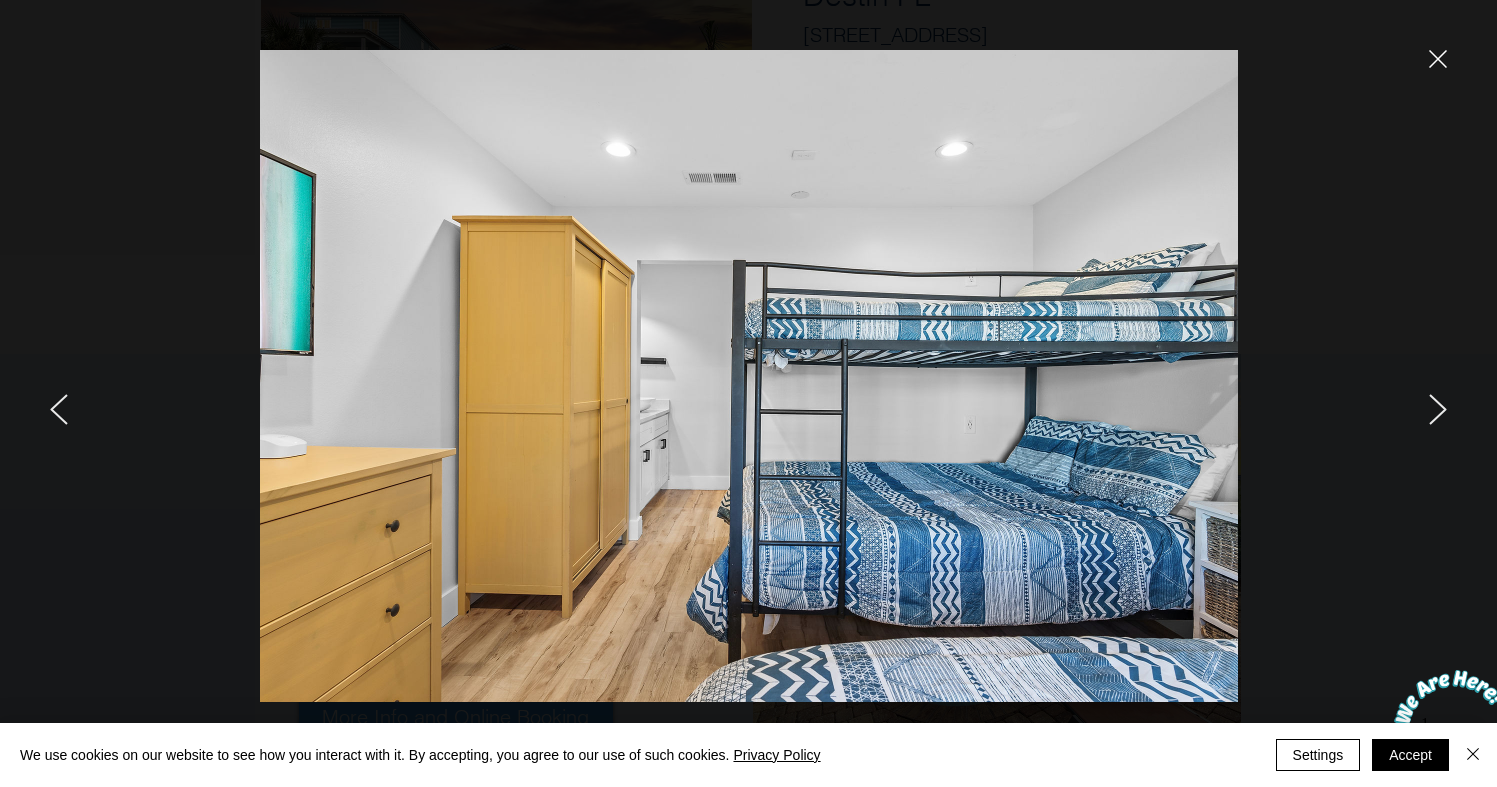 click at bounding box center (247, 393) 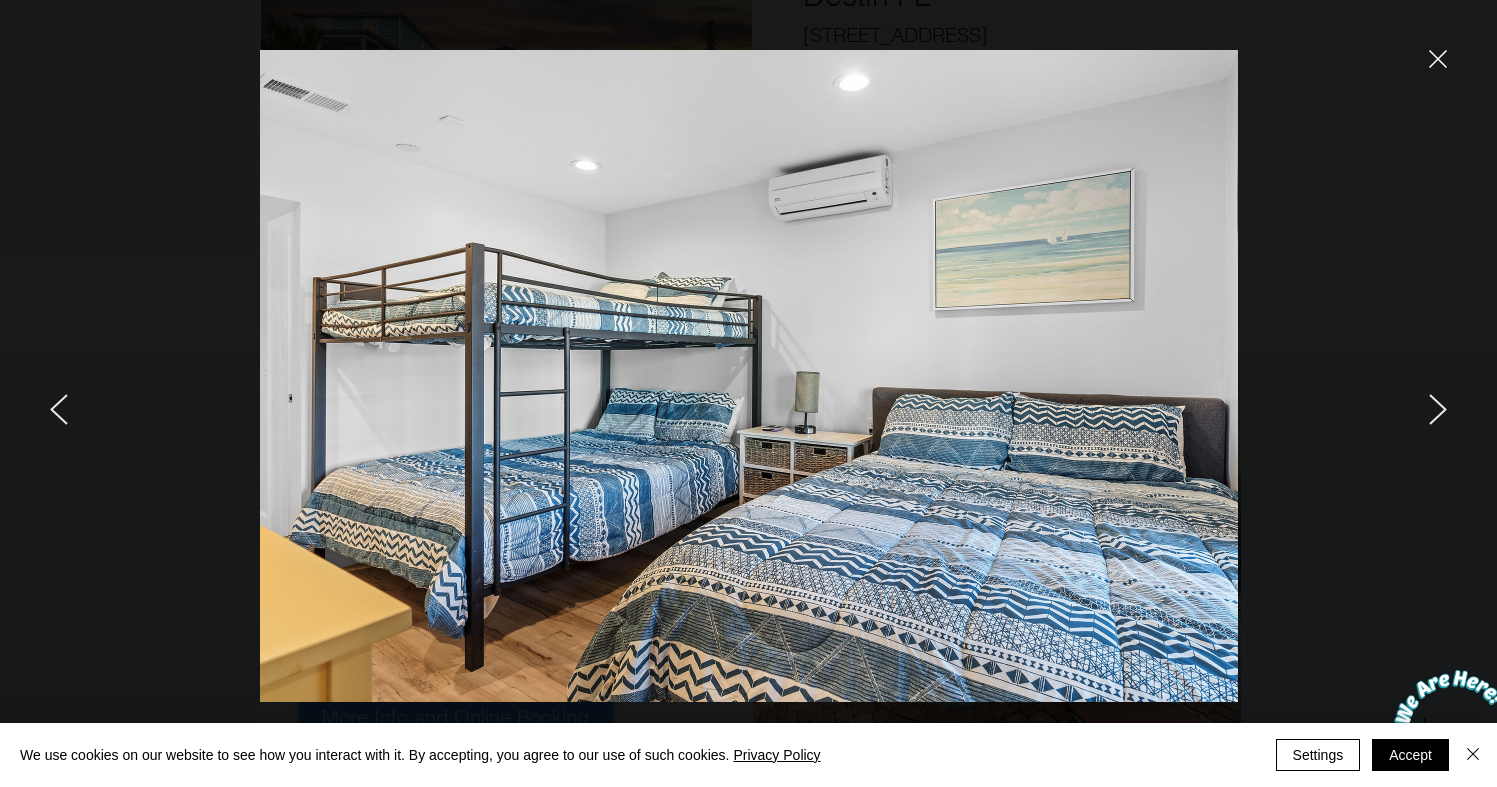 click 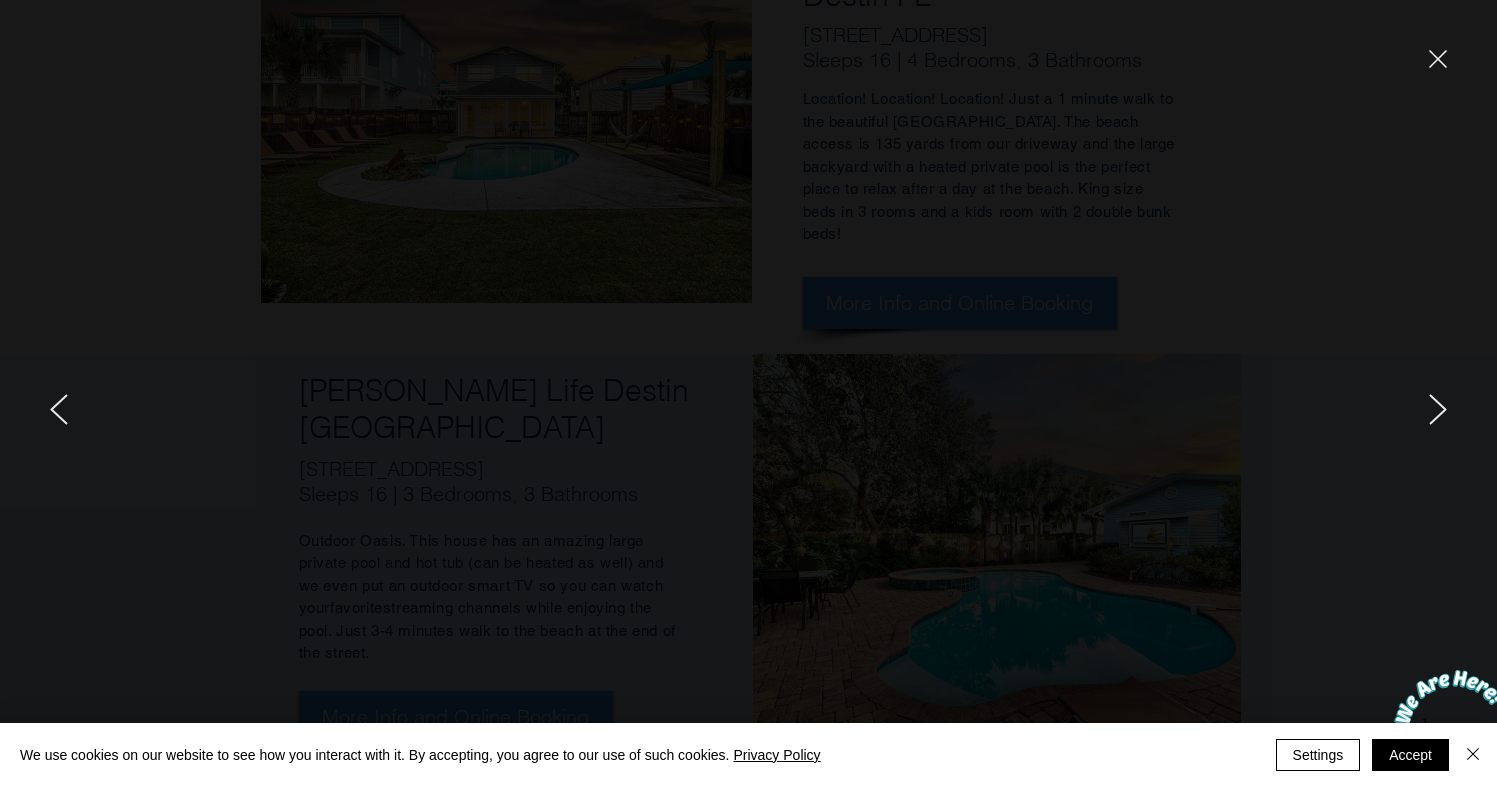 click 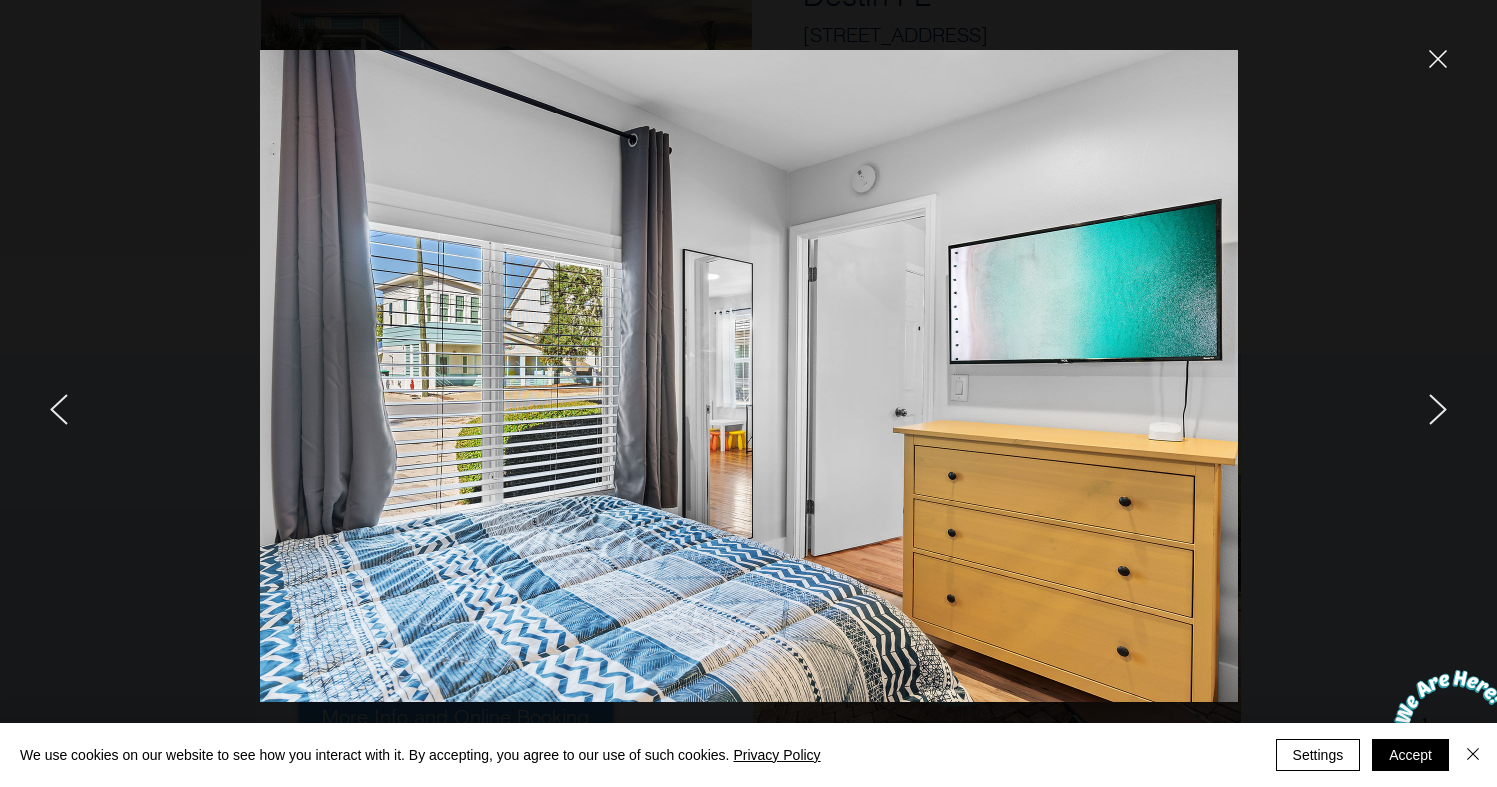 click 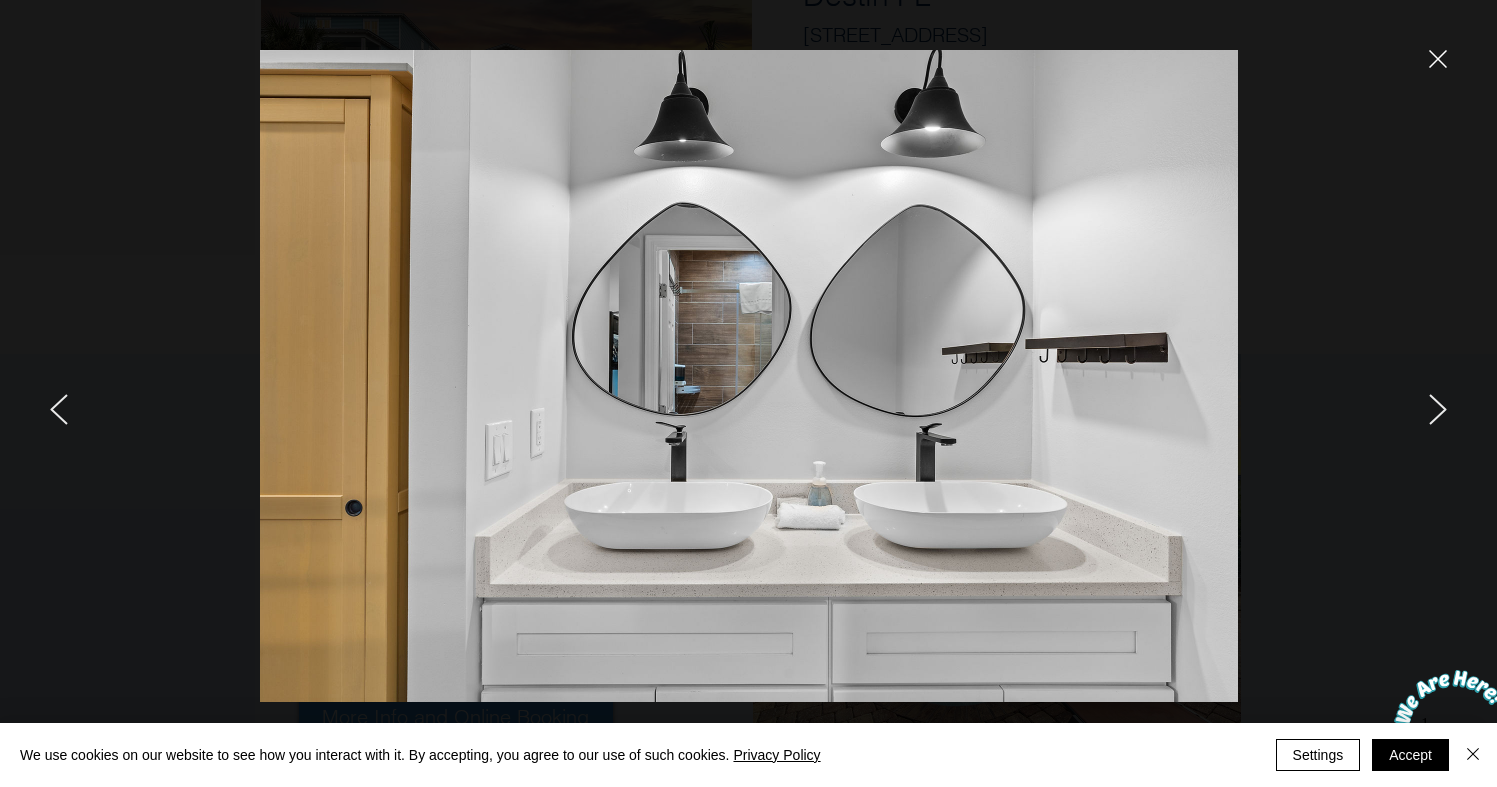 click 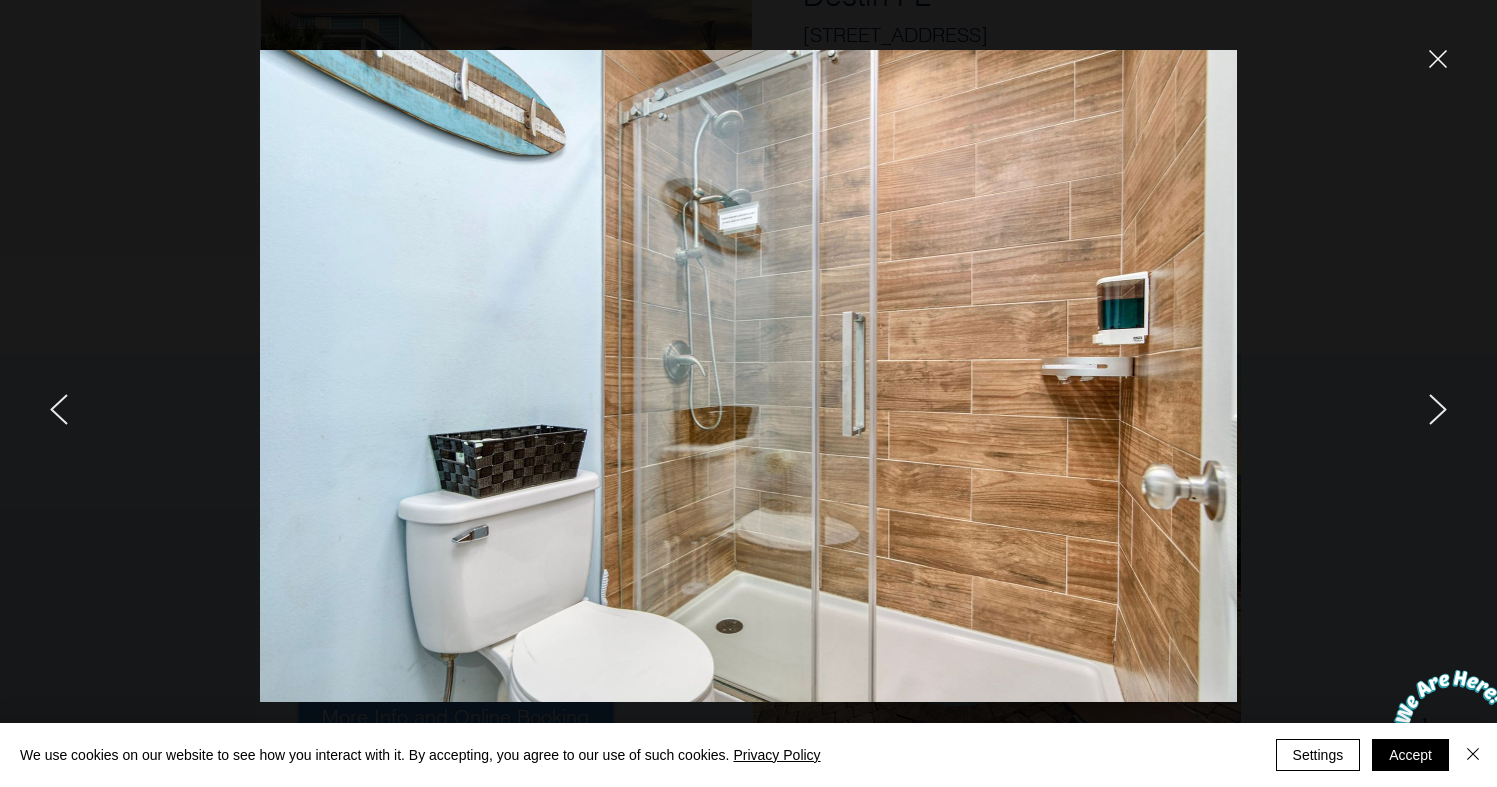 click 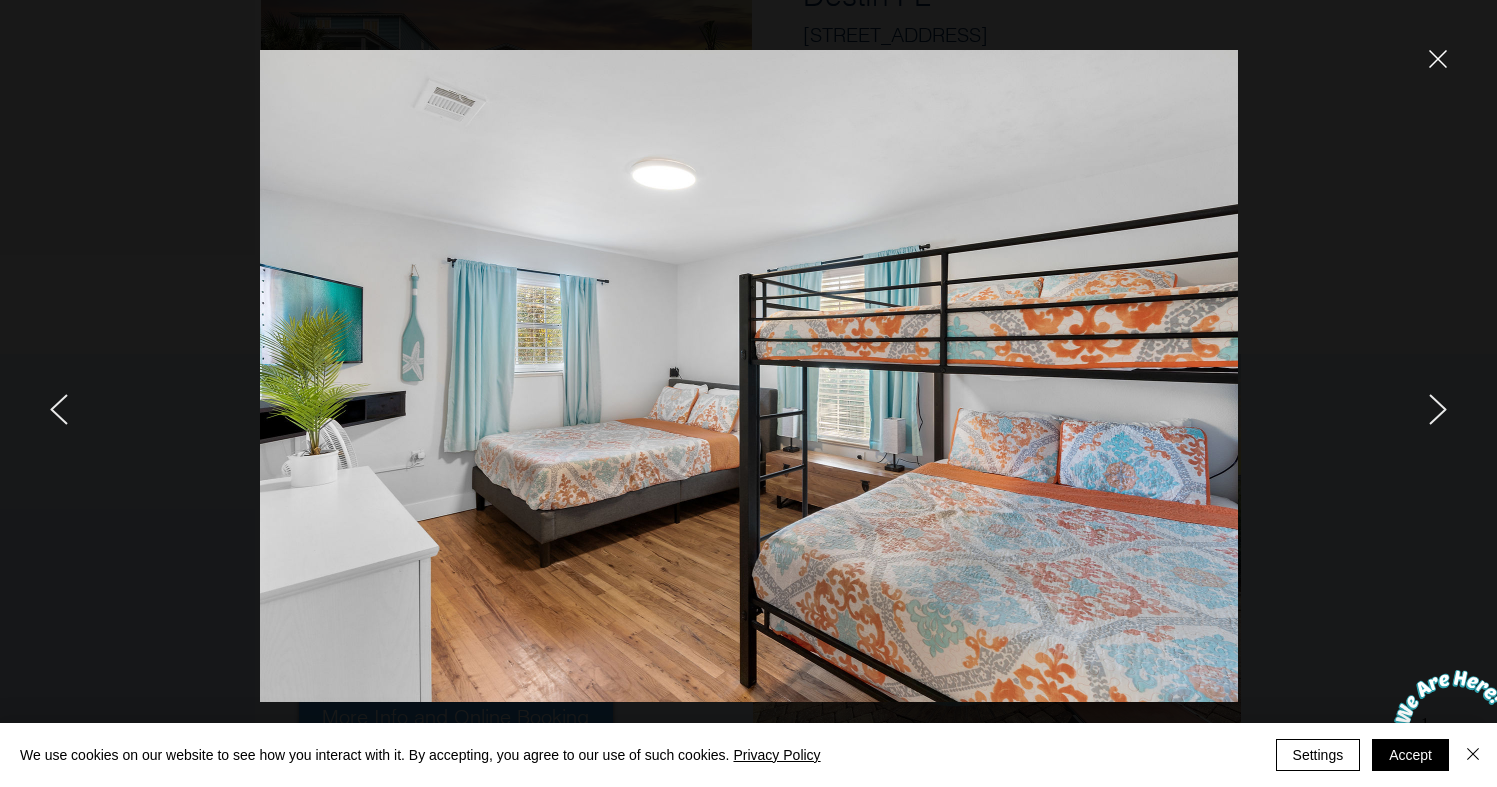 click at bounding box center (247, 393) 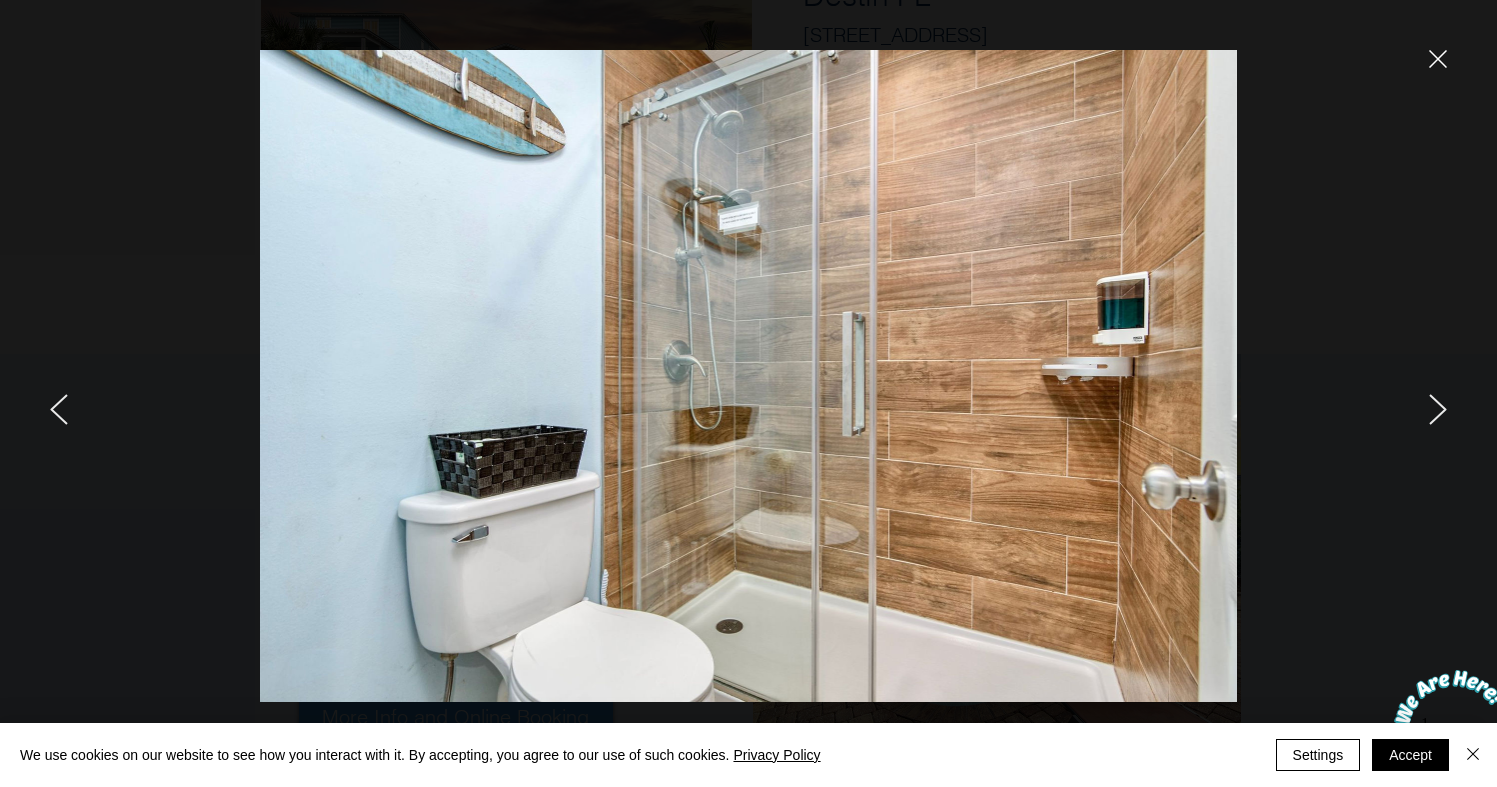 click at bounding box center (1250, 393) 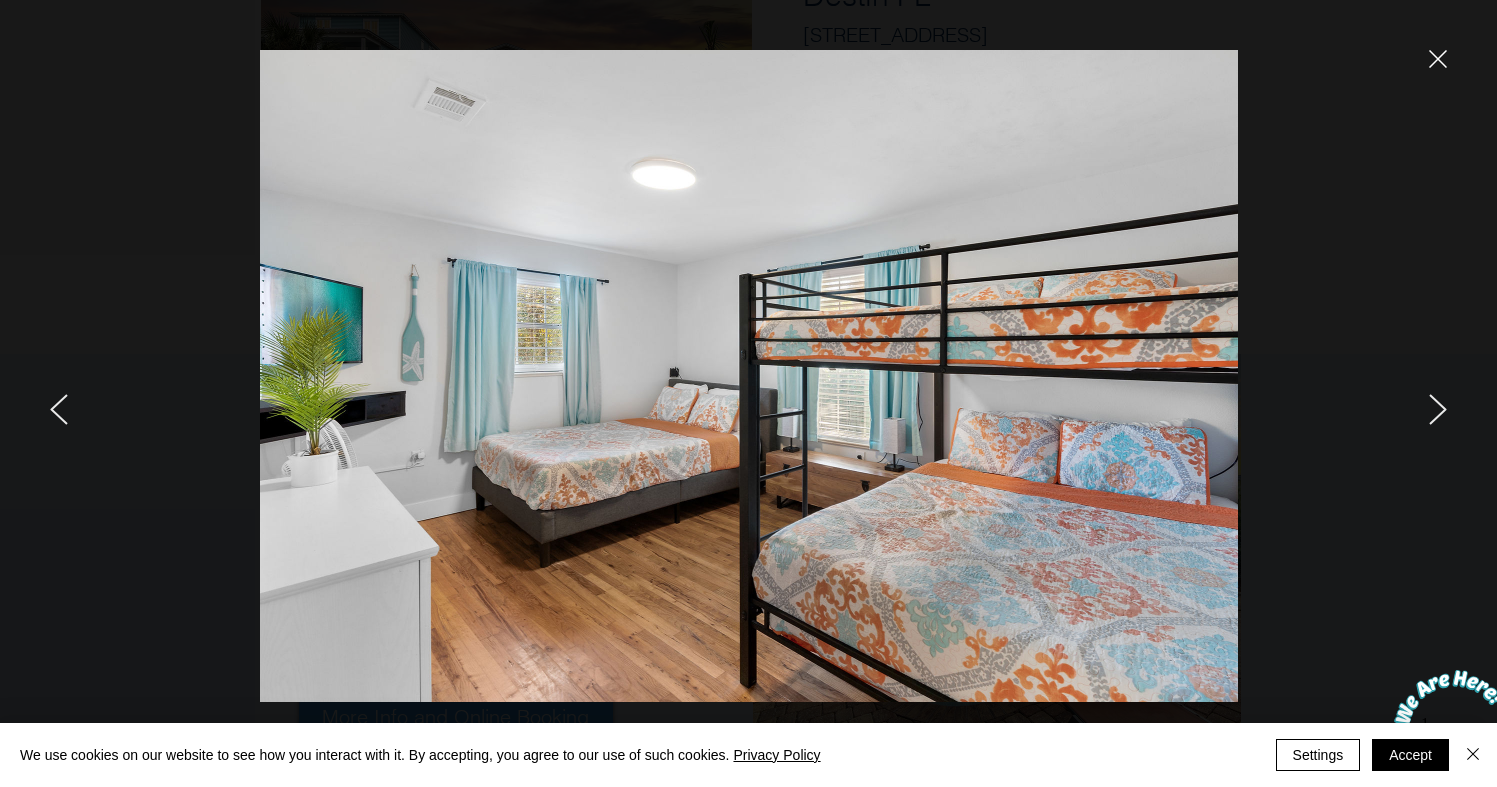 click at bounding box center [1250, 393] 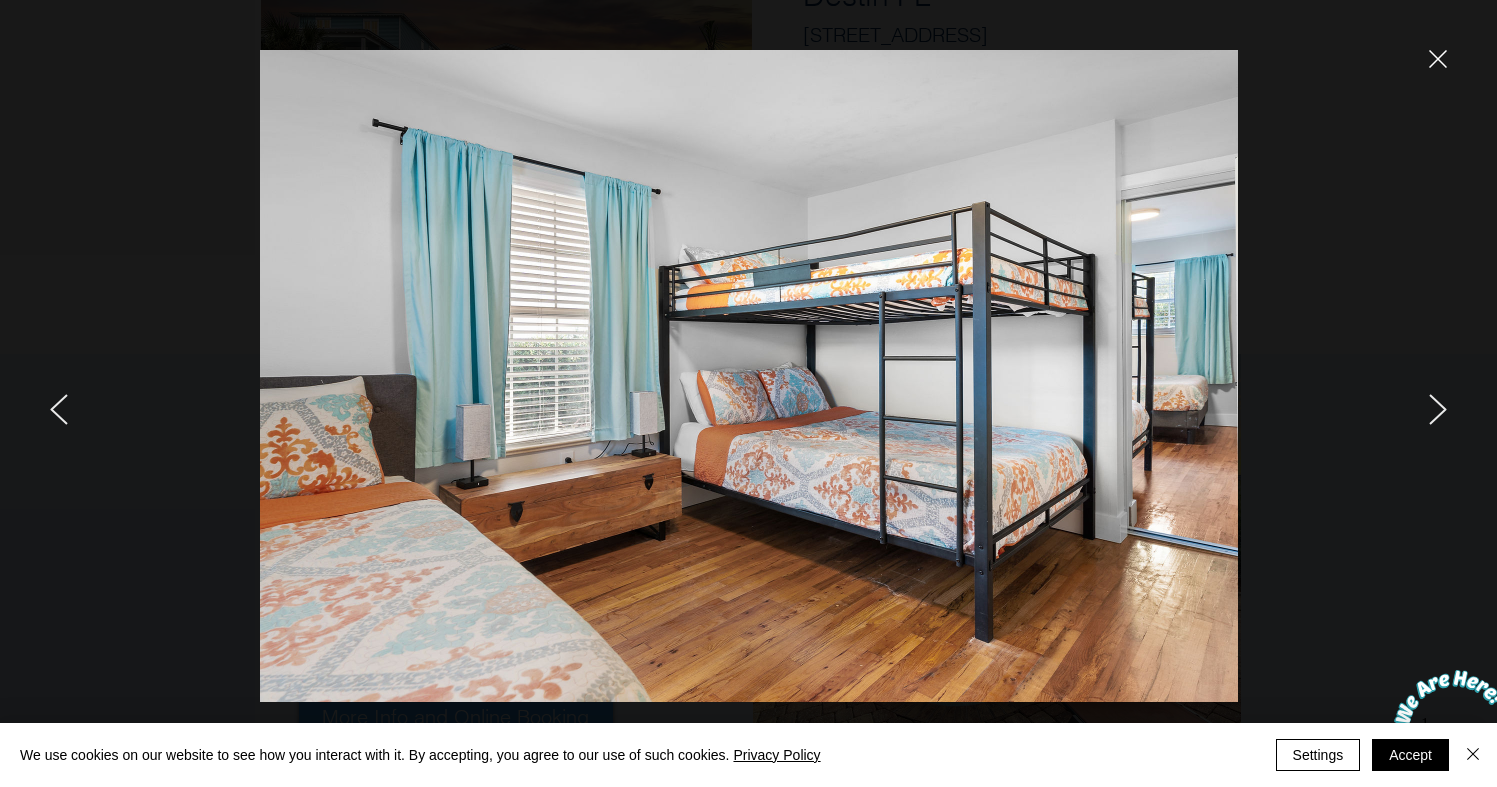 click at bounding box center (1250, 393) 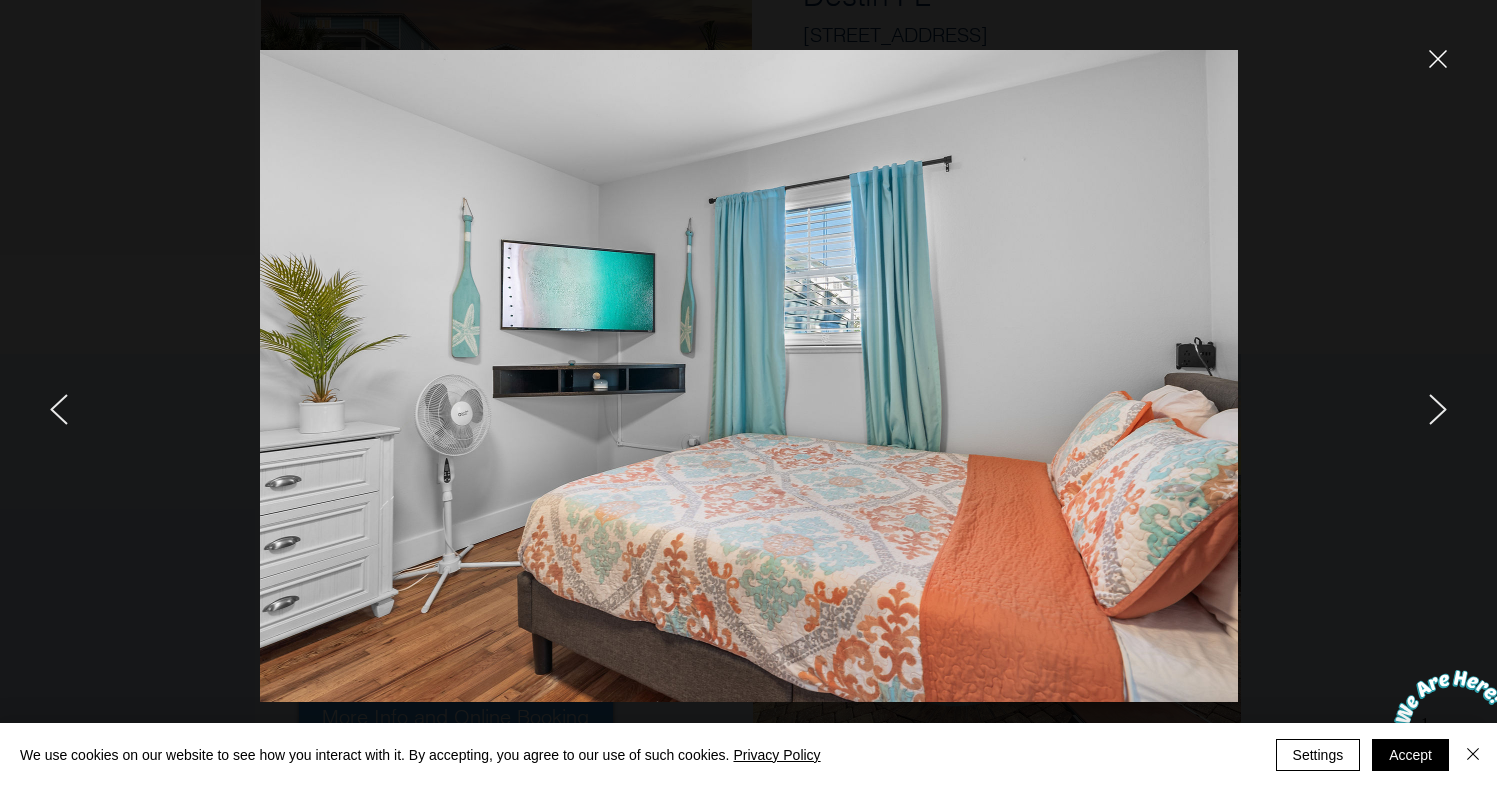 click at bounding box center (1250, 393) 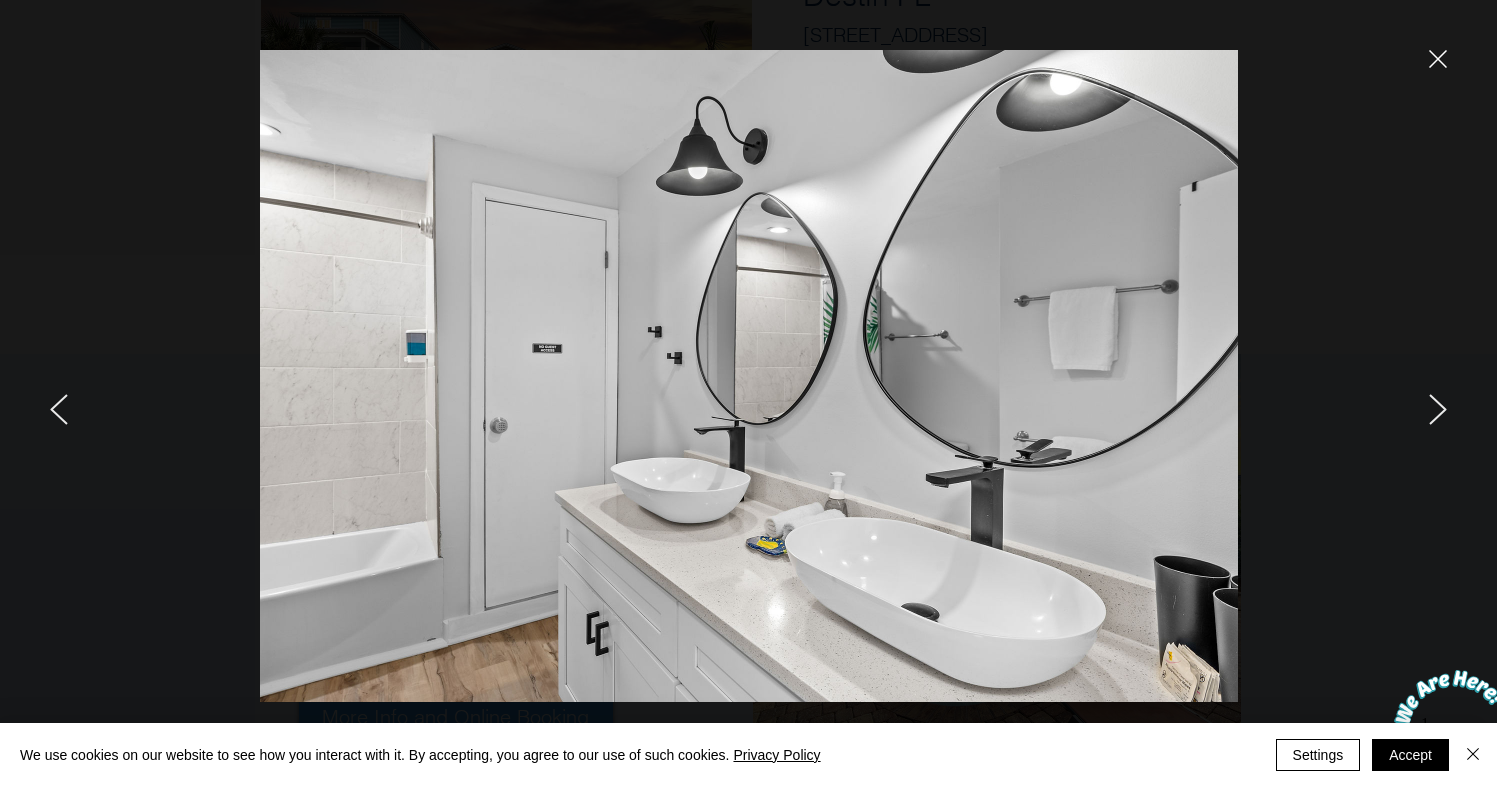 click at bounding box center (1250, 393) 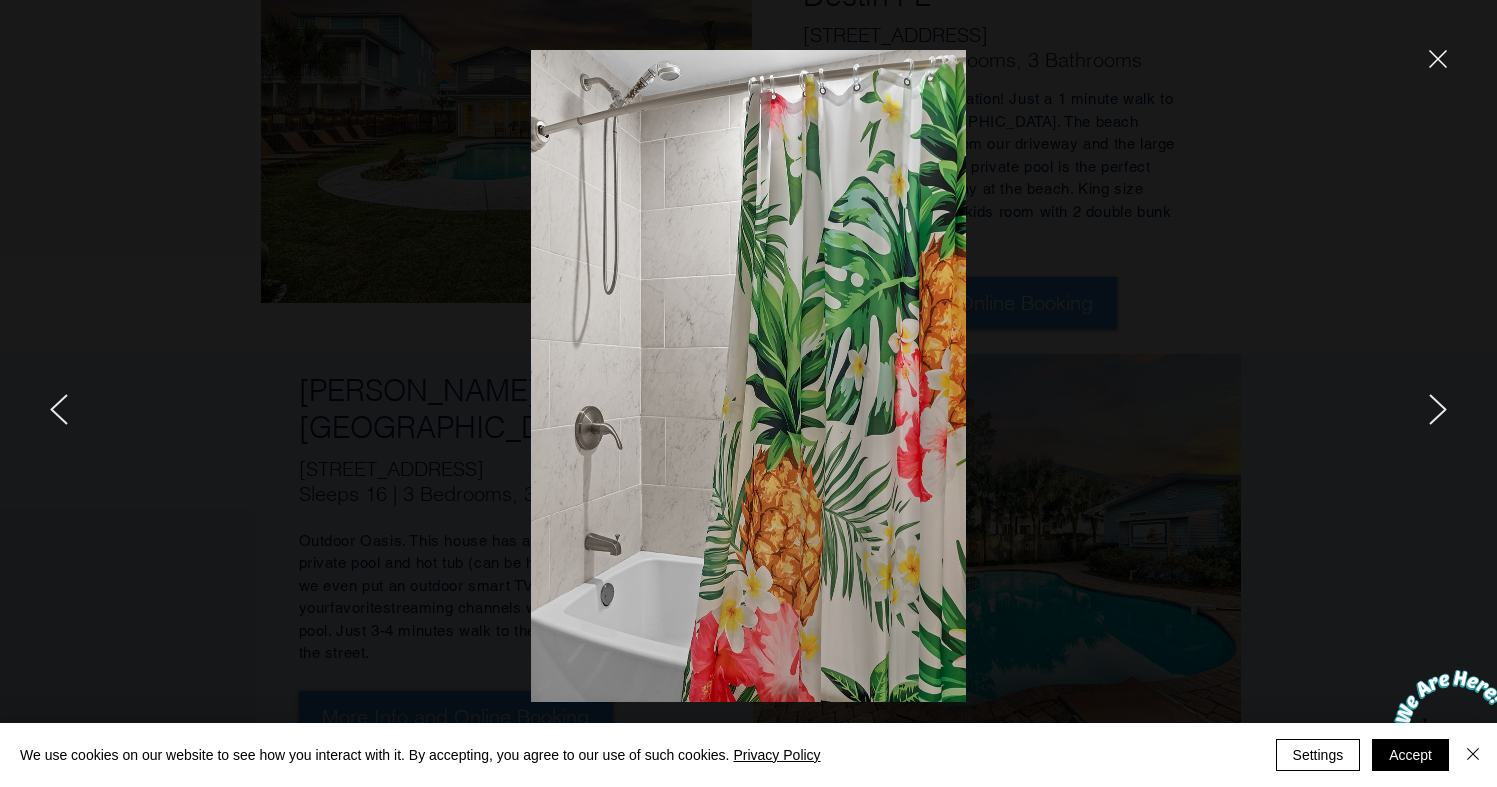 click at bounding box center [1250, 393] 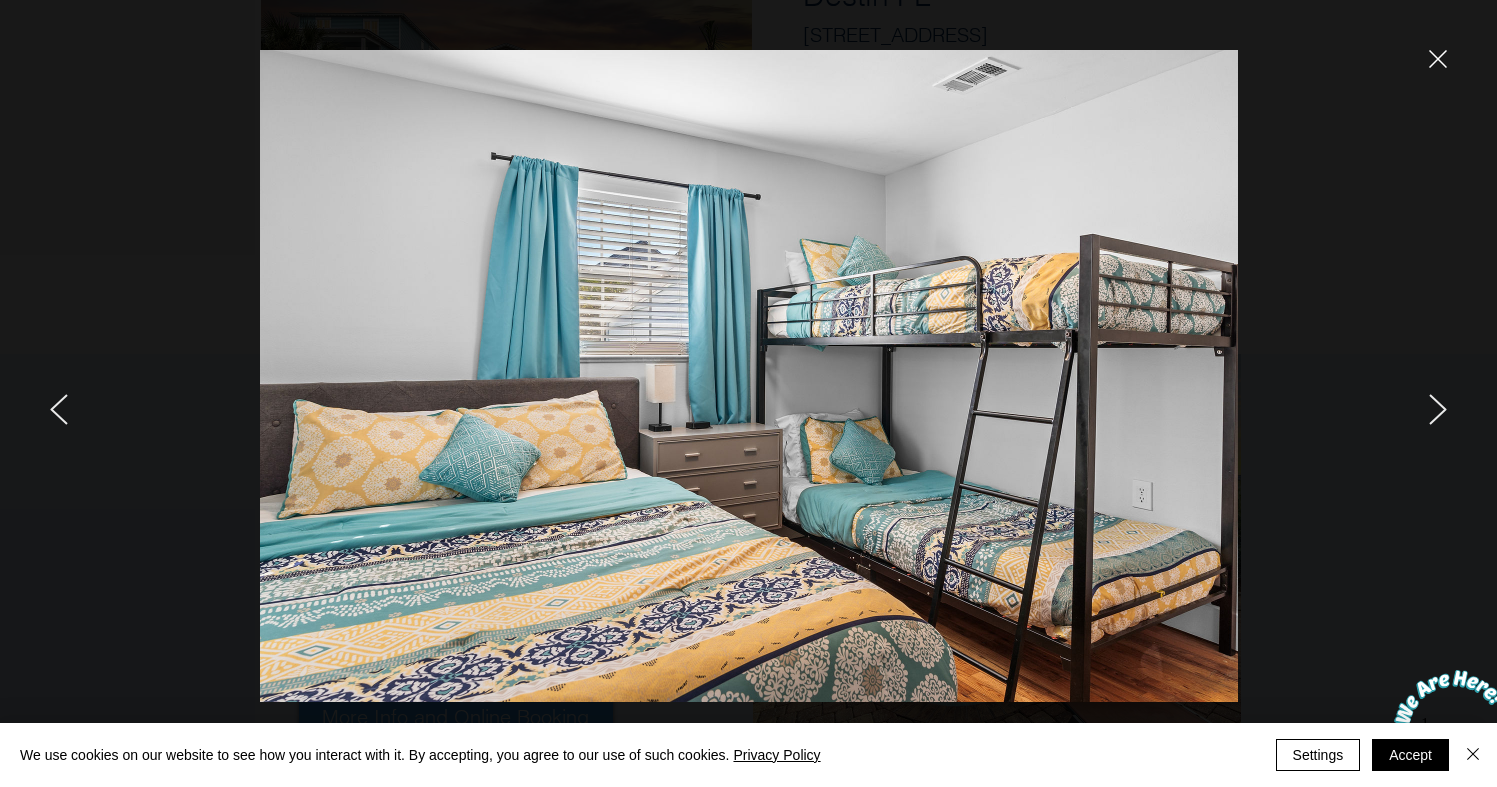 click at bounding box center [1250, 393] 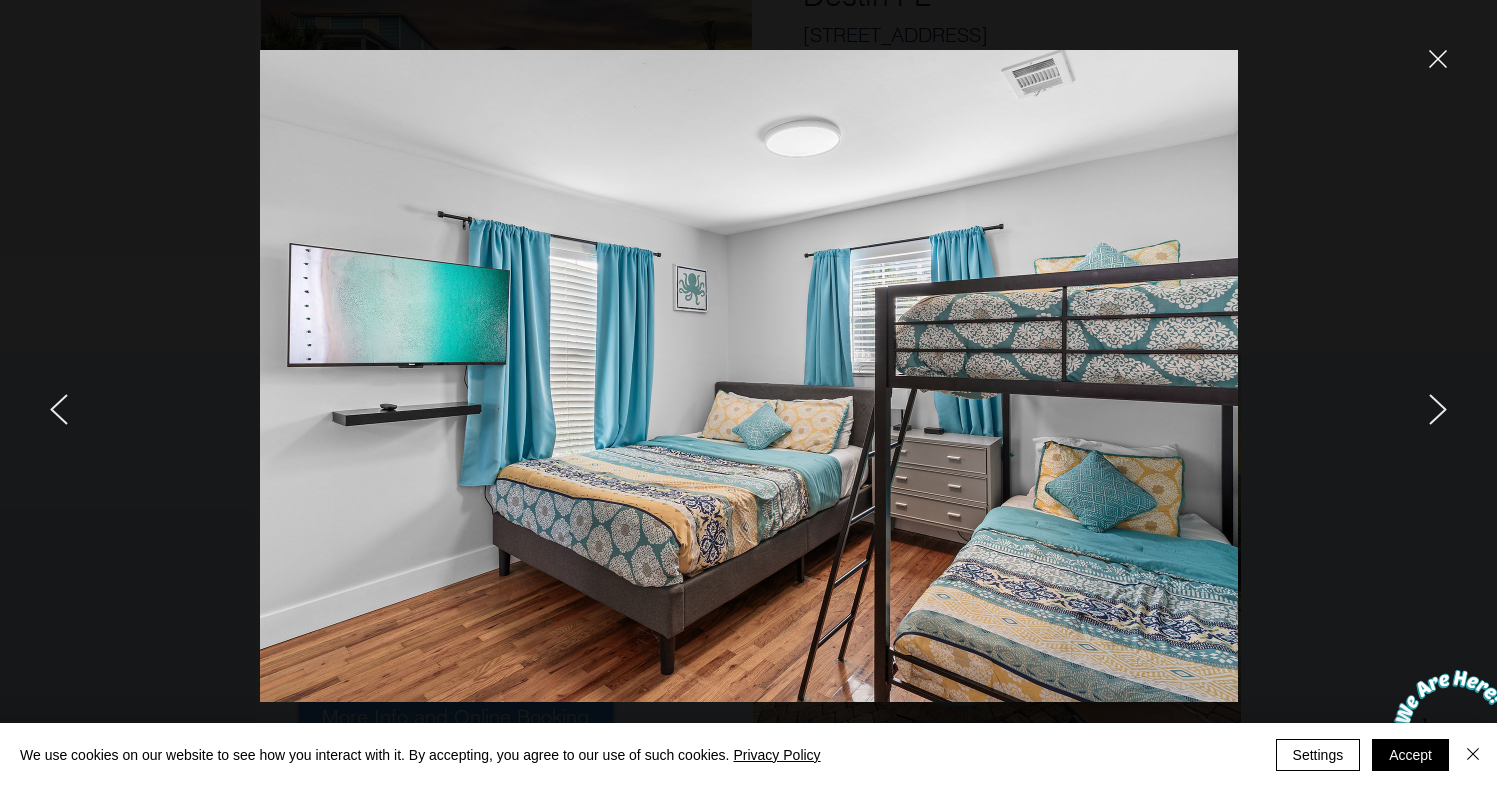 click 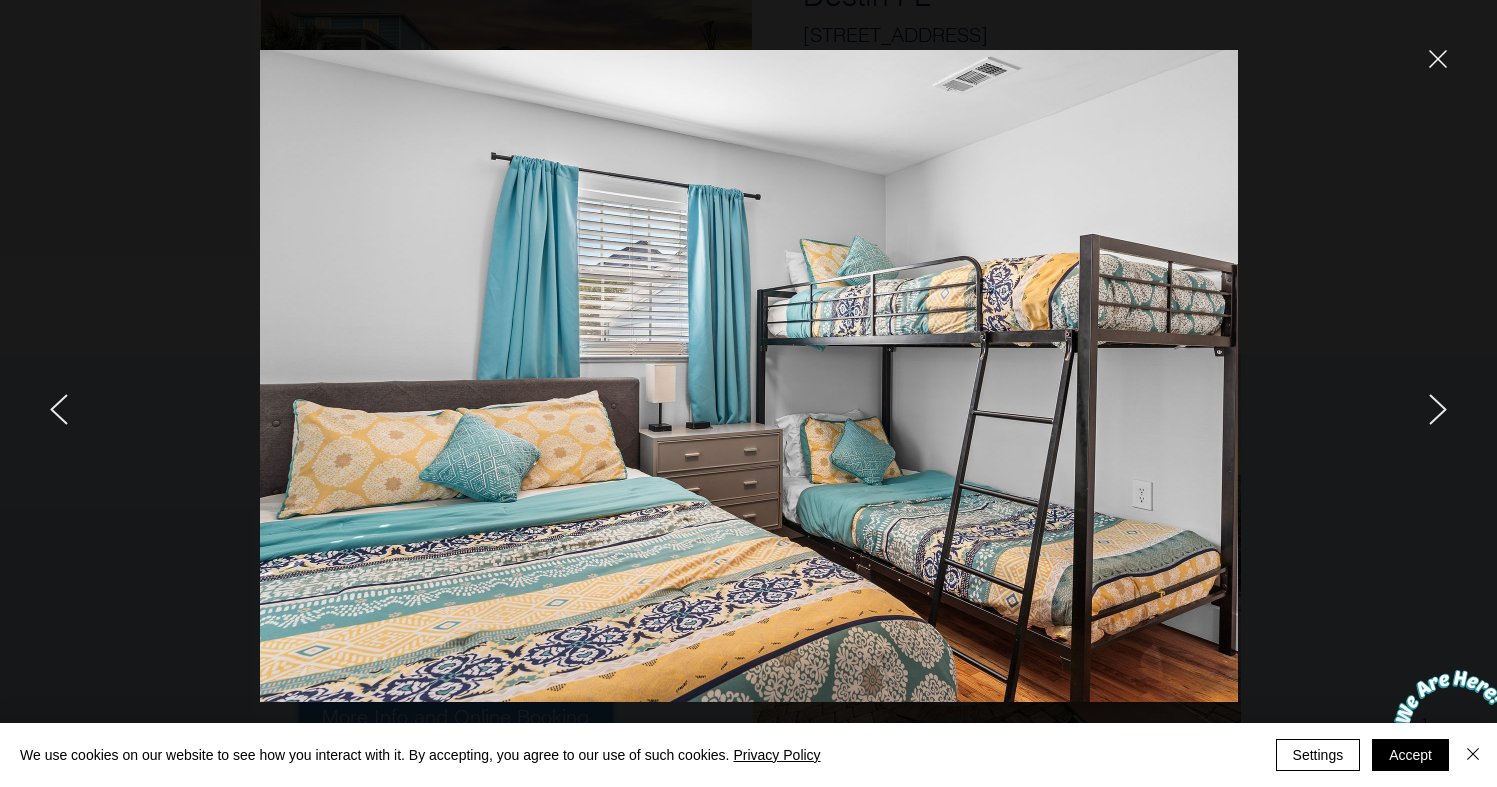 click 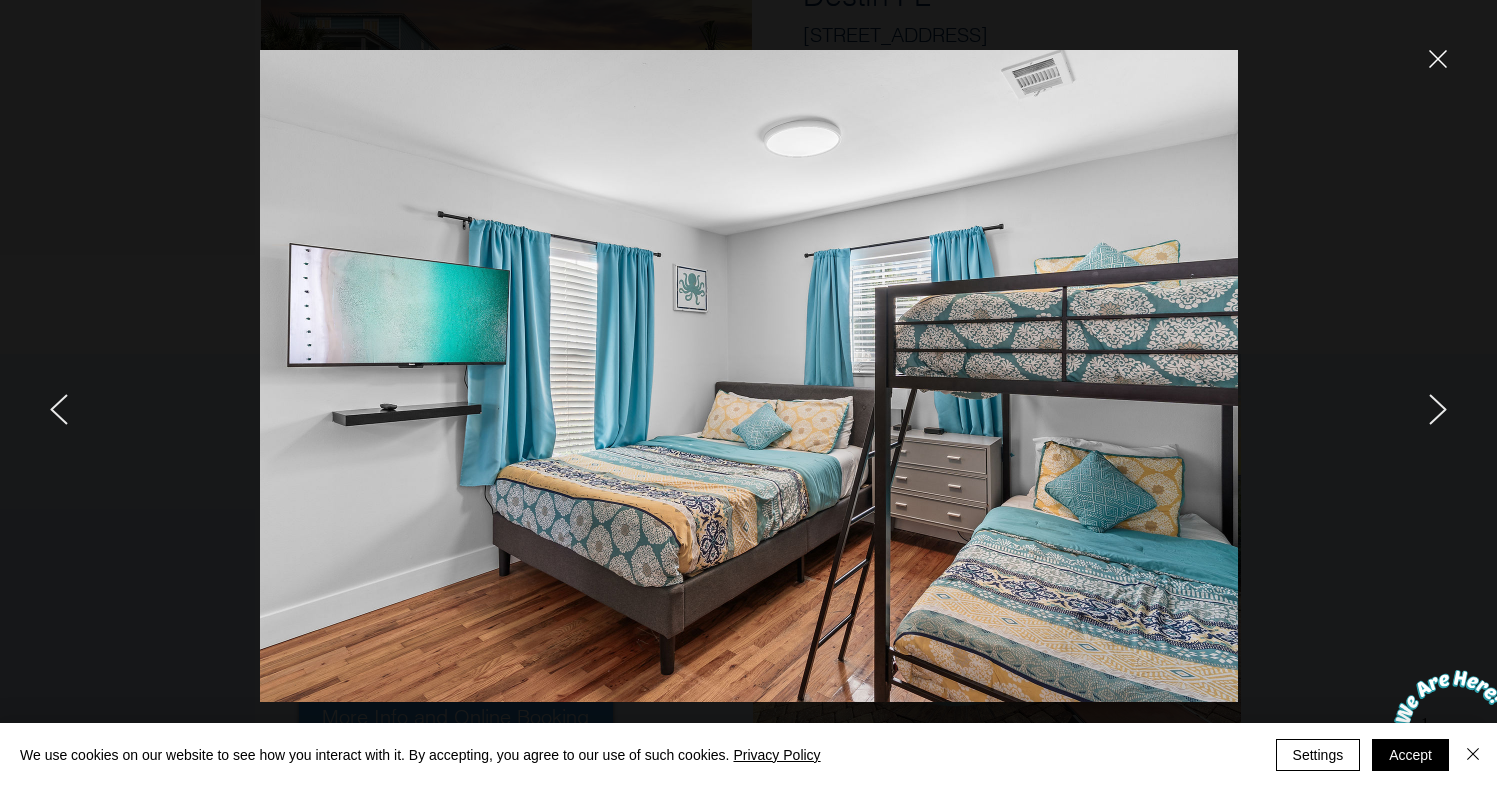 click 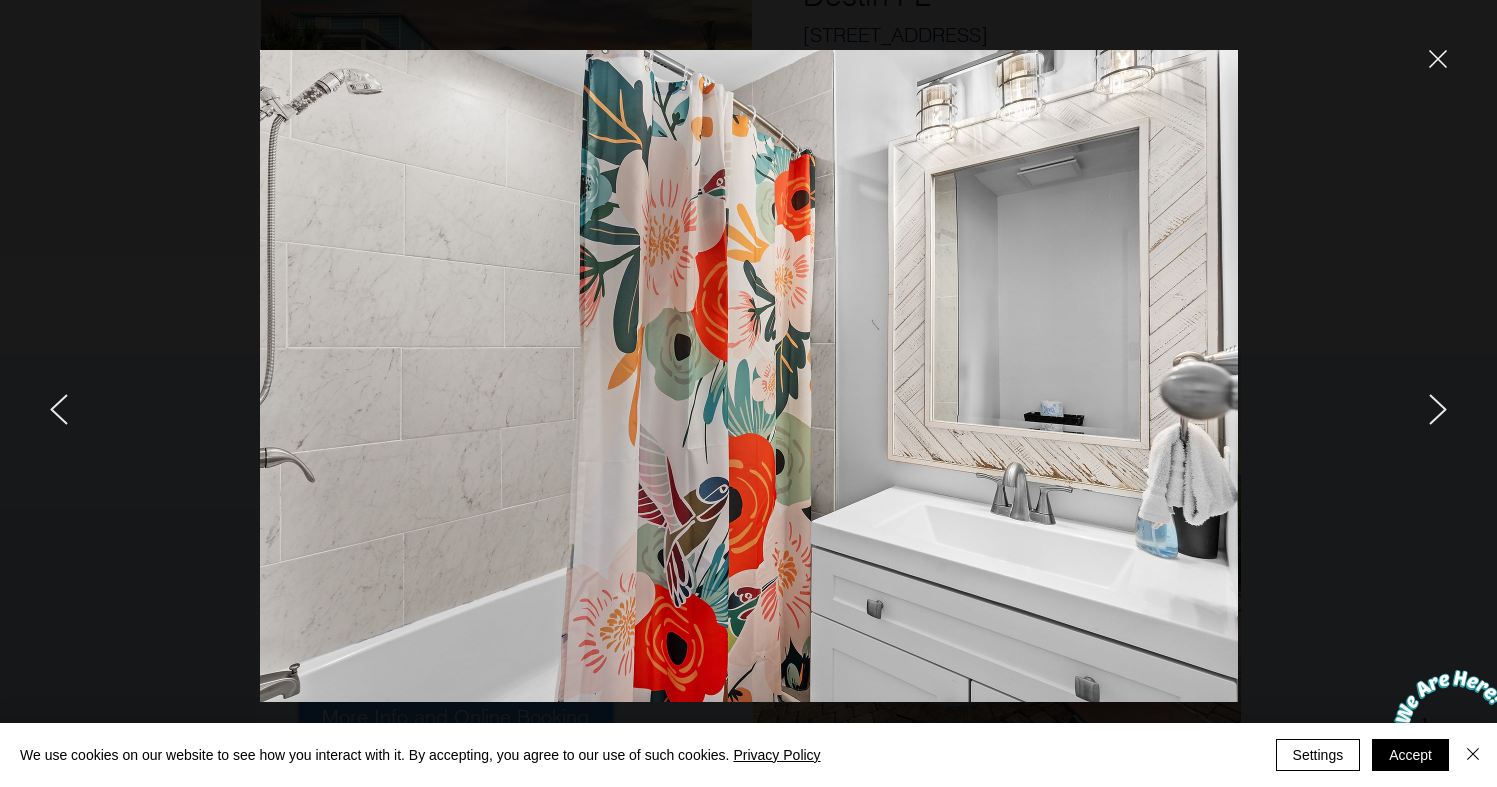 click 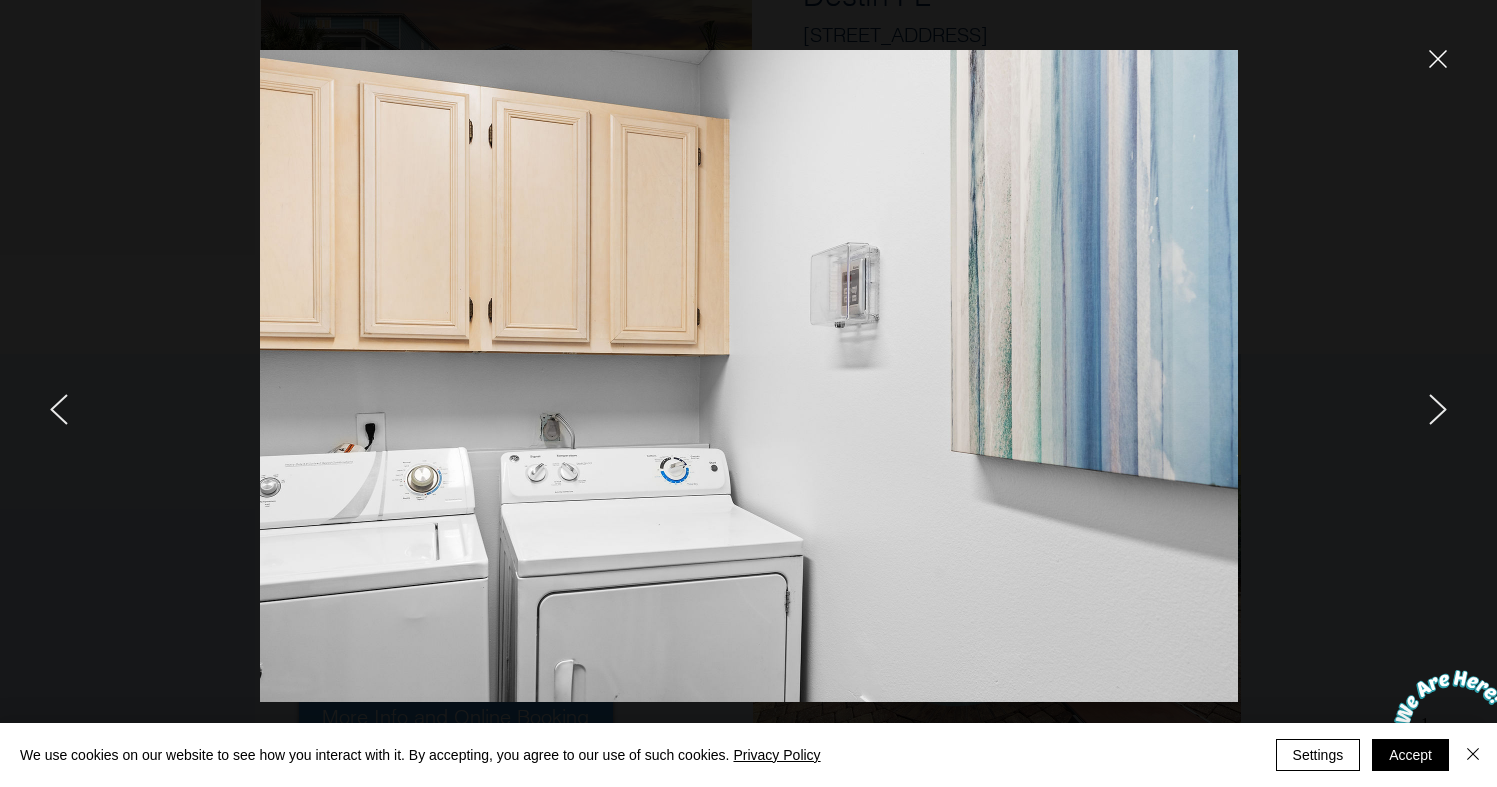 click 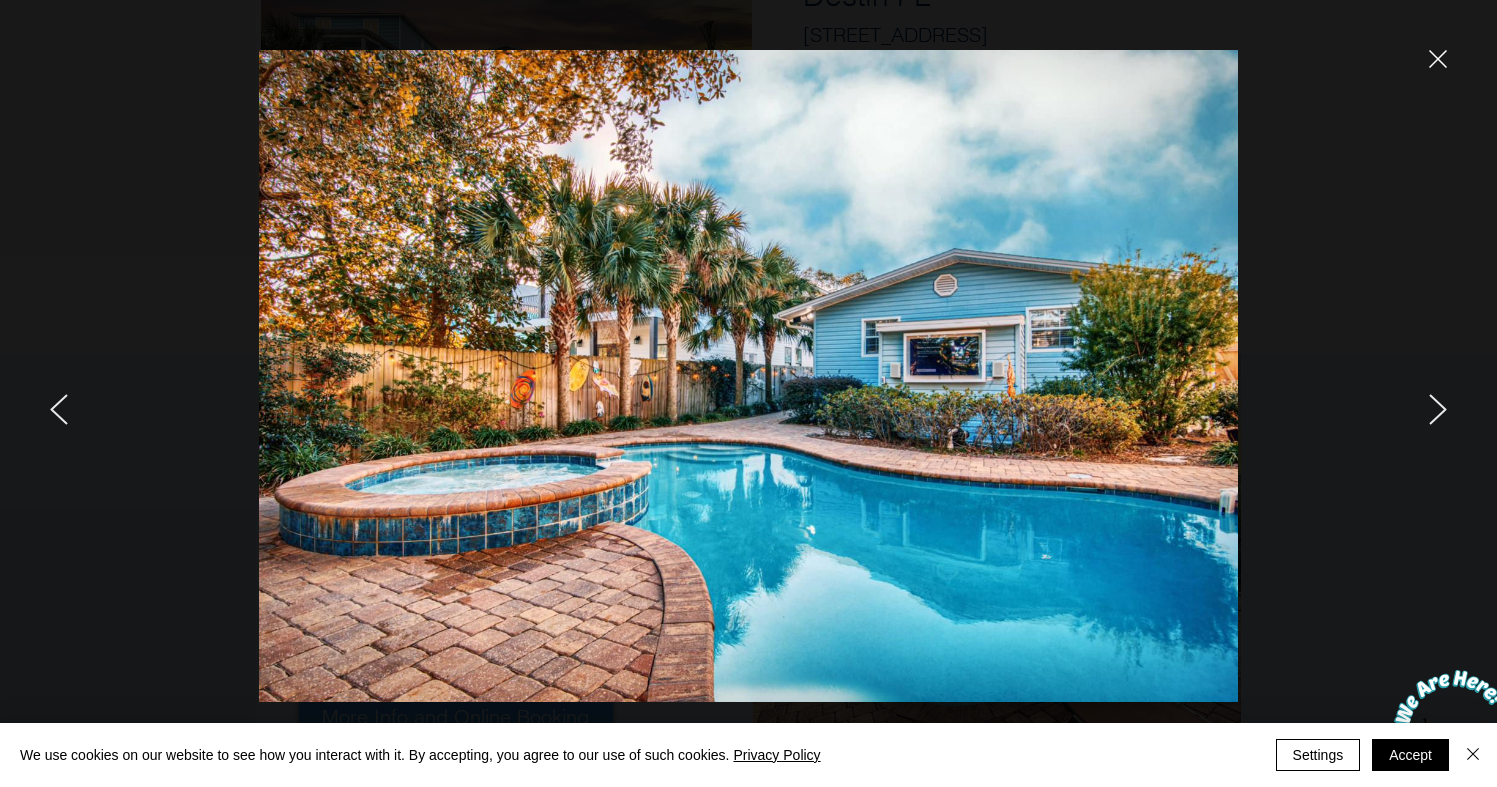 click 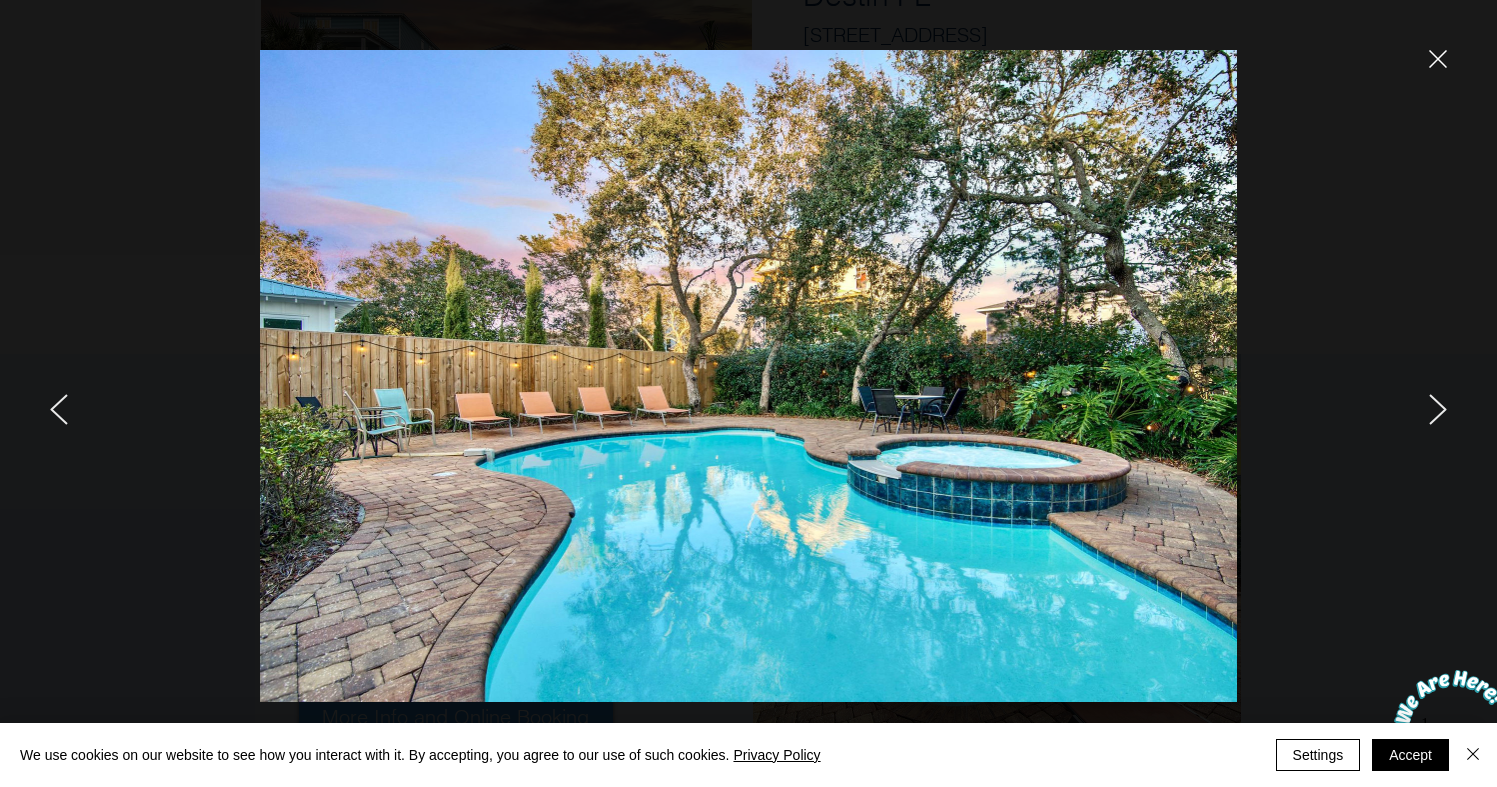 click 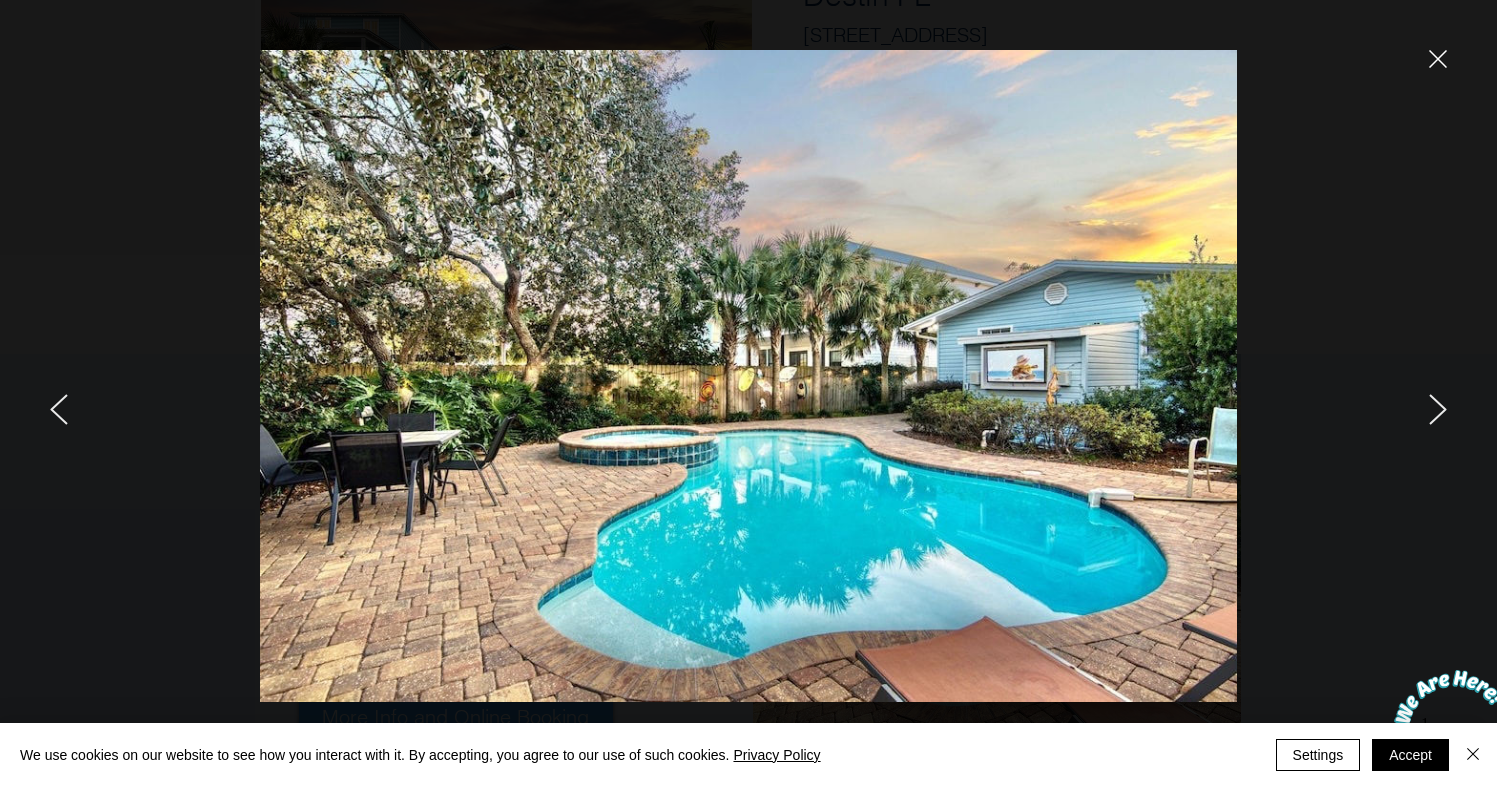 click 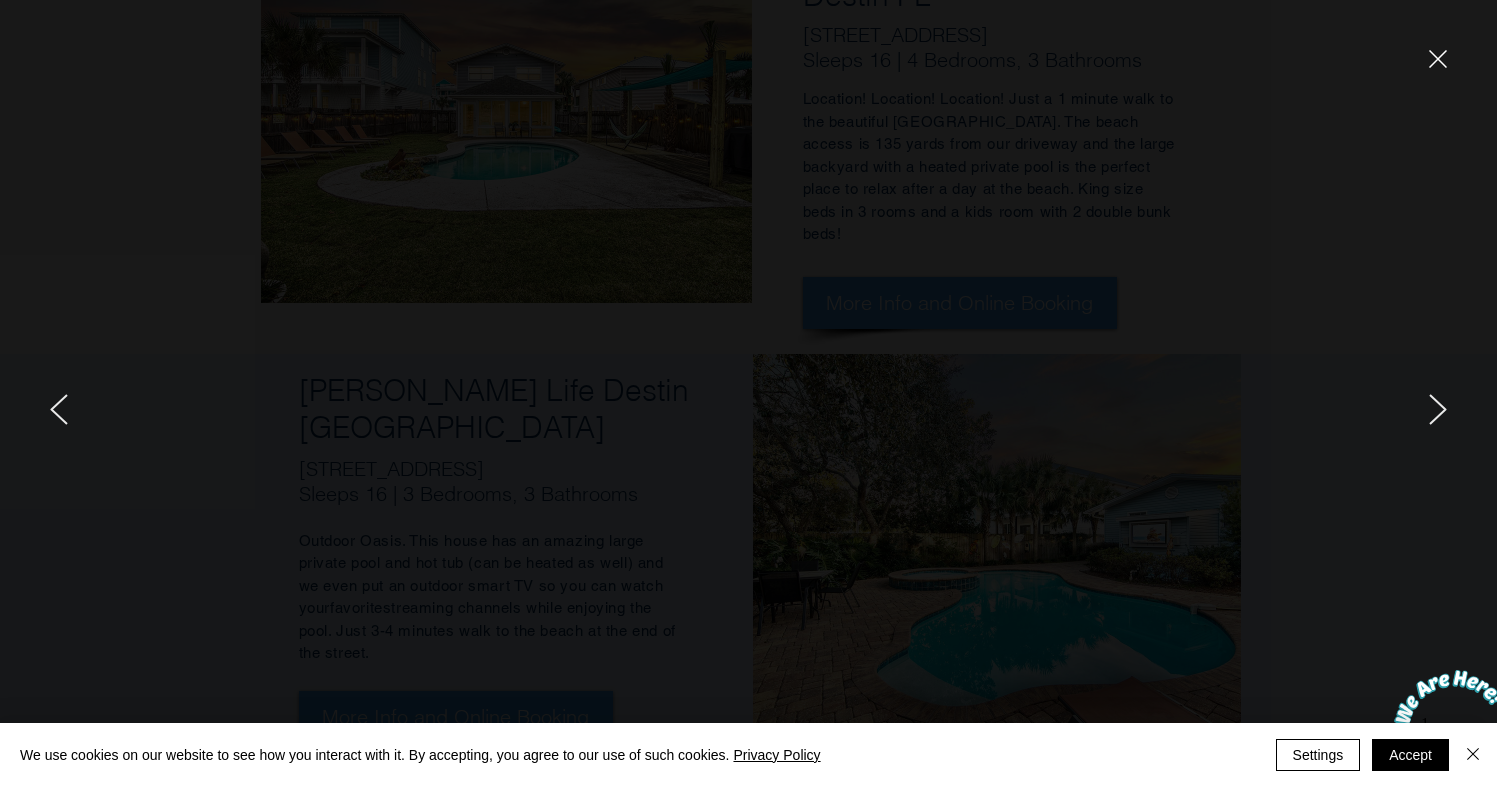 click 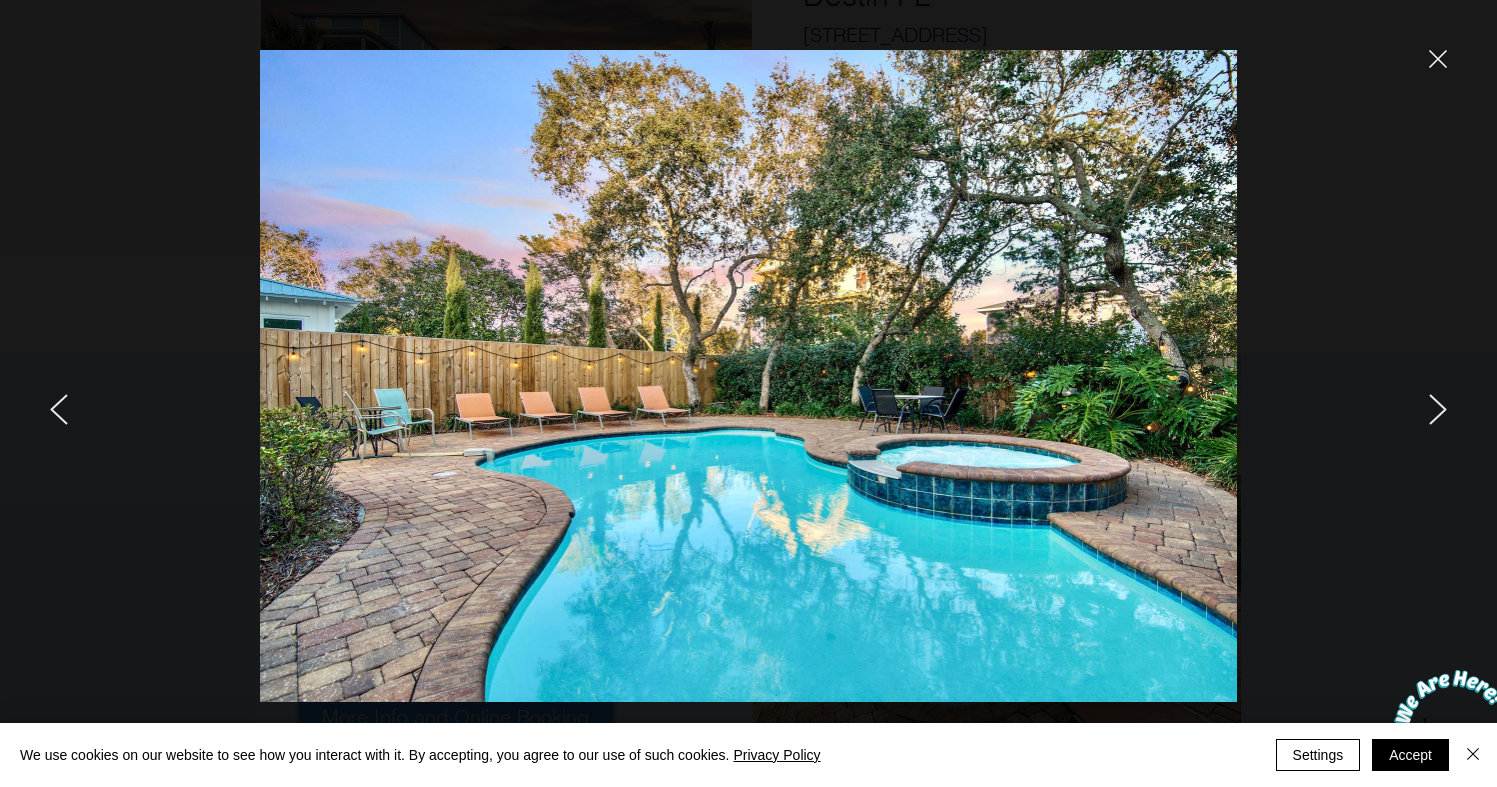 click 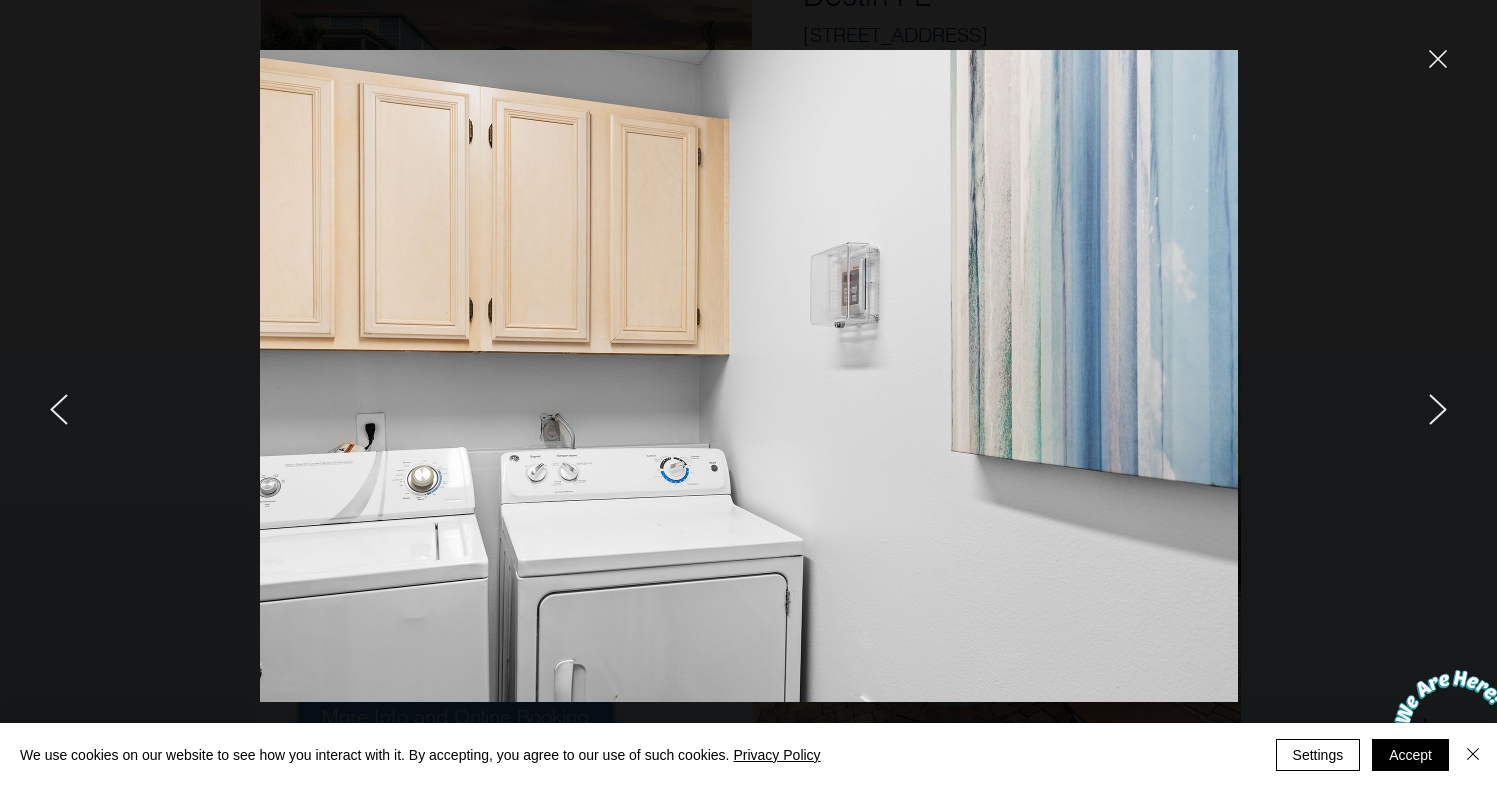 click 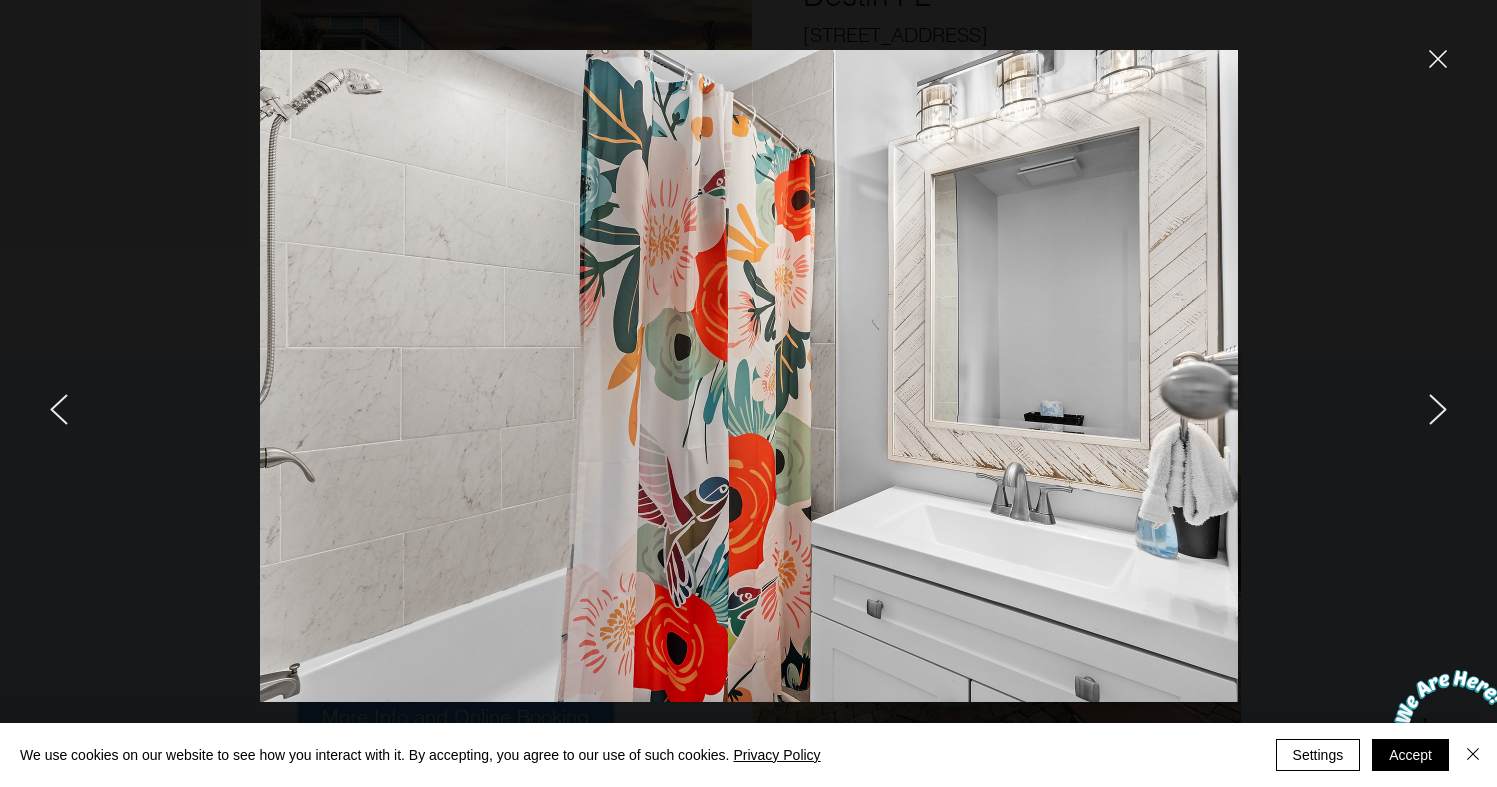 click 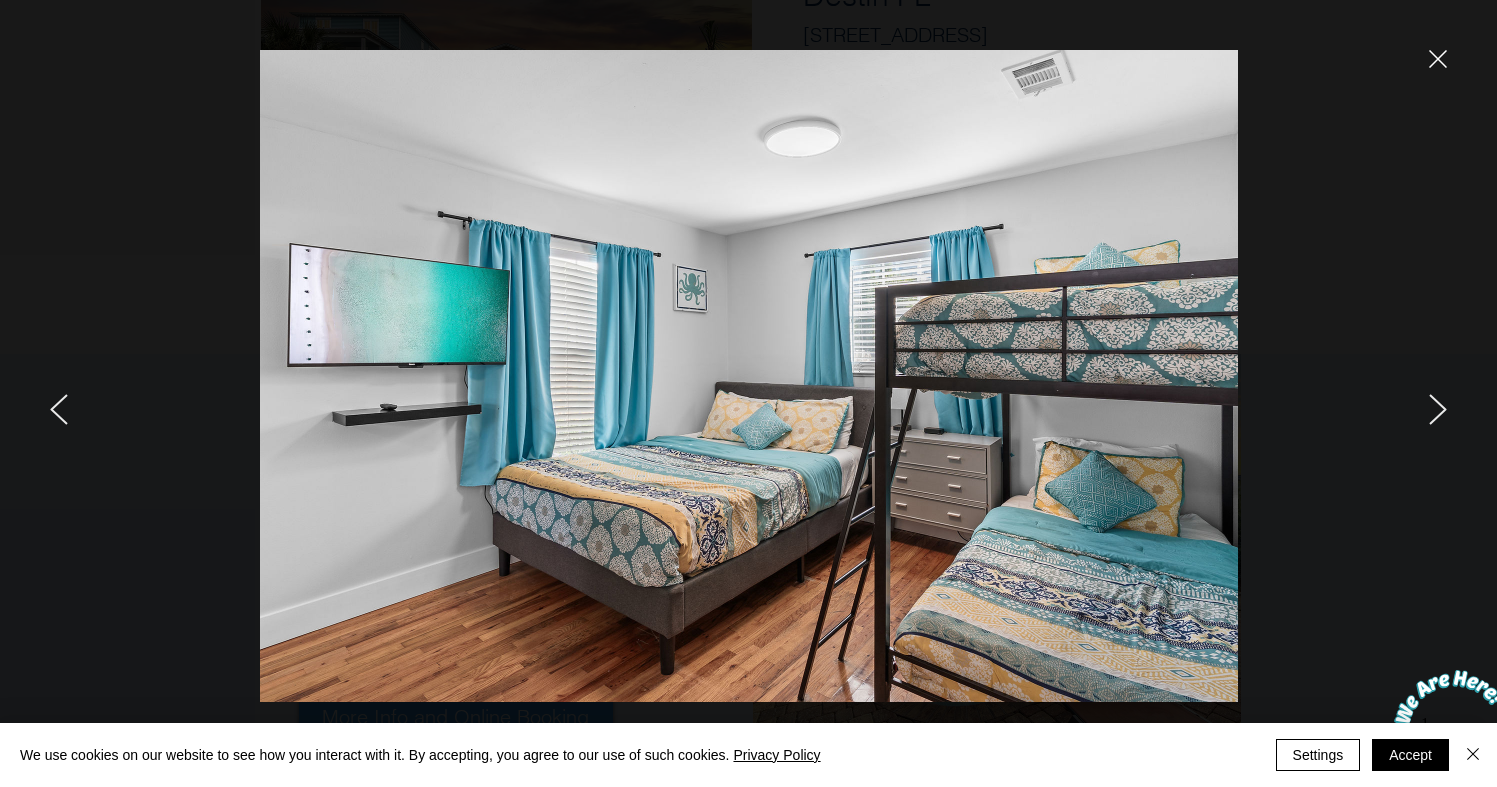 click 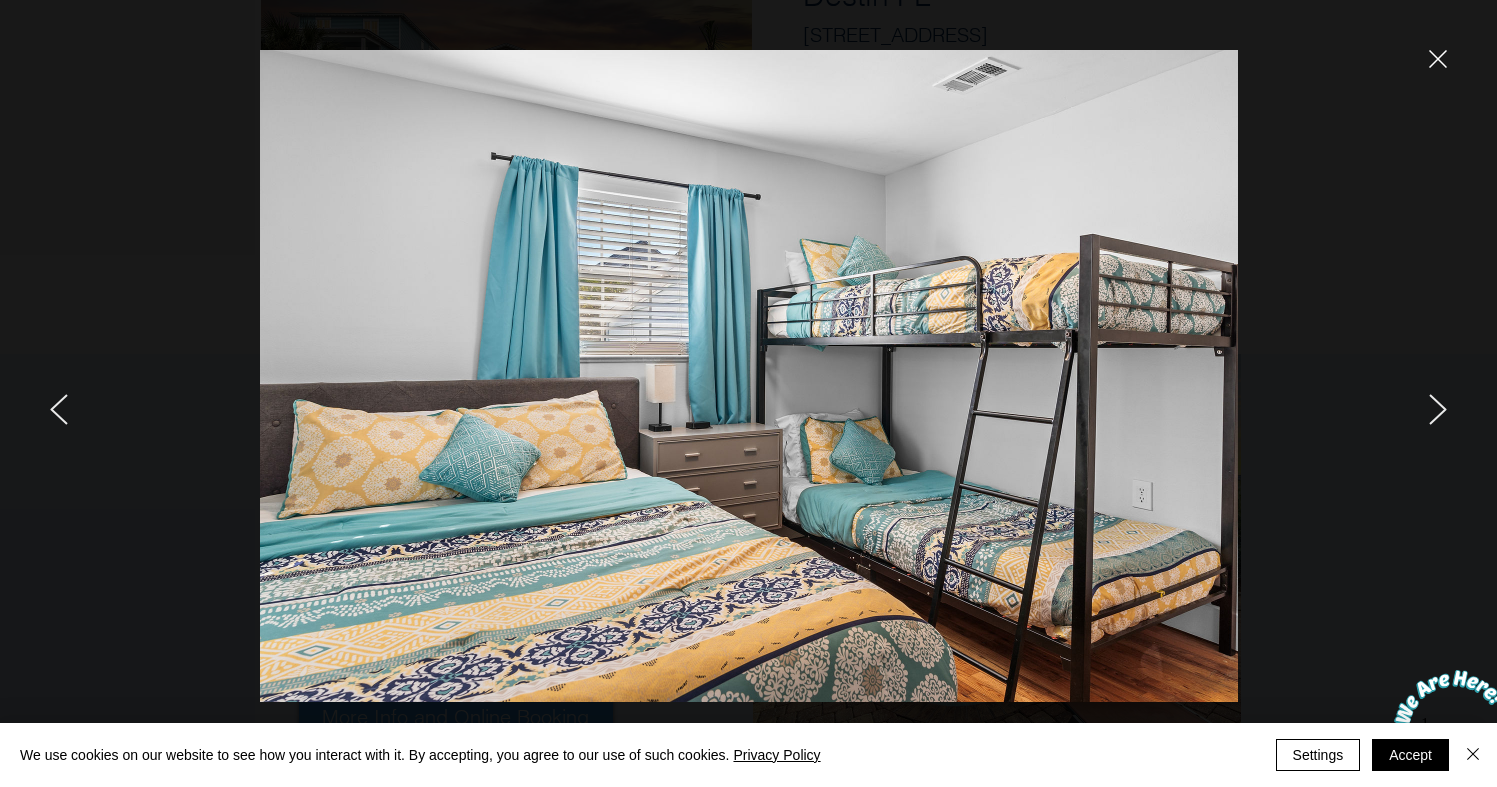 click 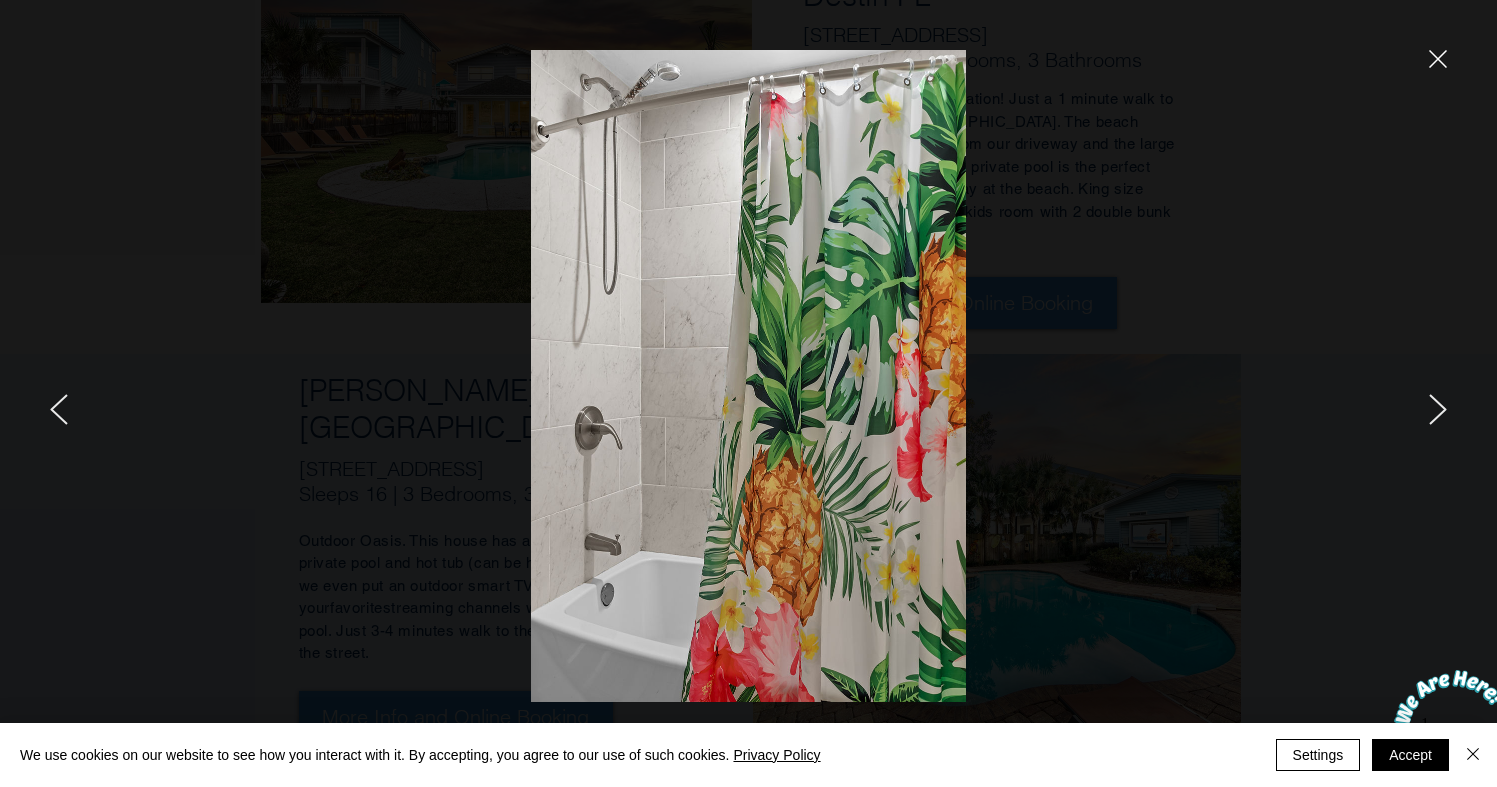 click 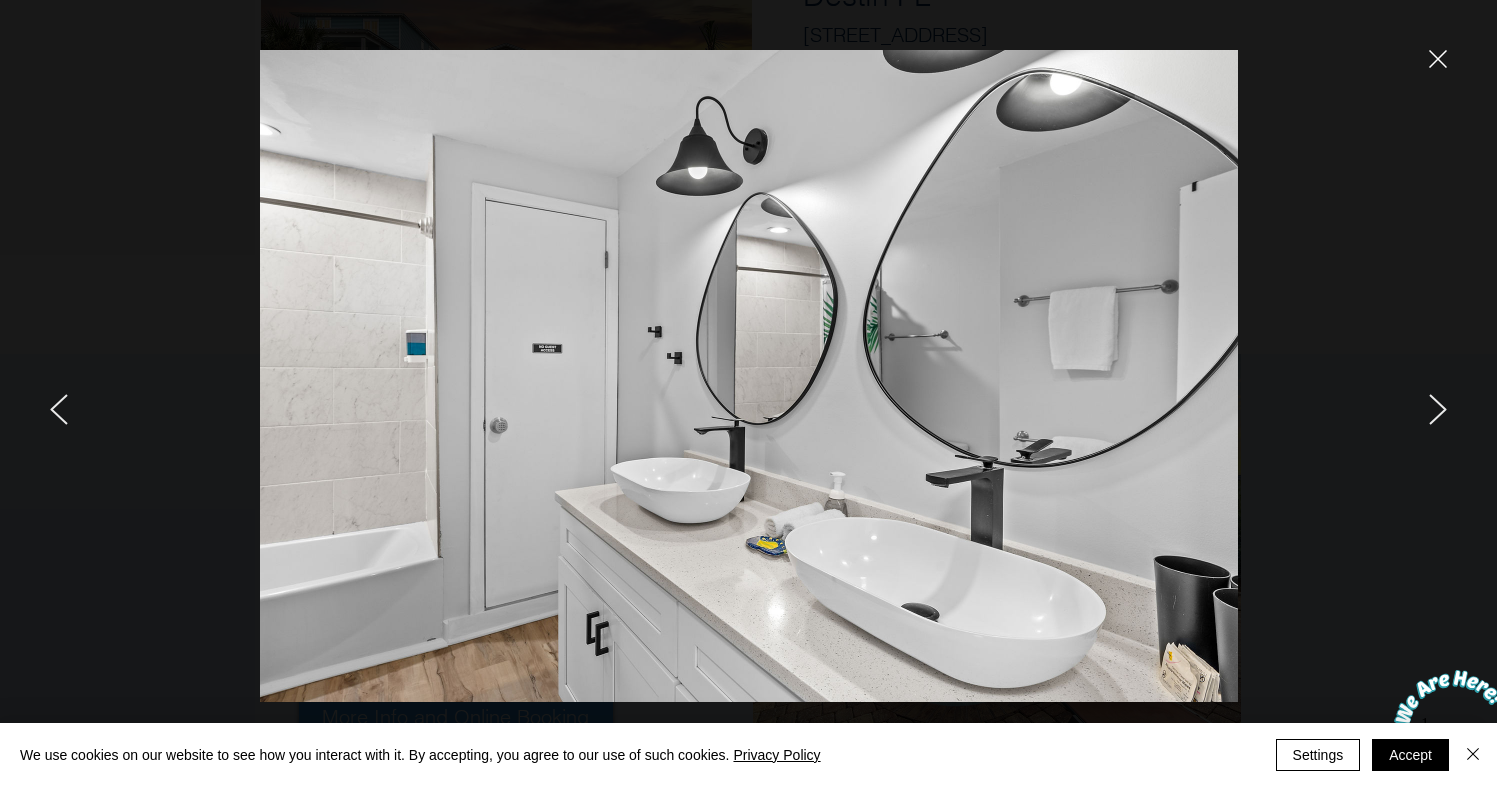 click 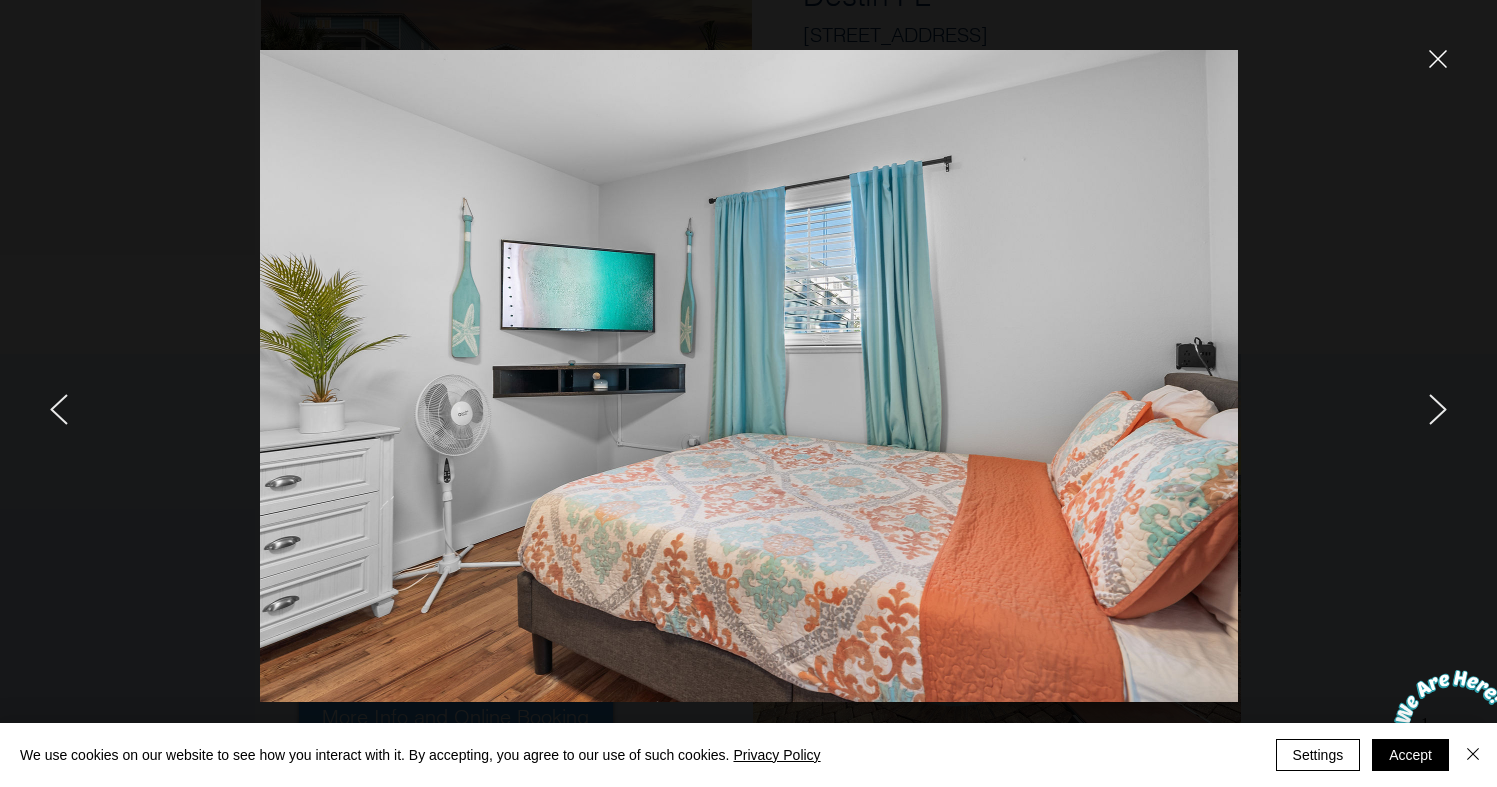 click 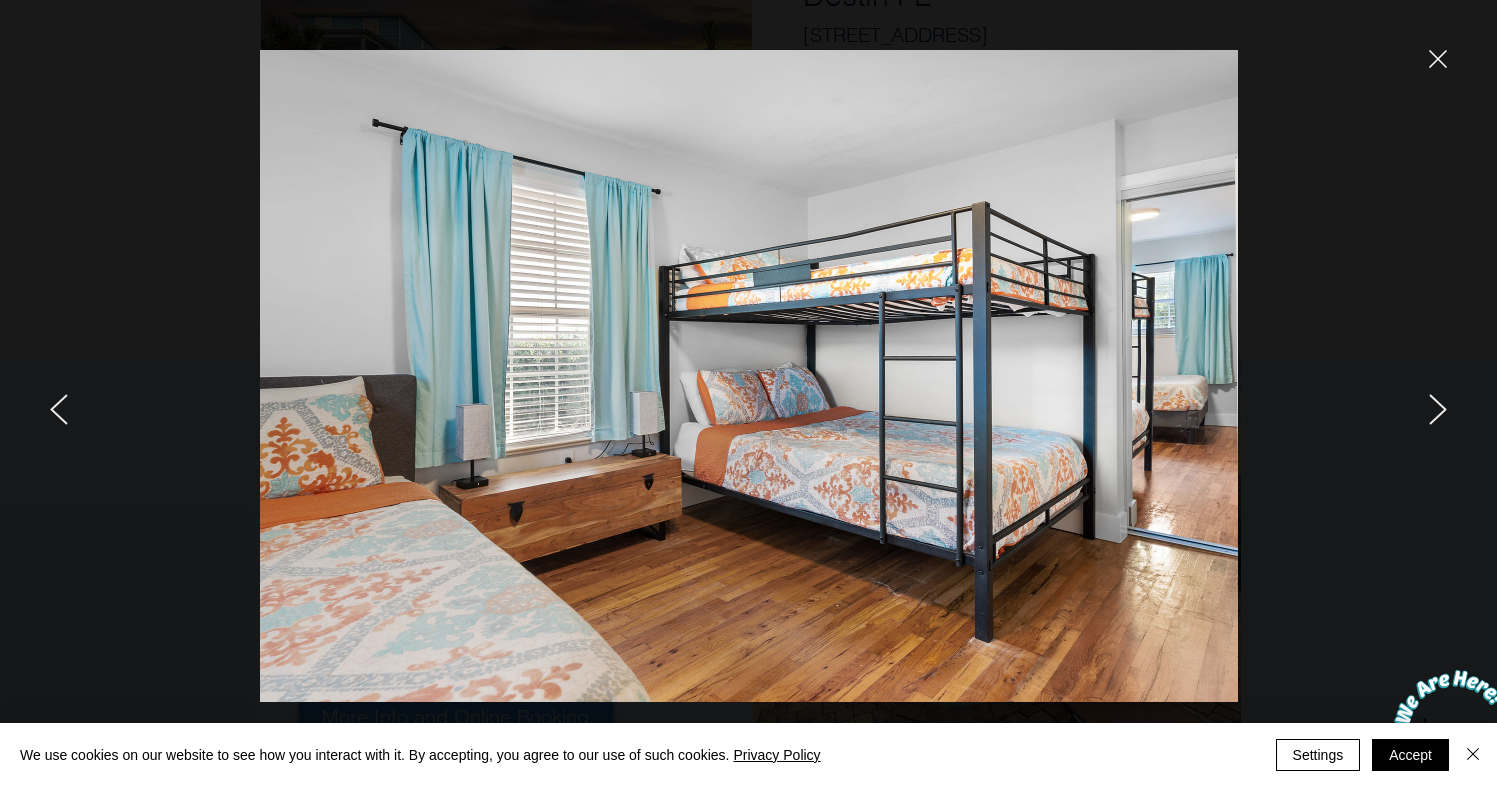 click 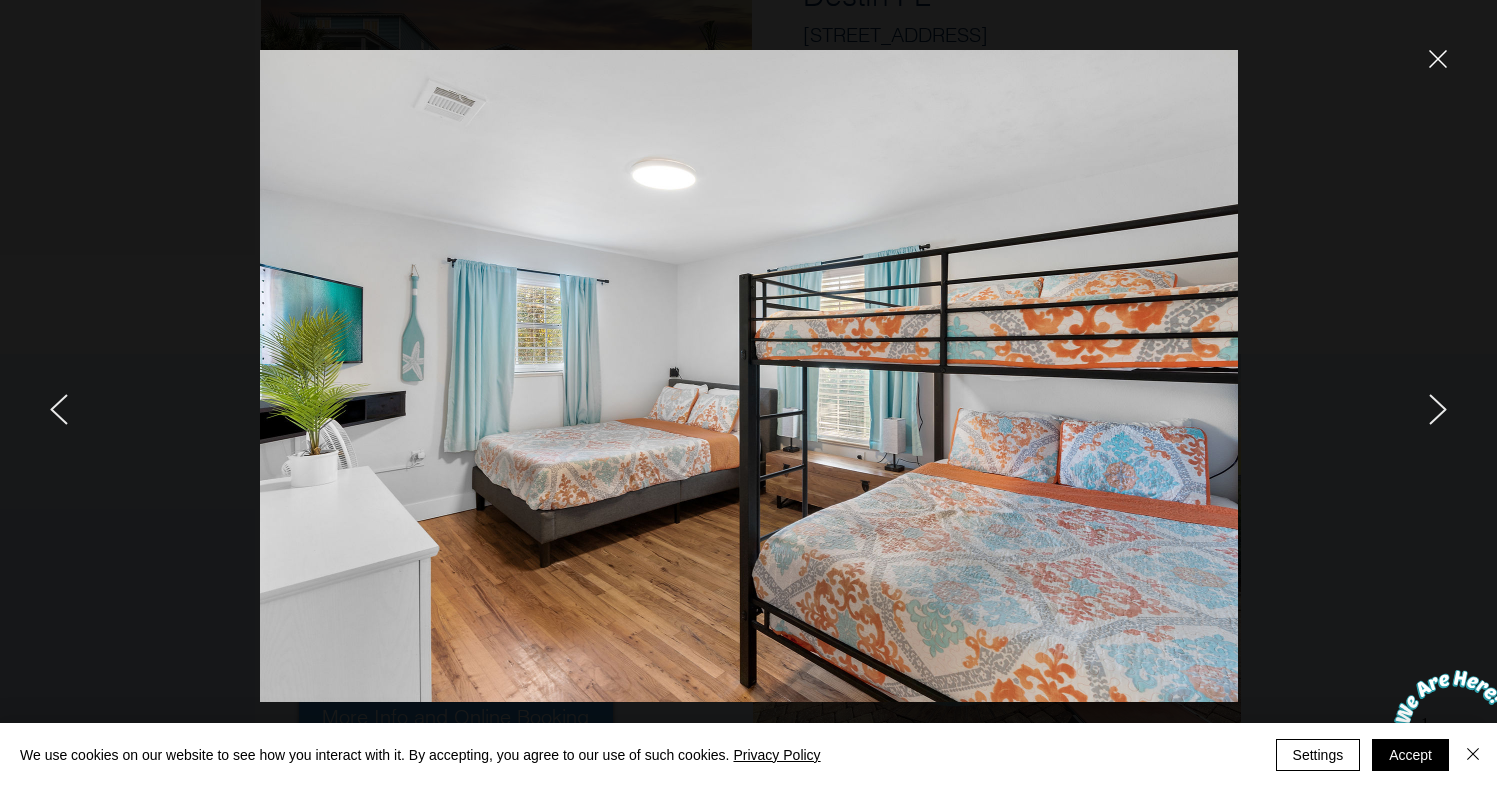 click 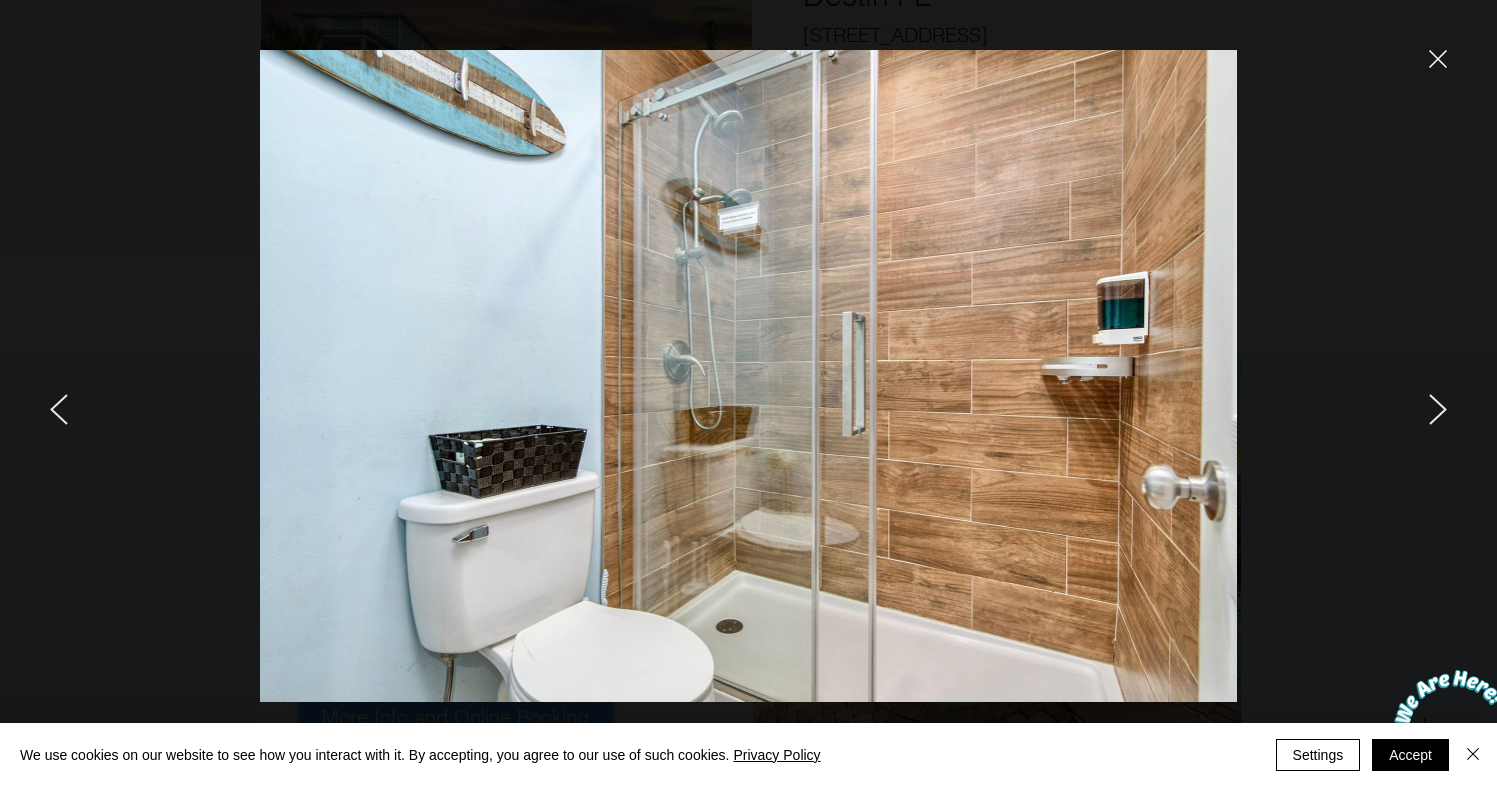 click 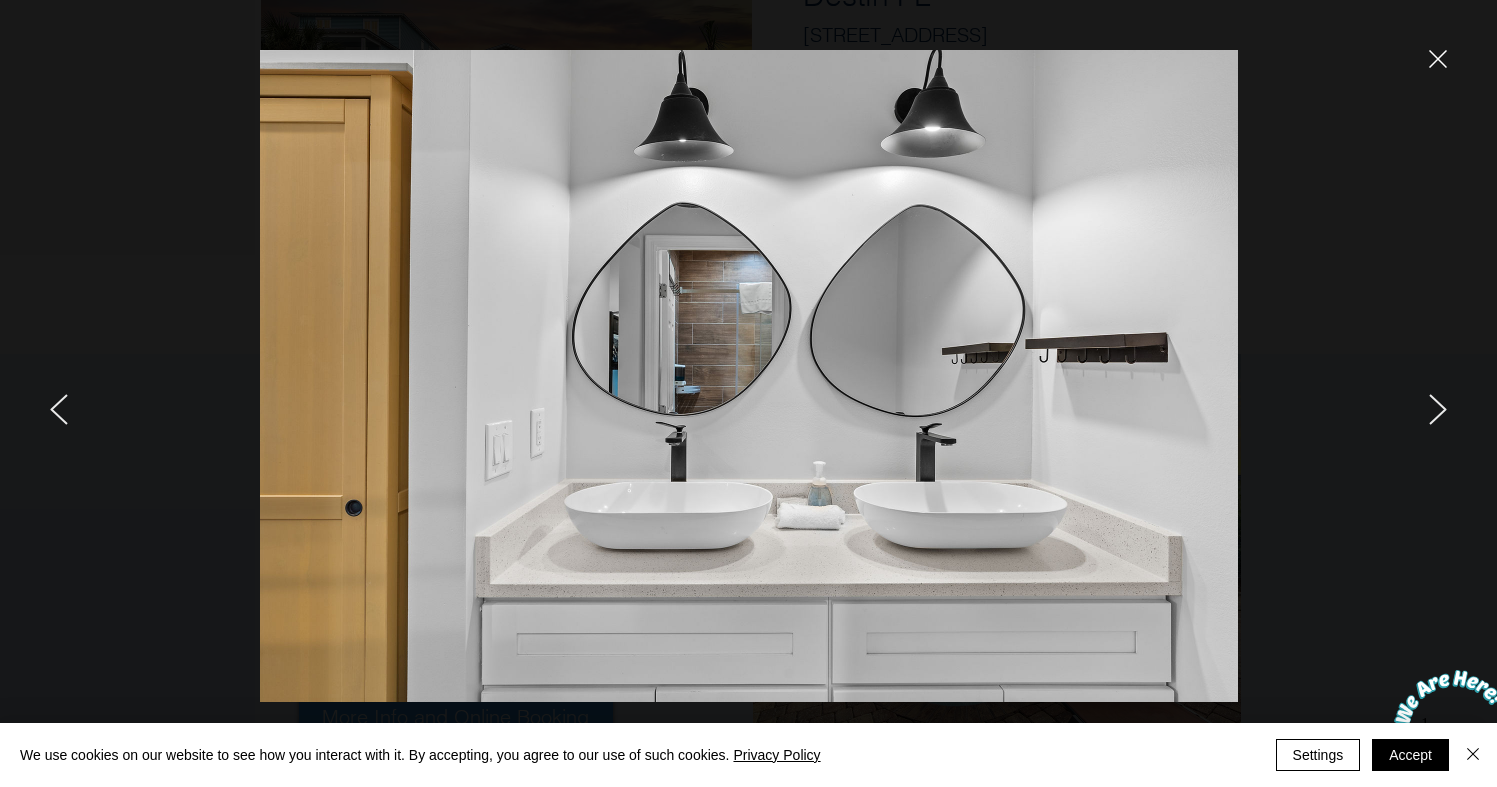 click 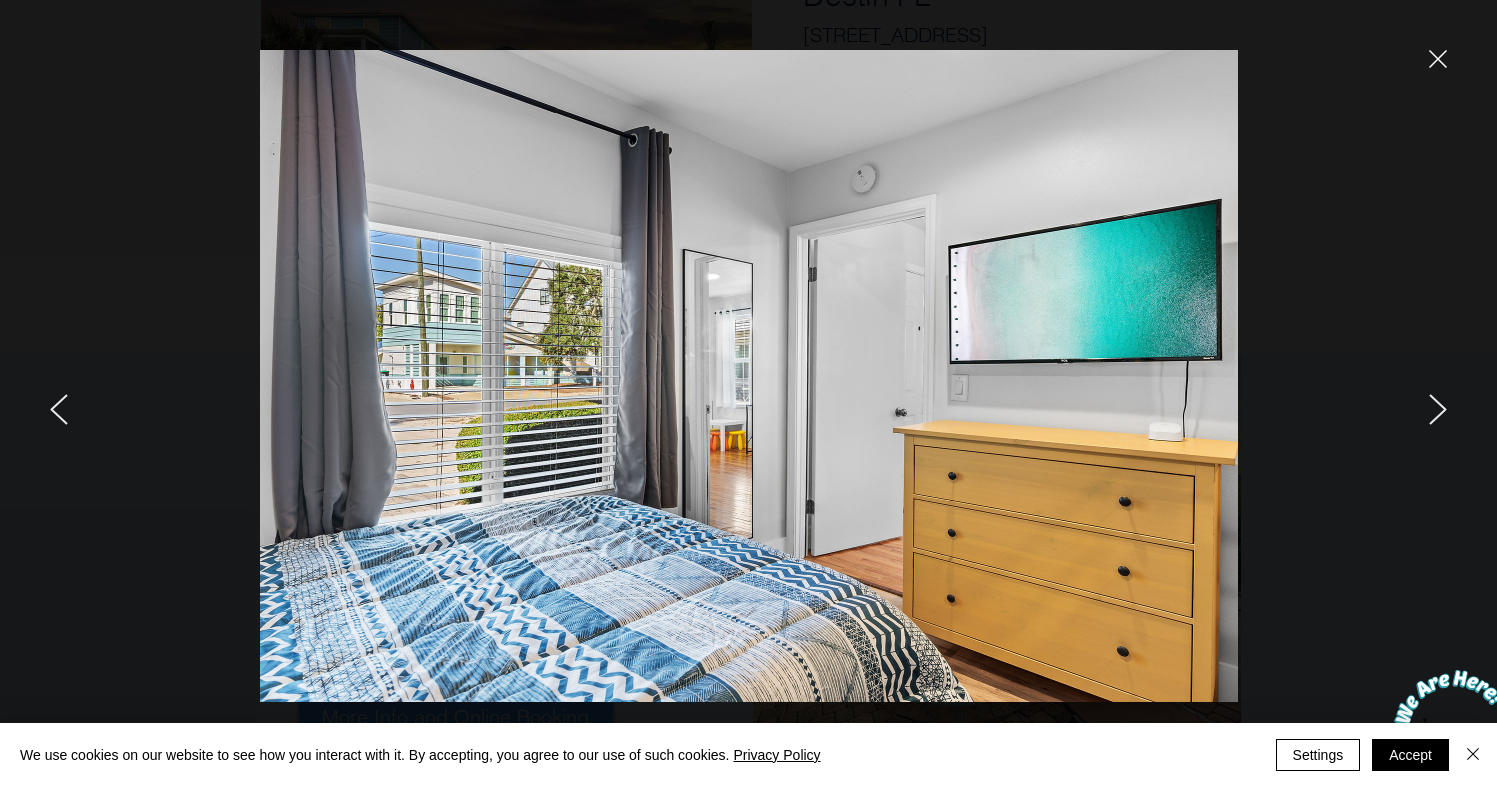 click 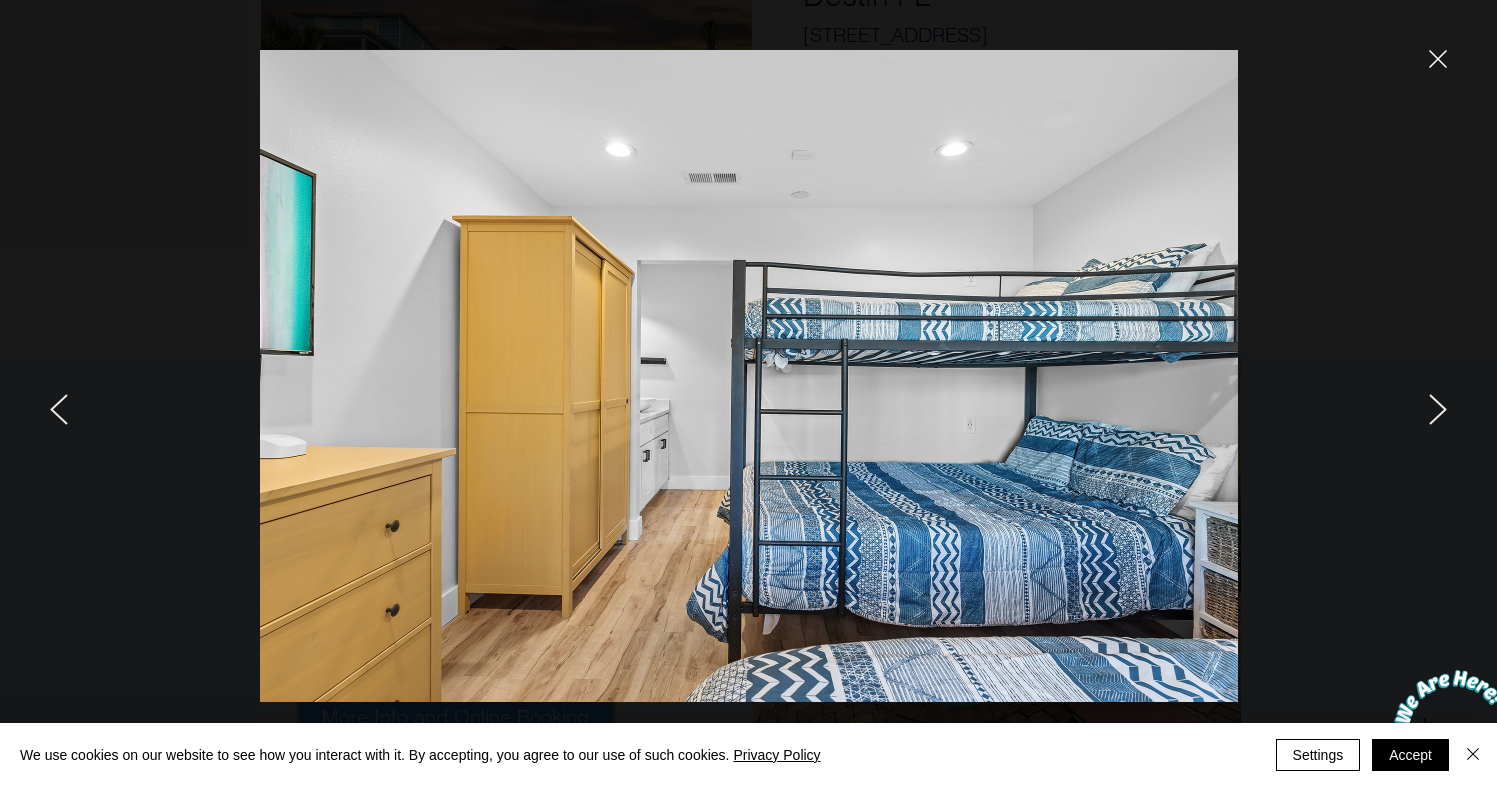 click 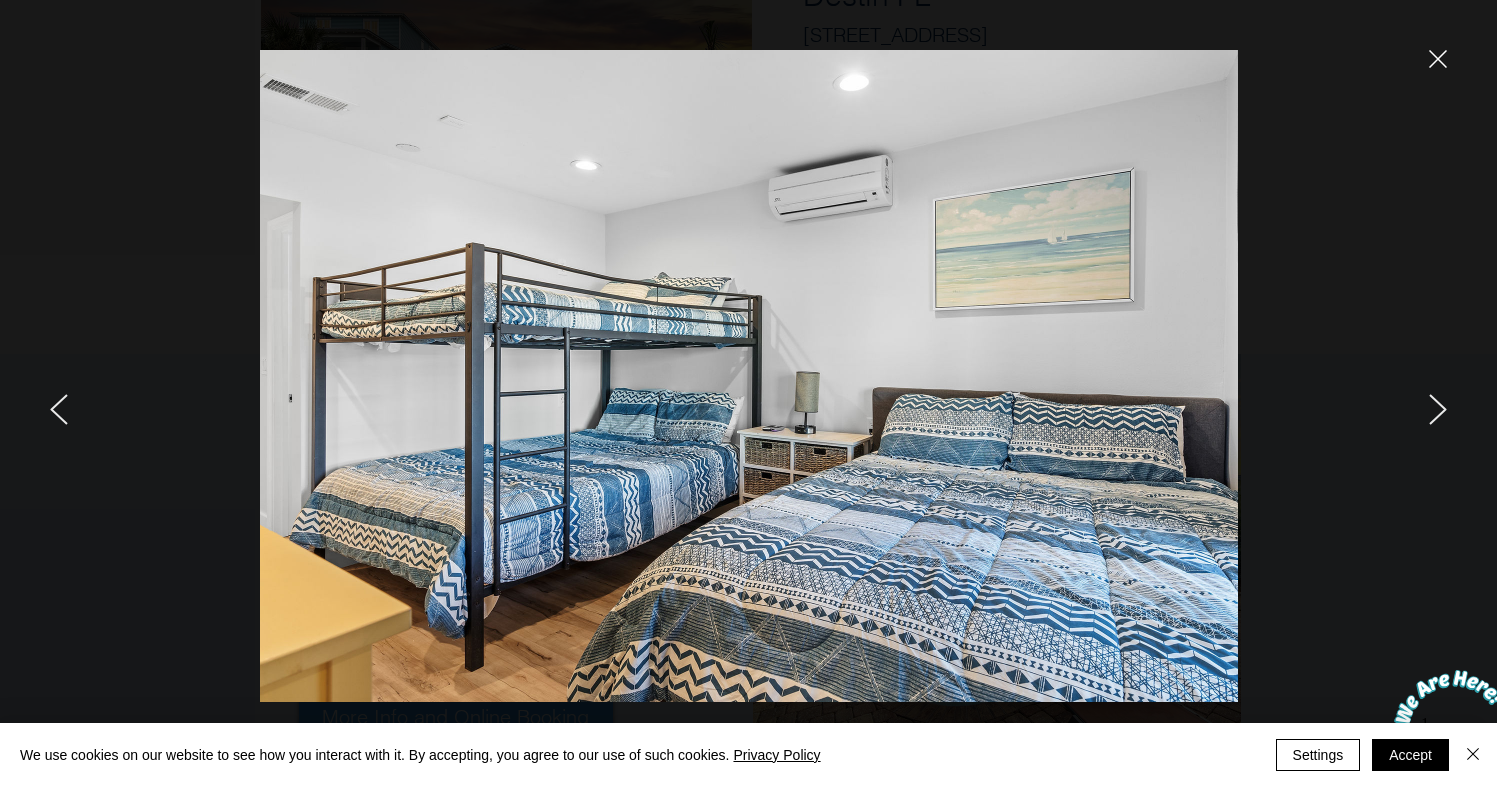 click 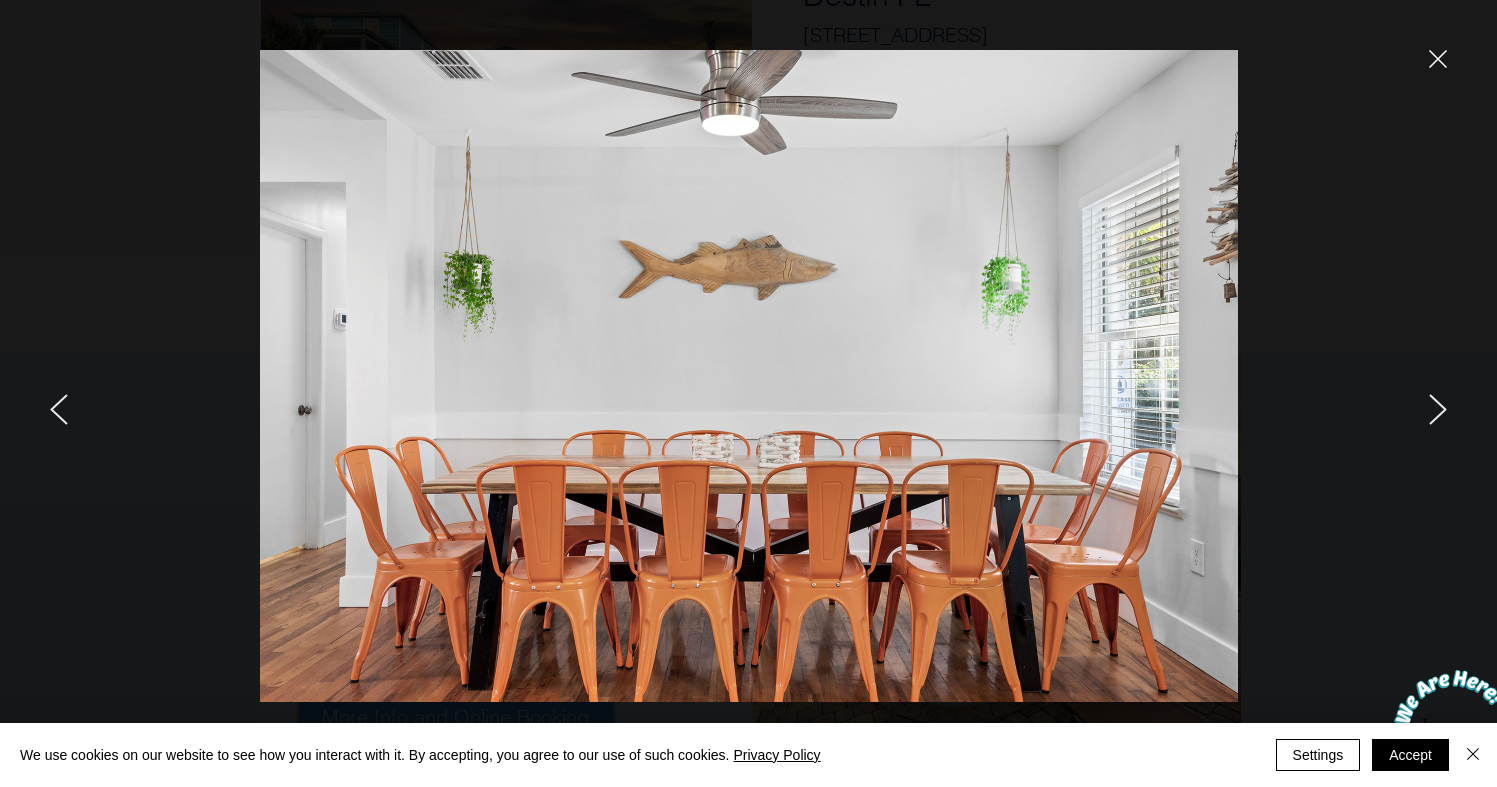 click 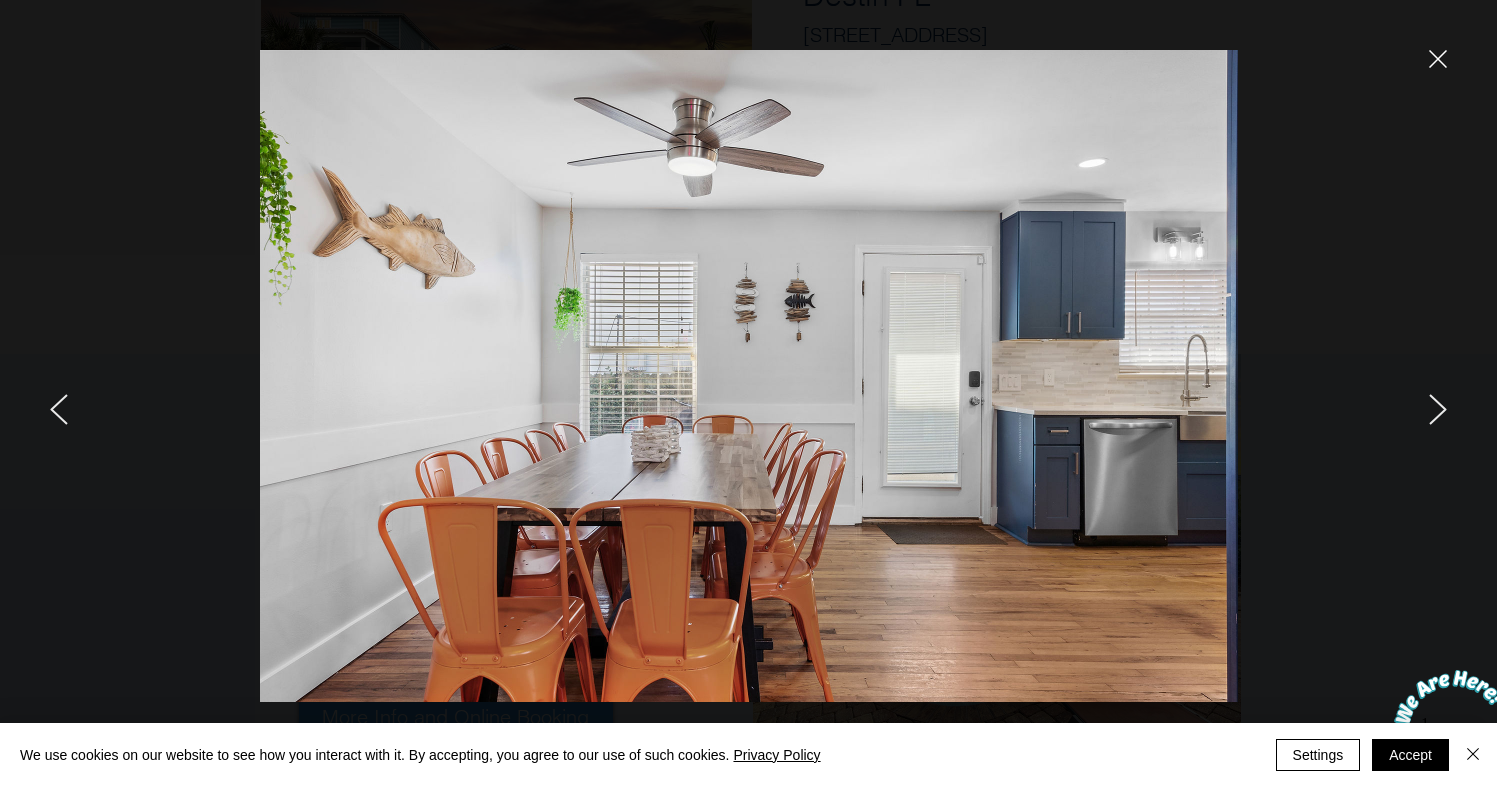 click 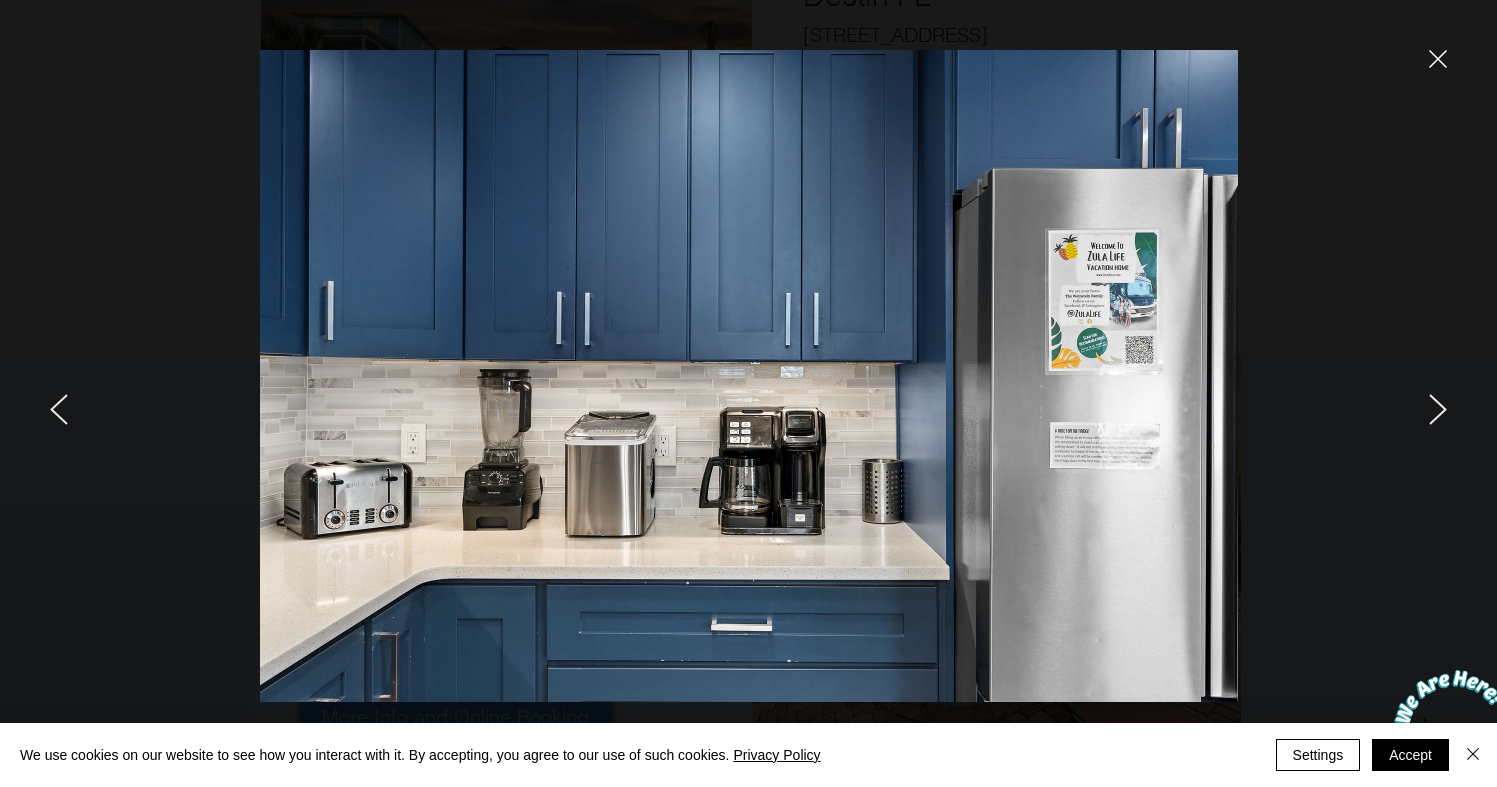 click 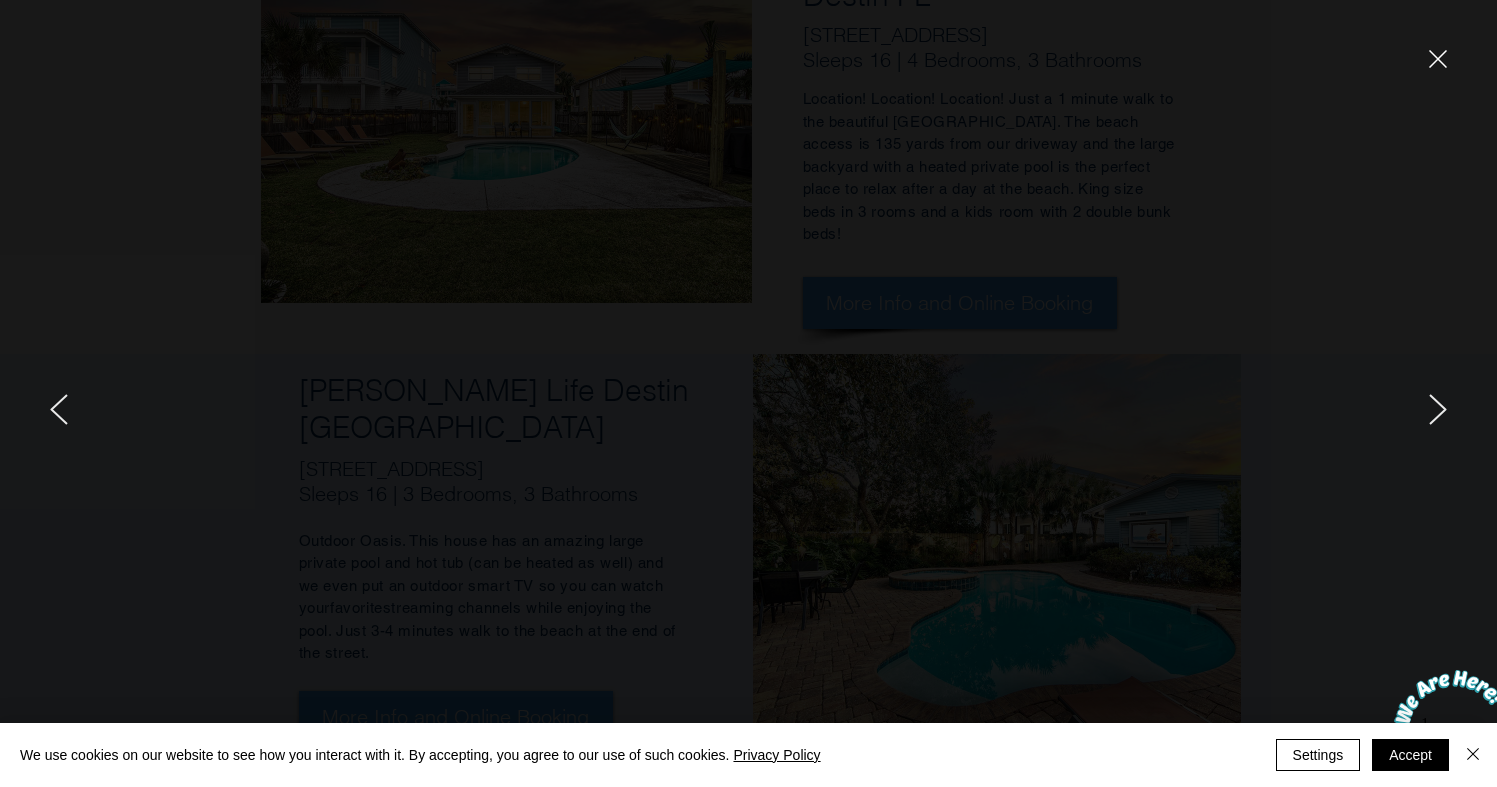 click 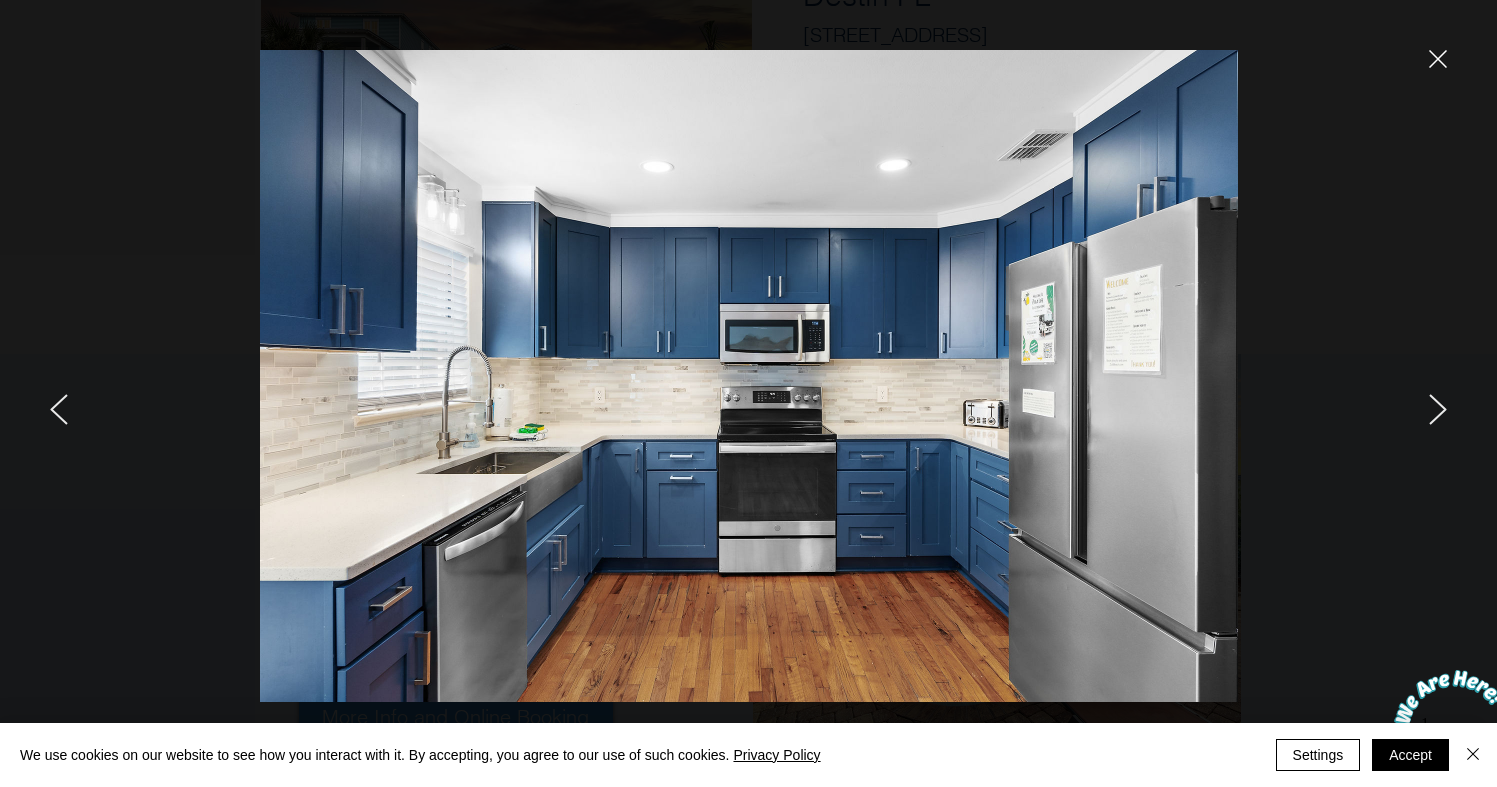 click at bounding box center [247, 393] 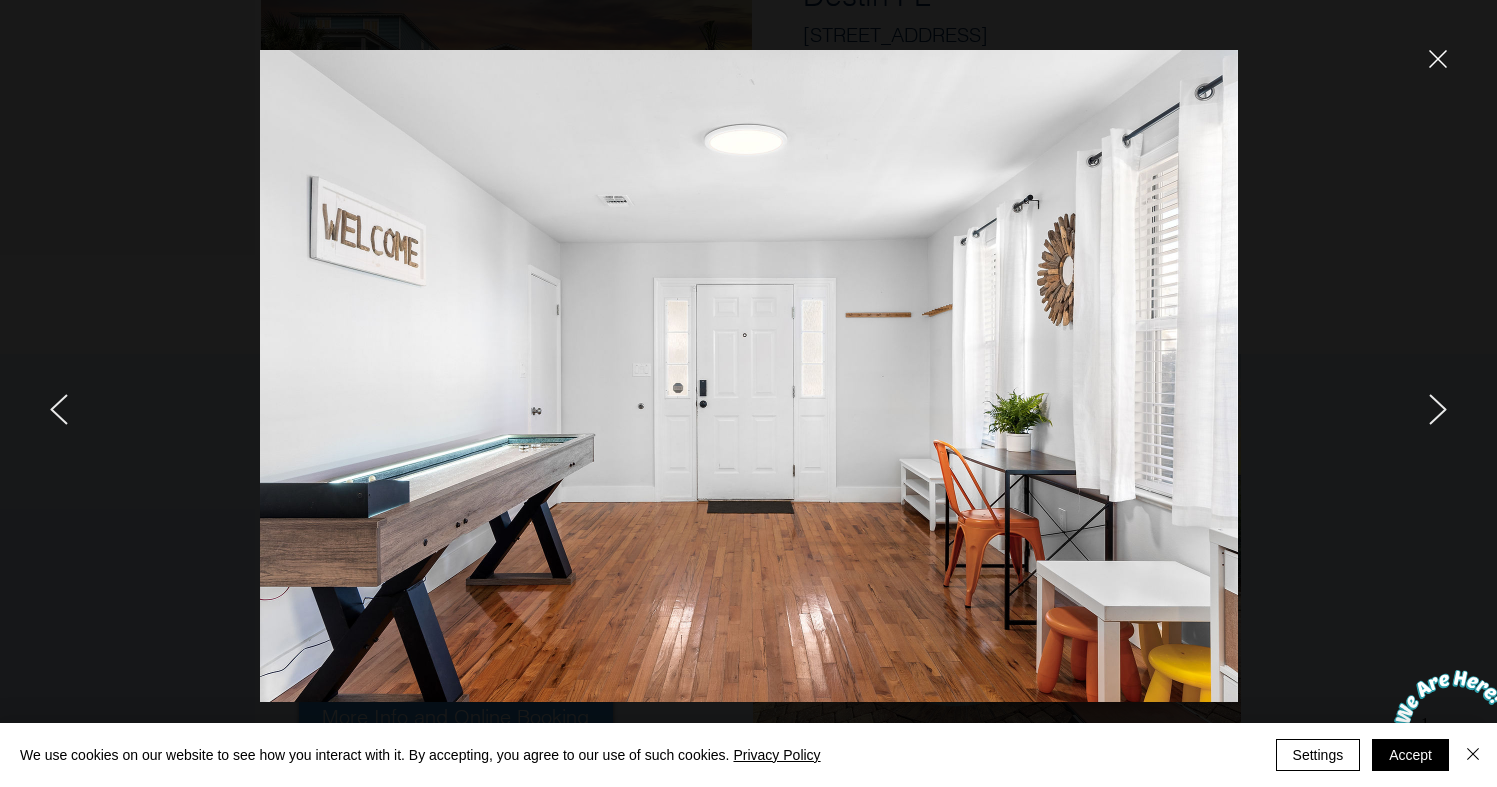 click at bounding box center [247, 393] 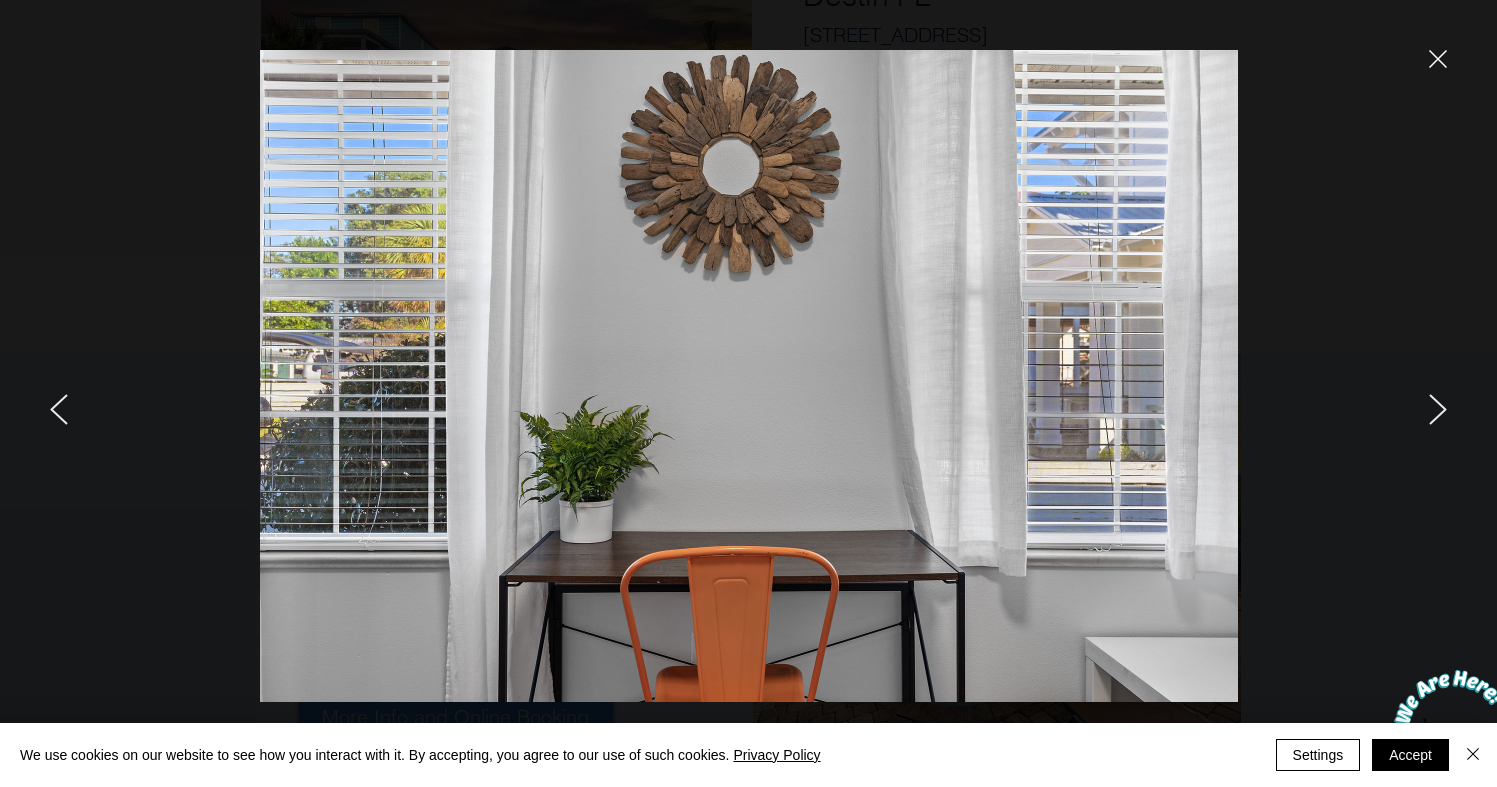 click 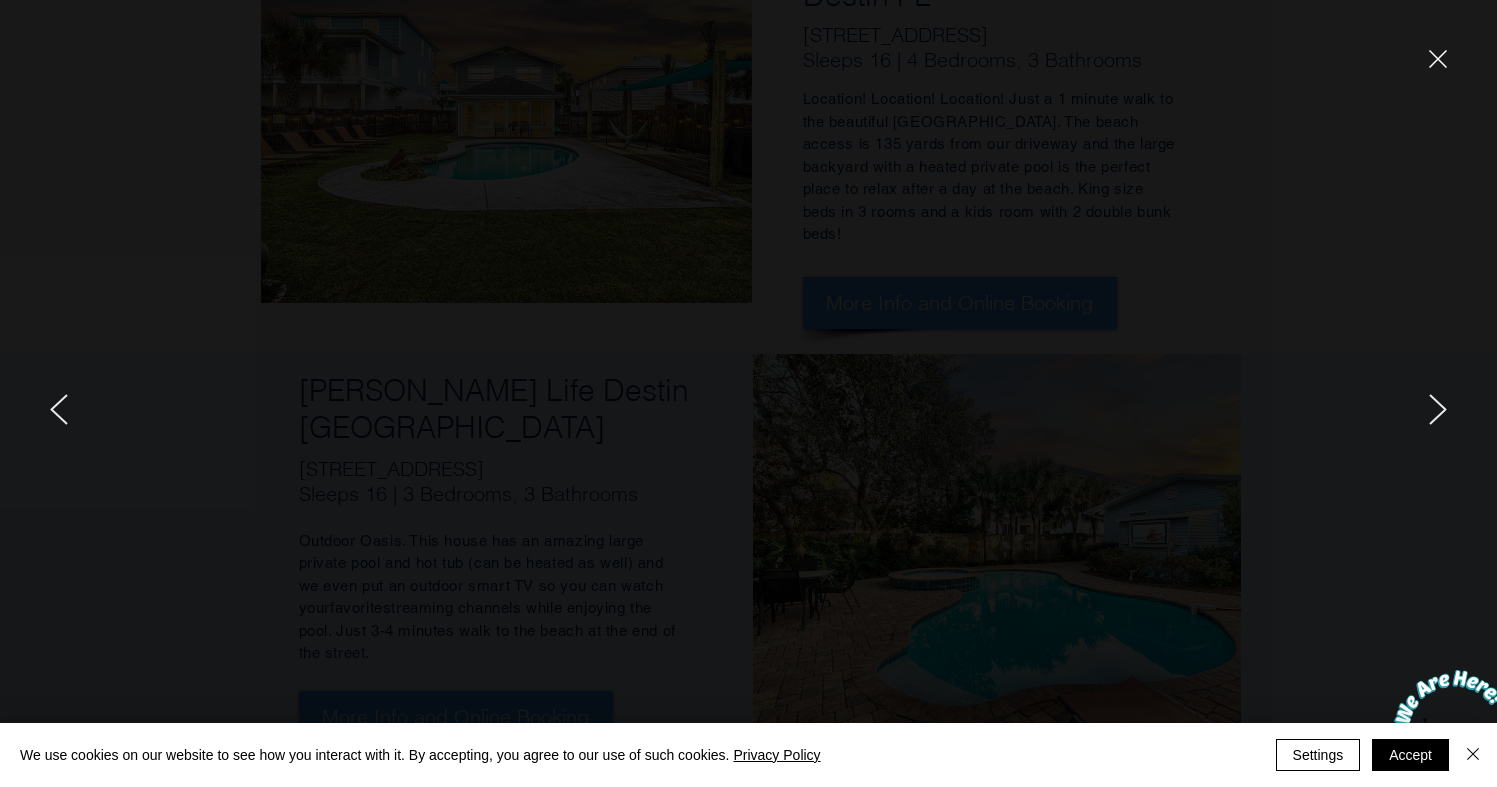 click 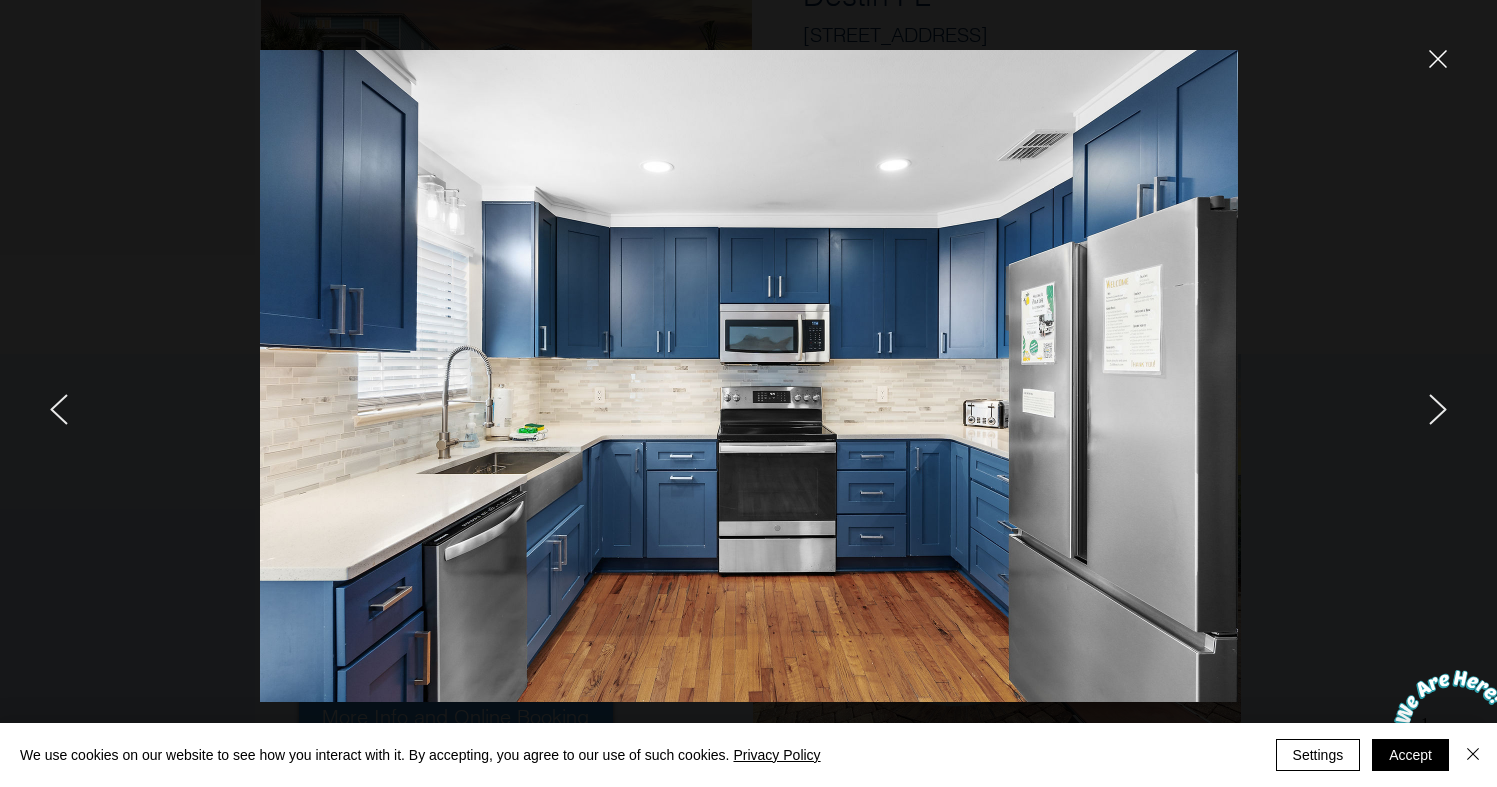 click 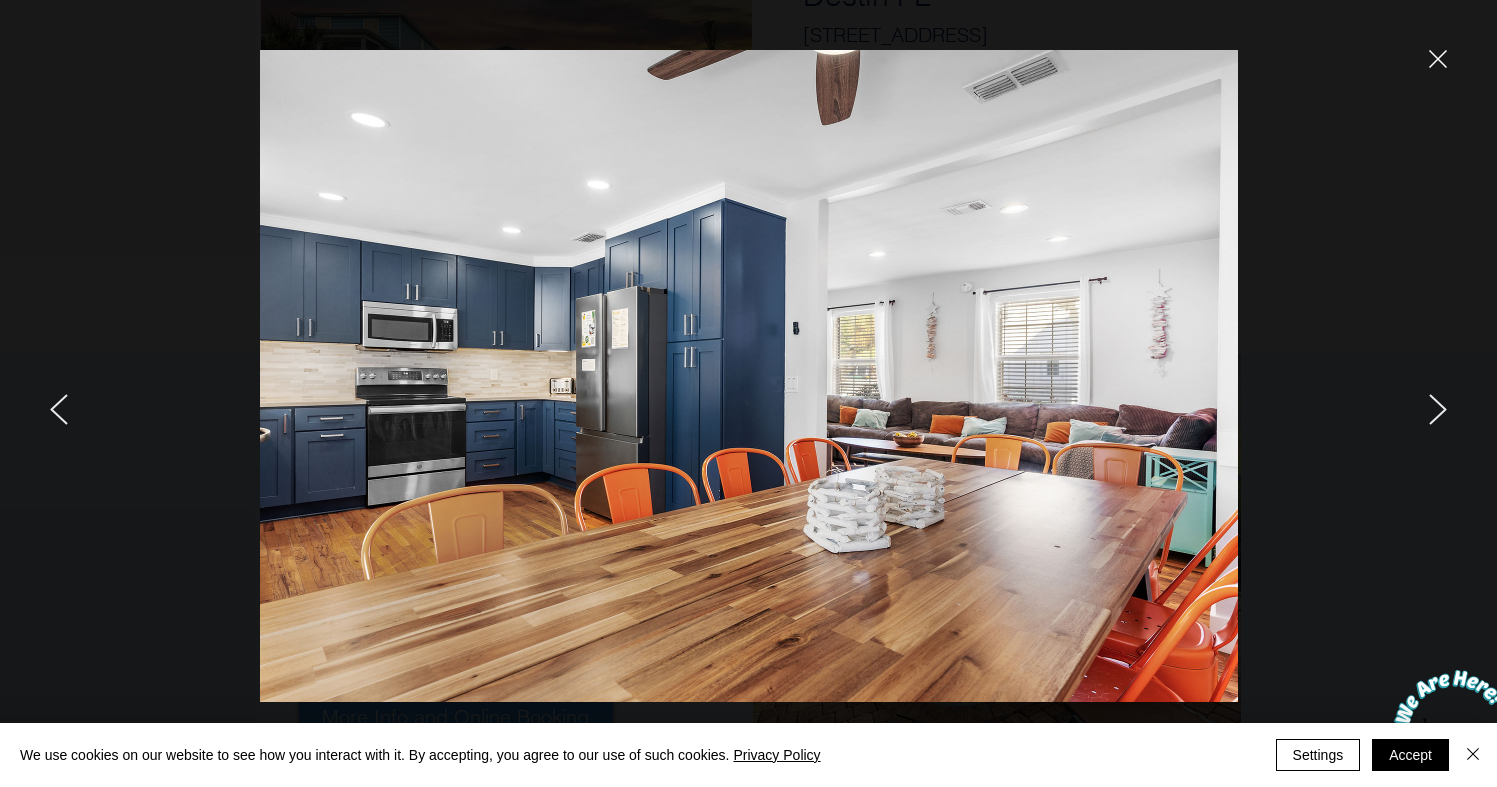 click 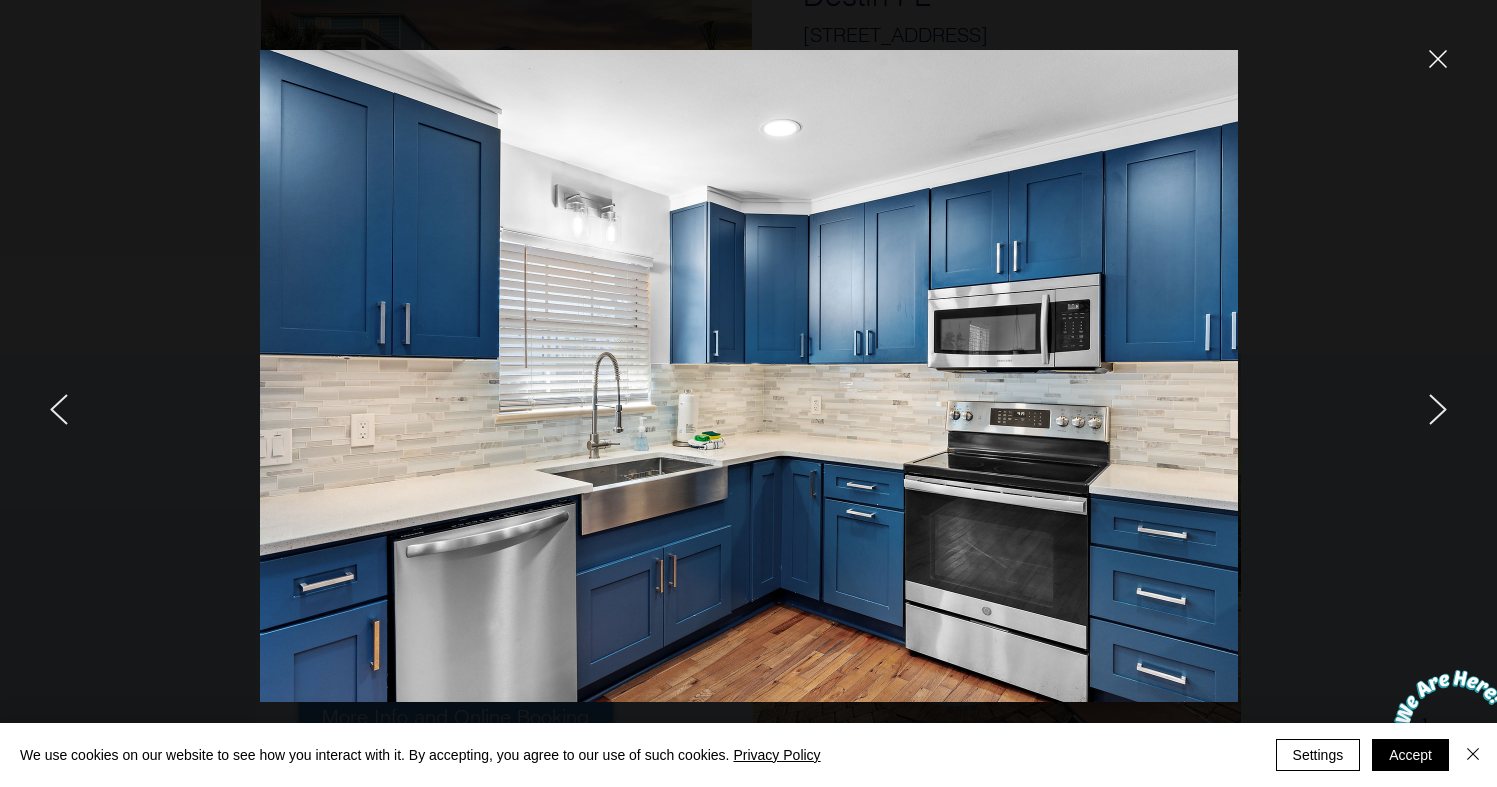 click 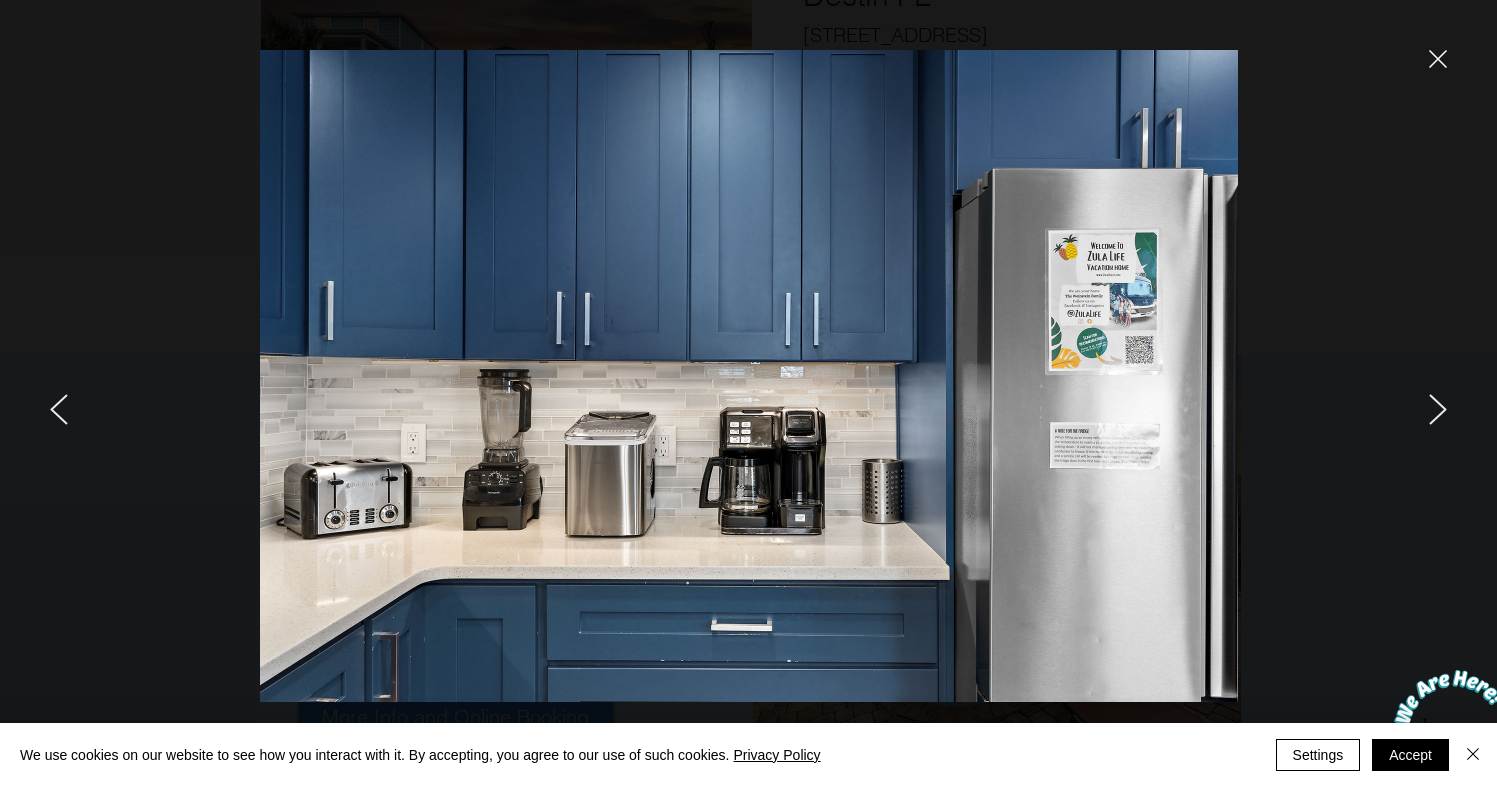 click 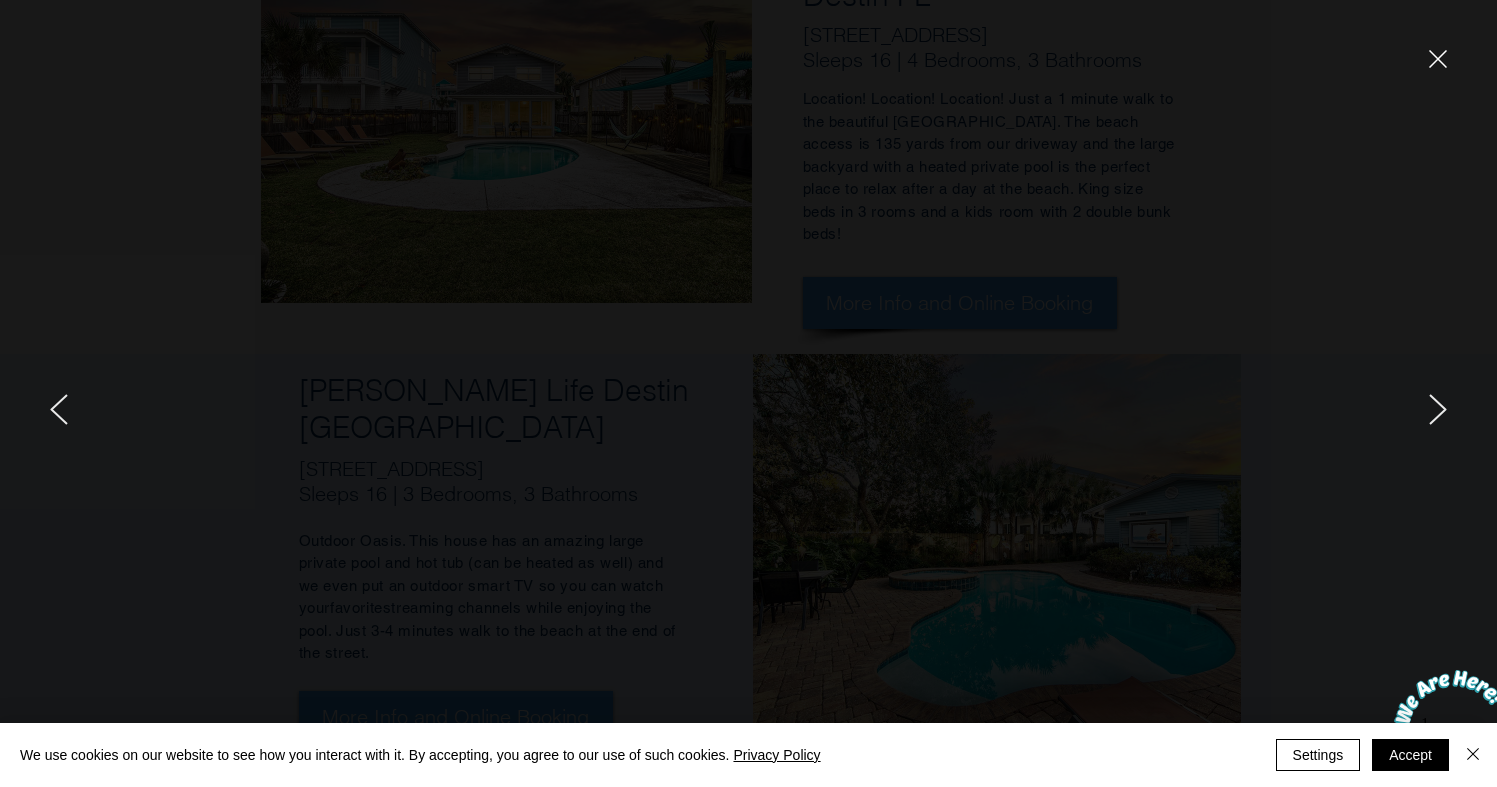click 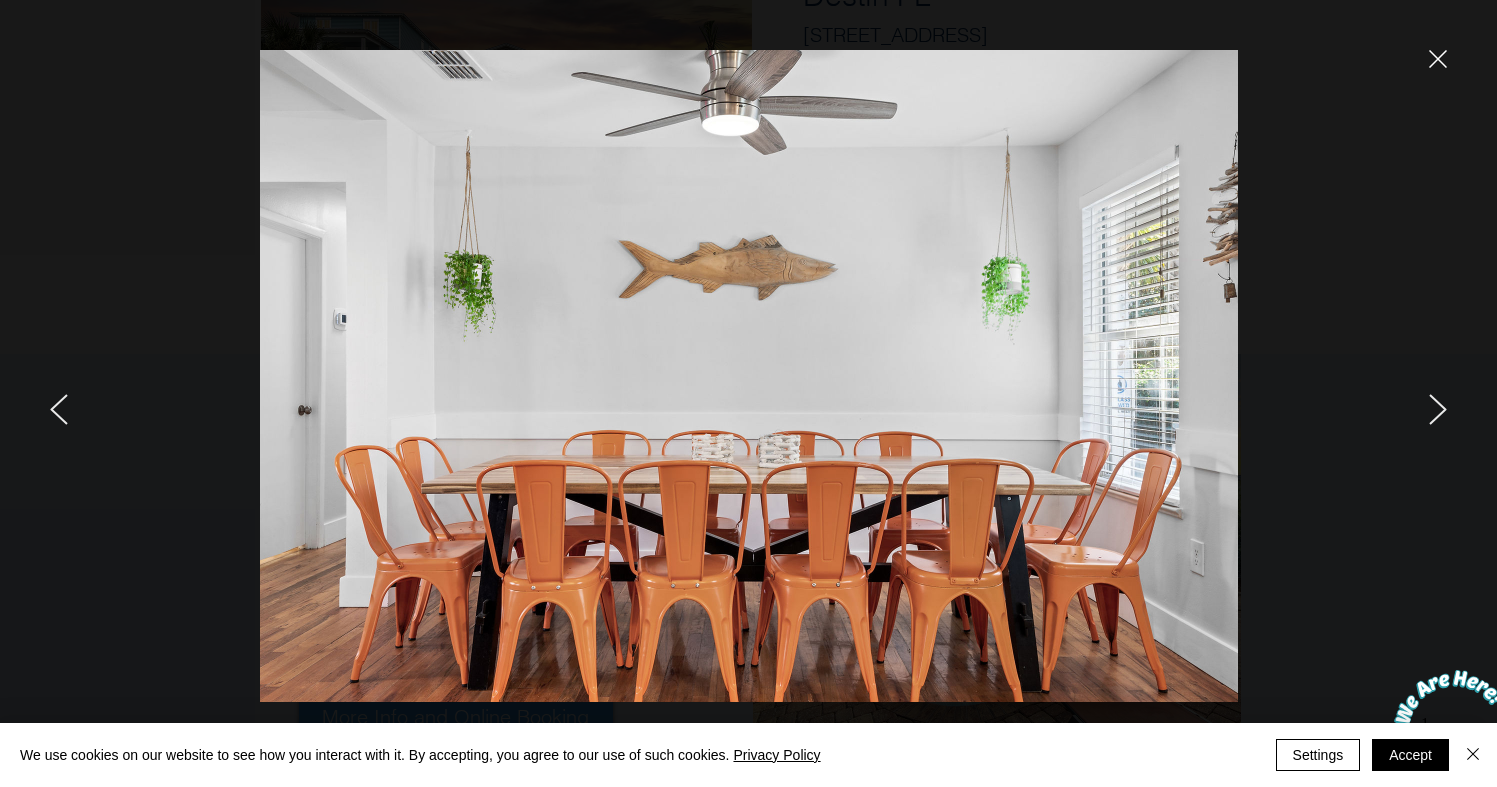 click 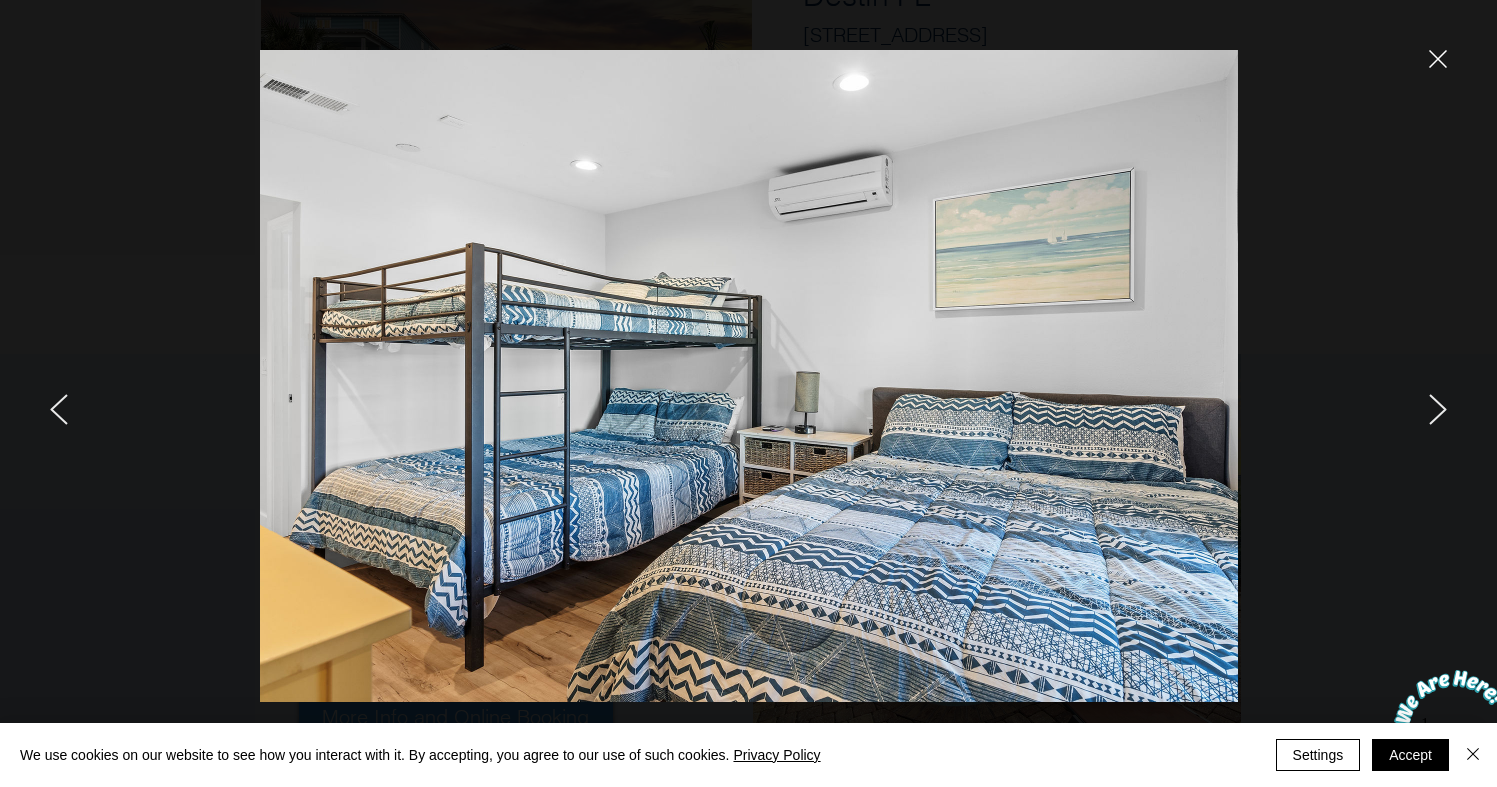 click 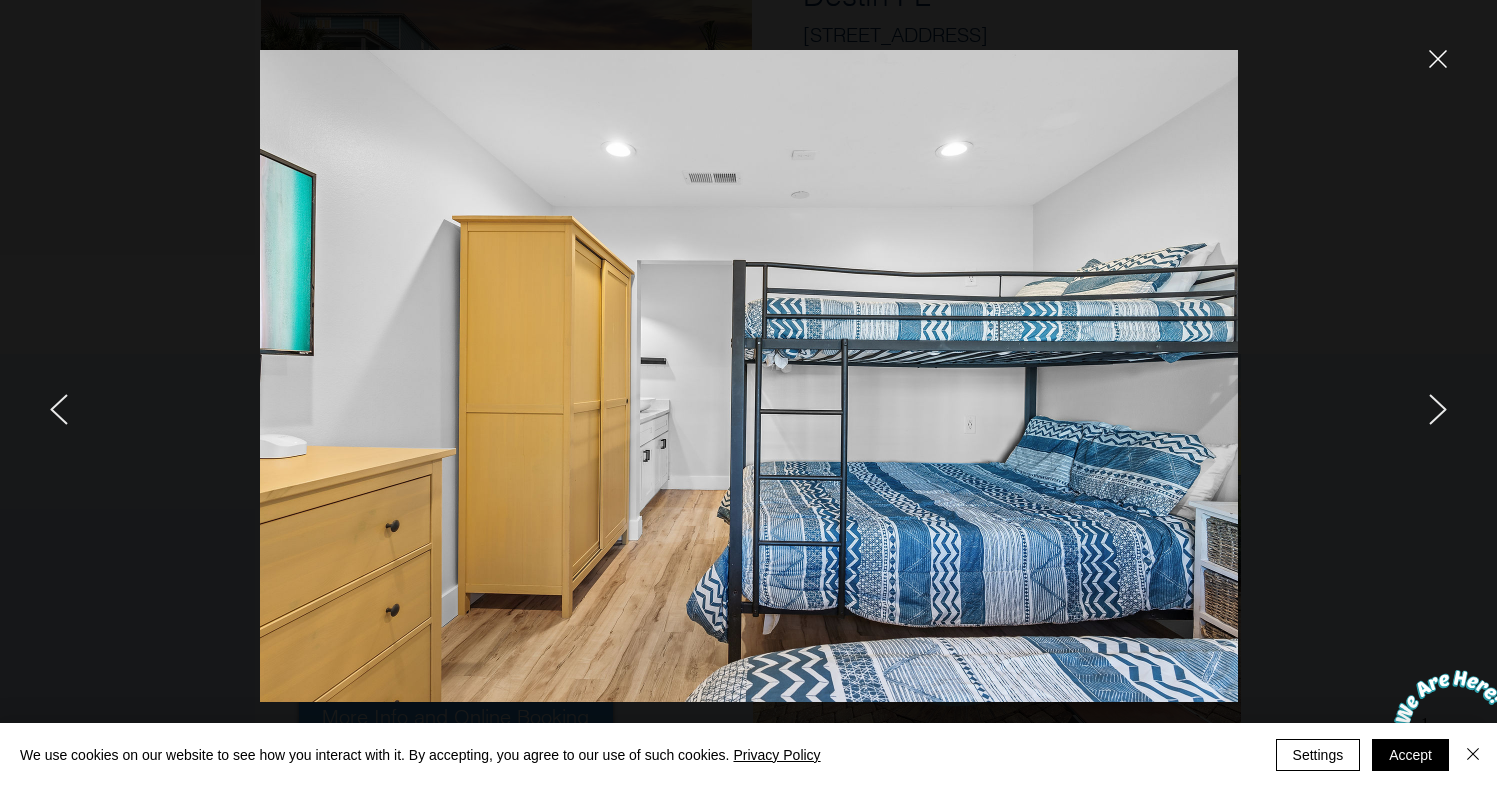 click 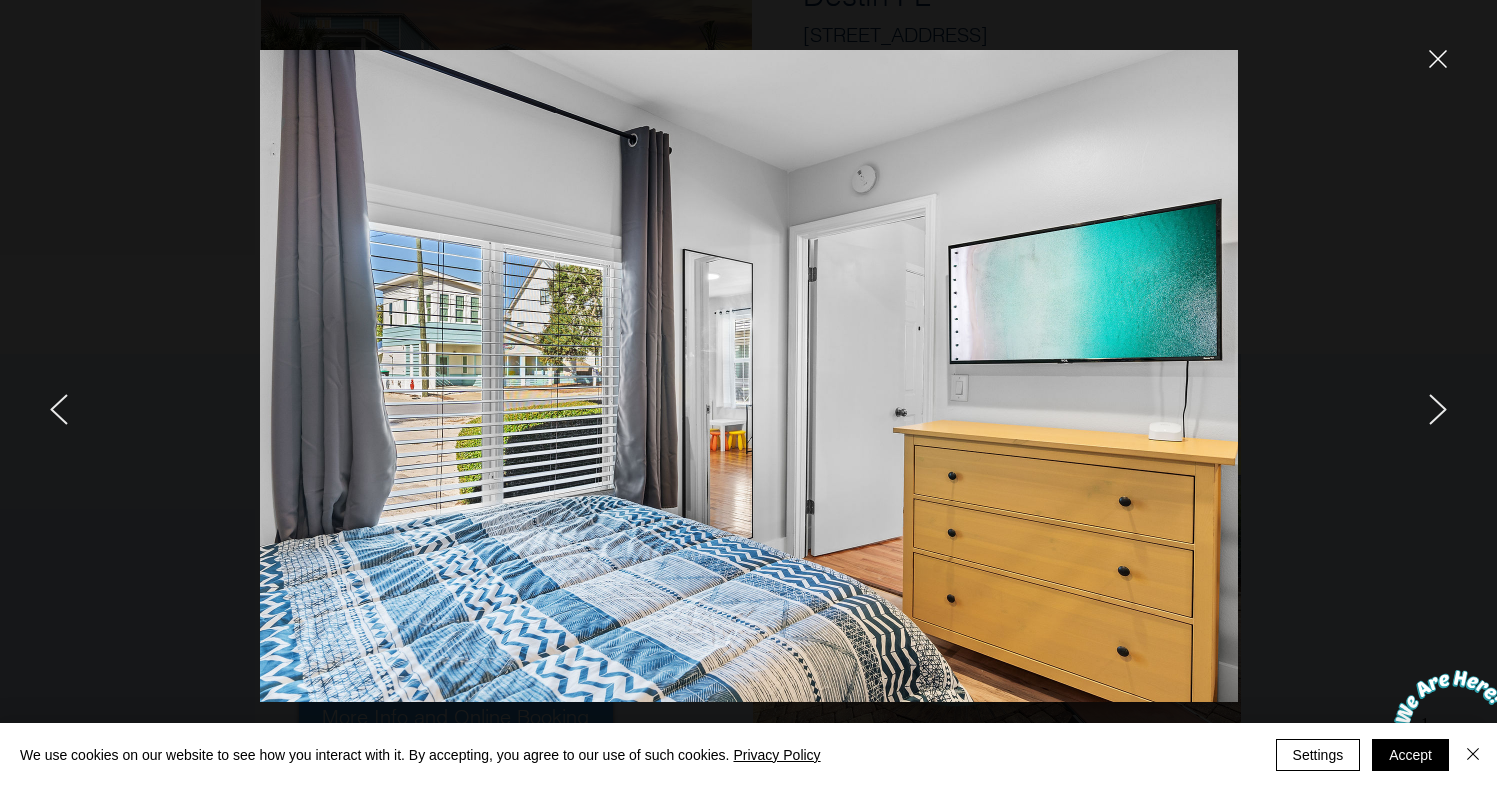 click 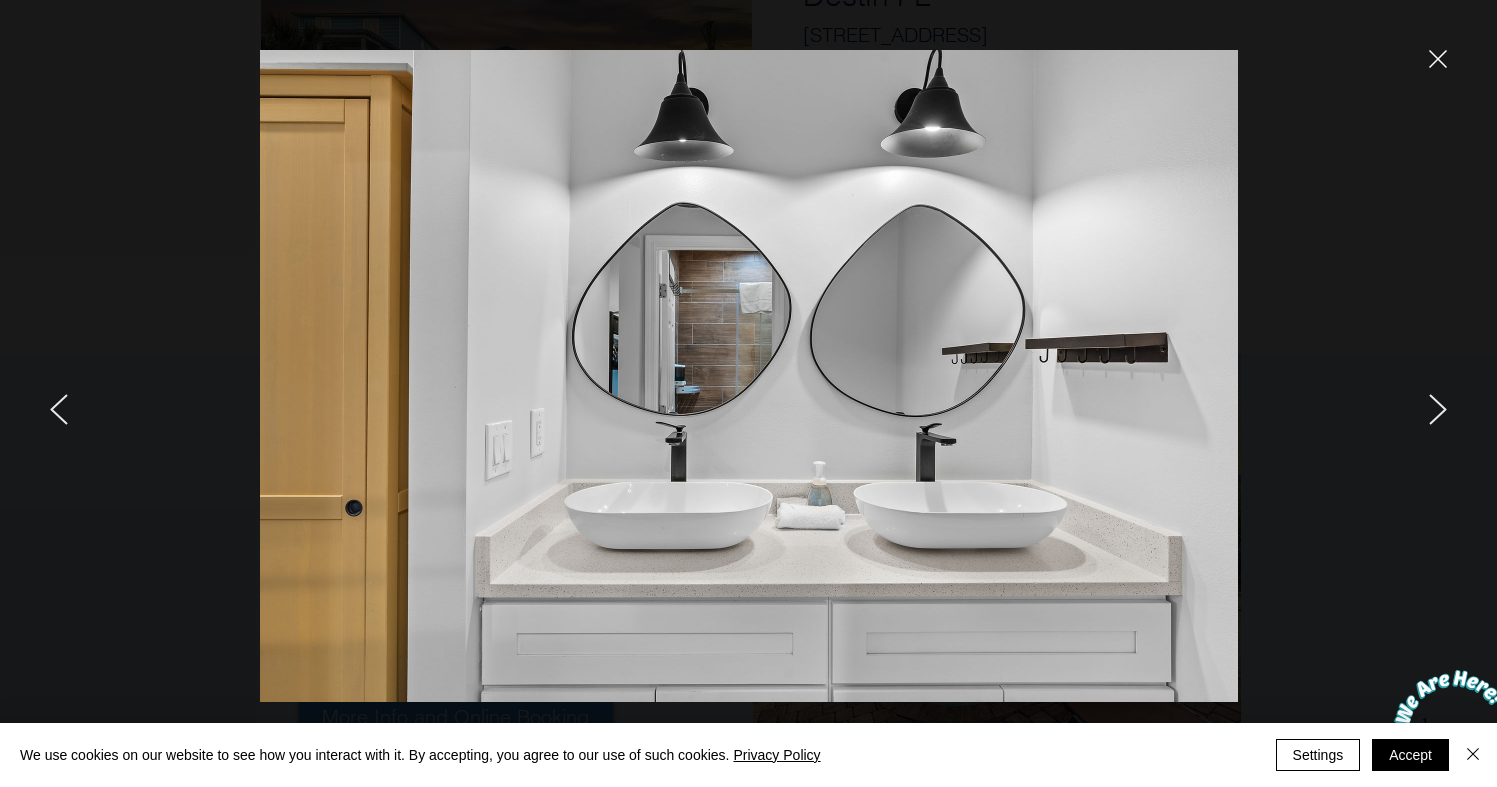 click 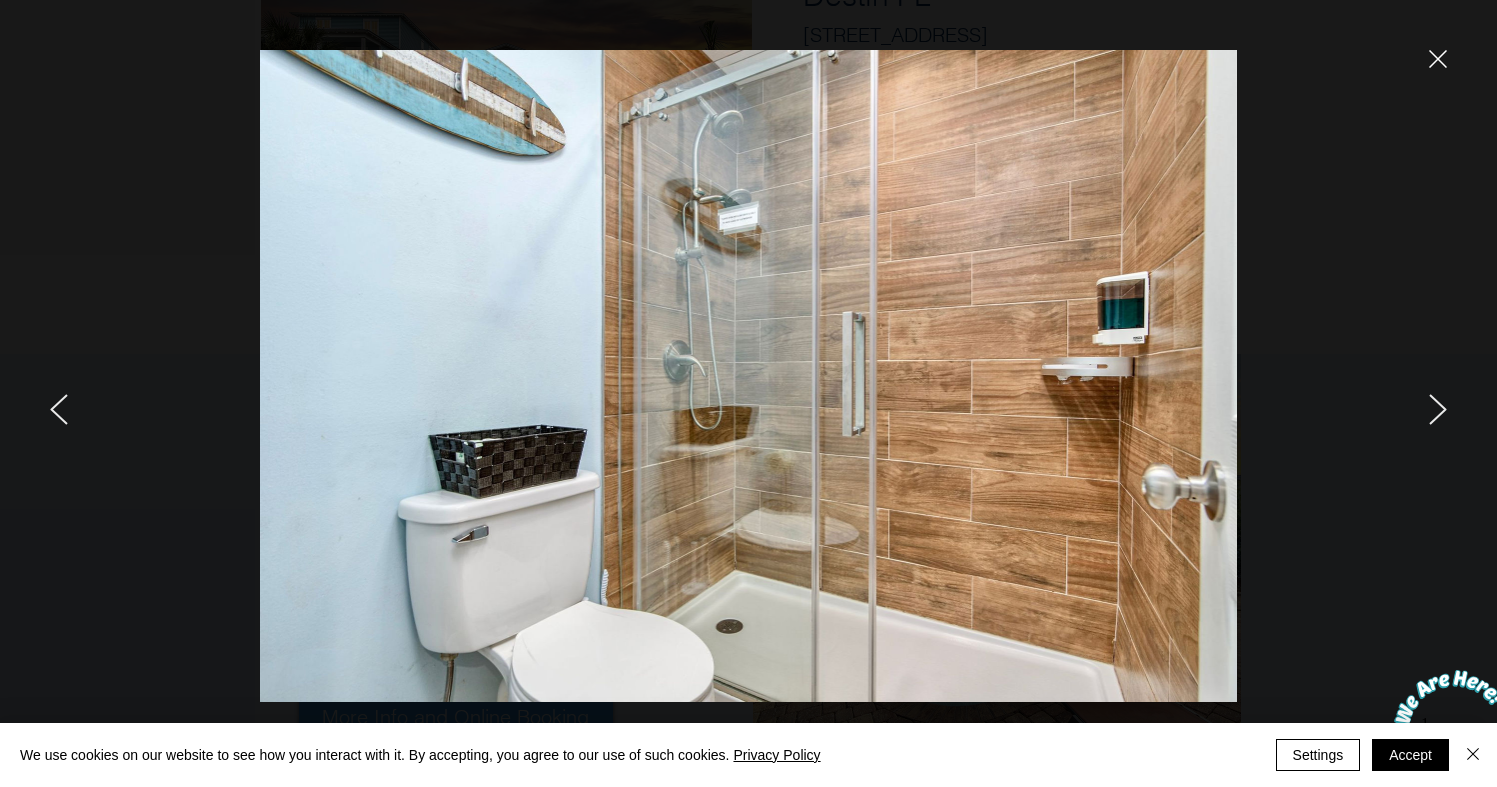 click 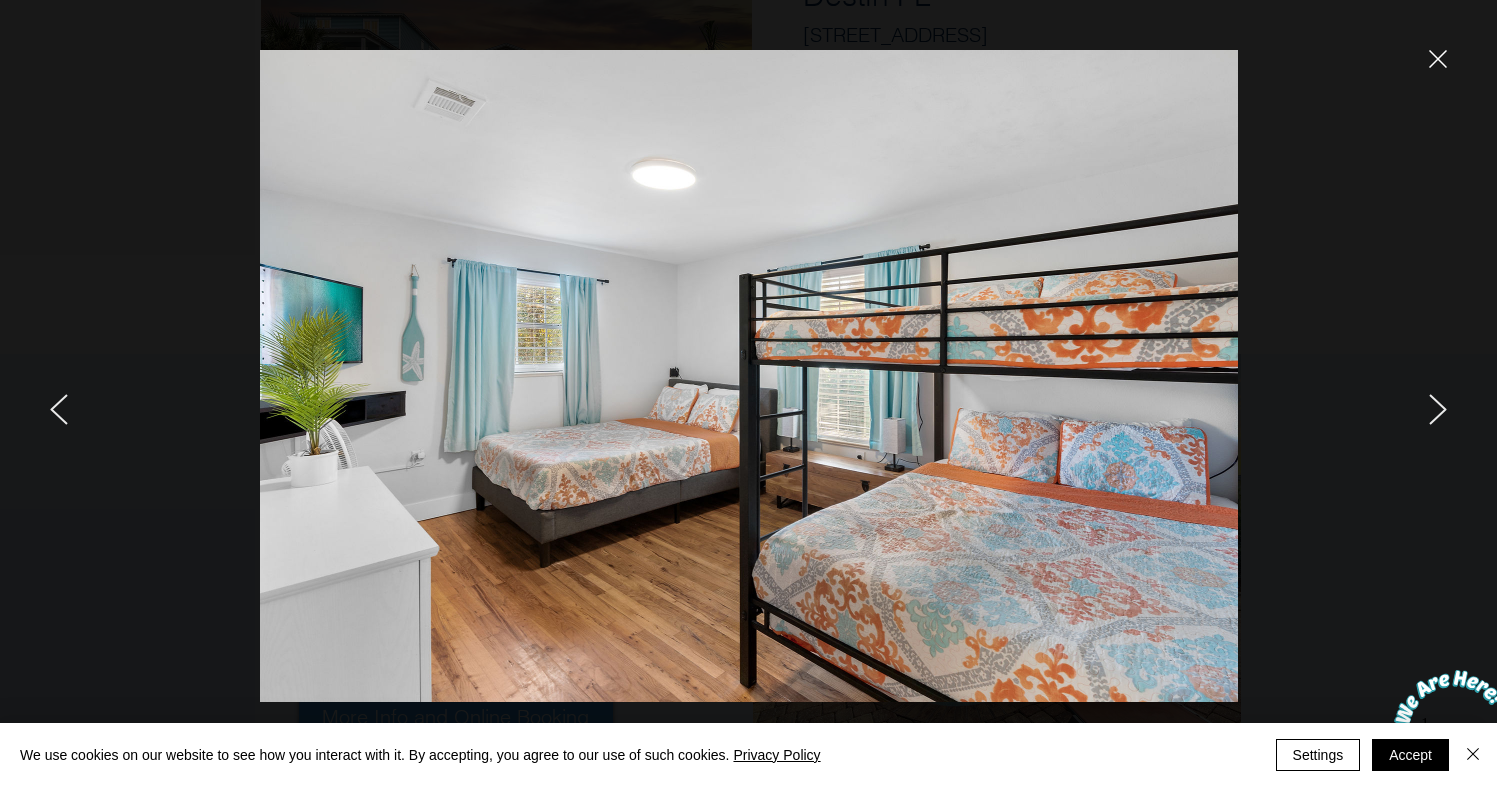click 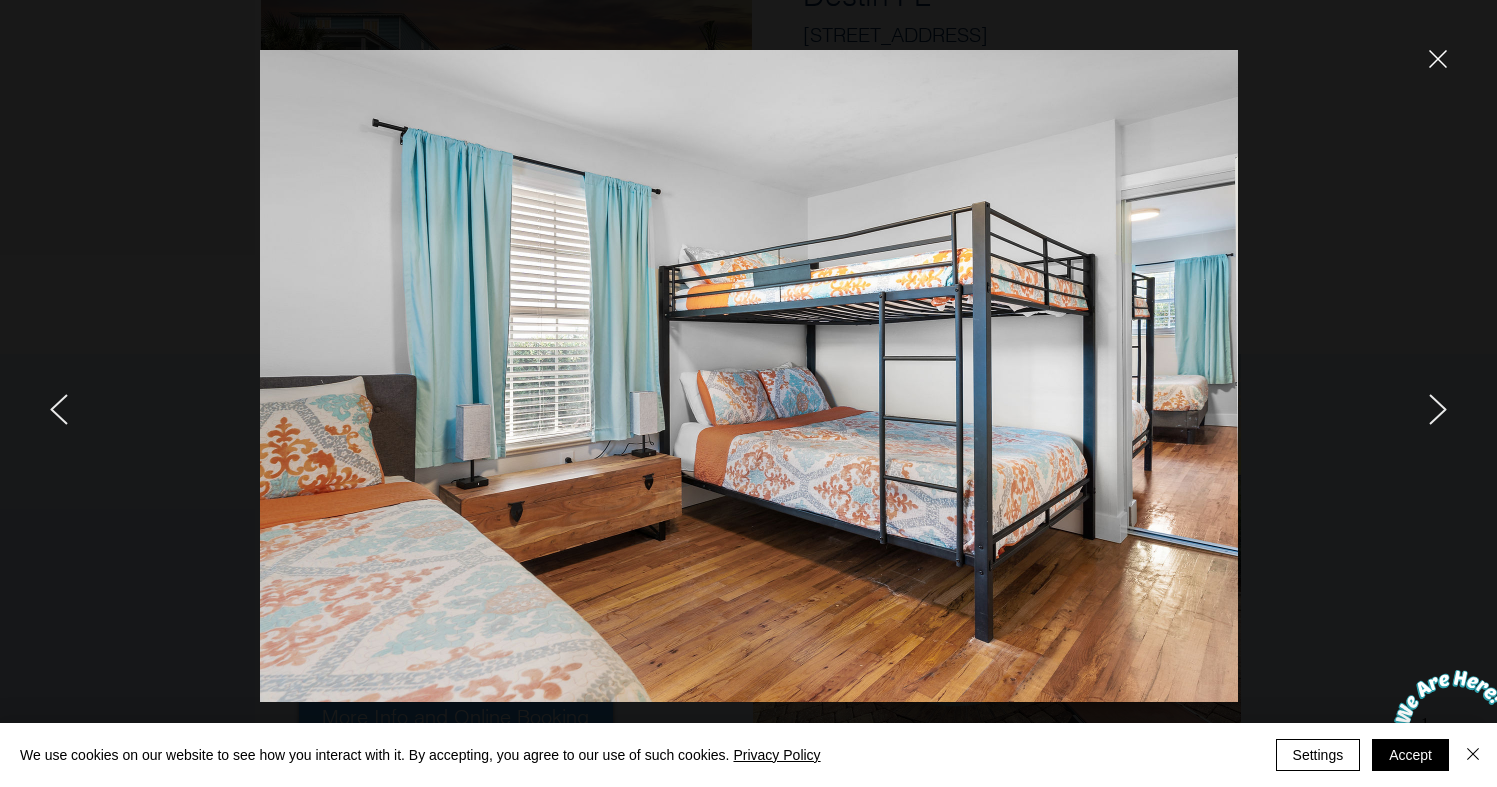 click 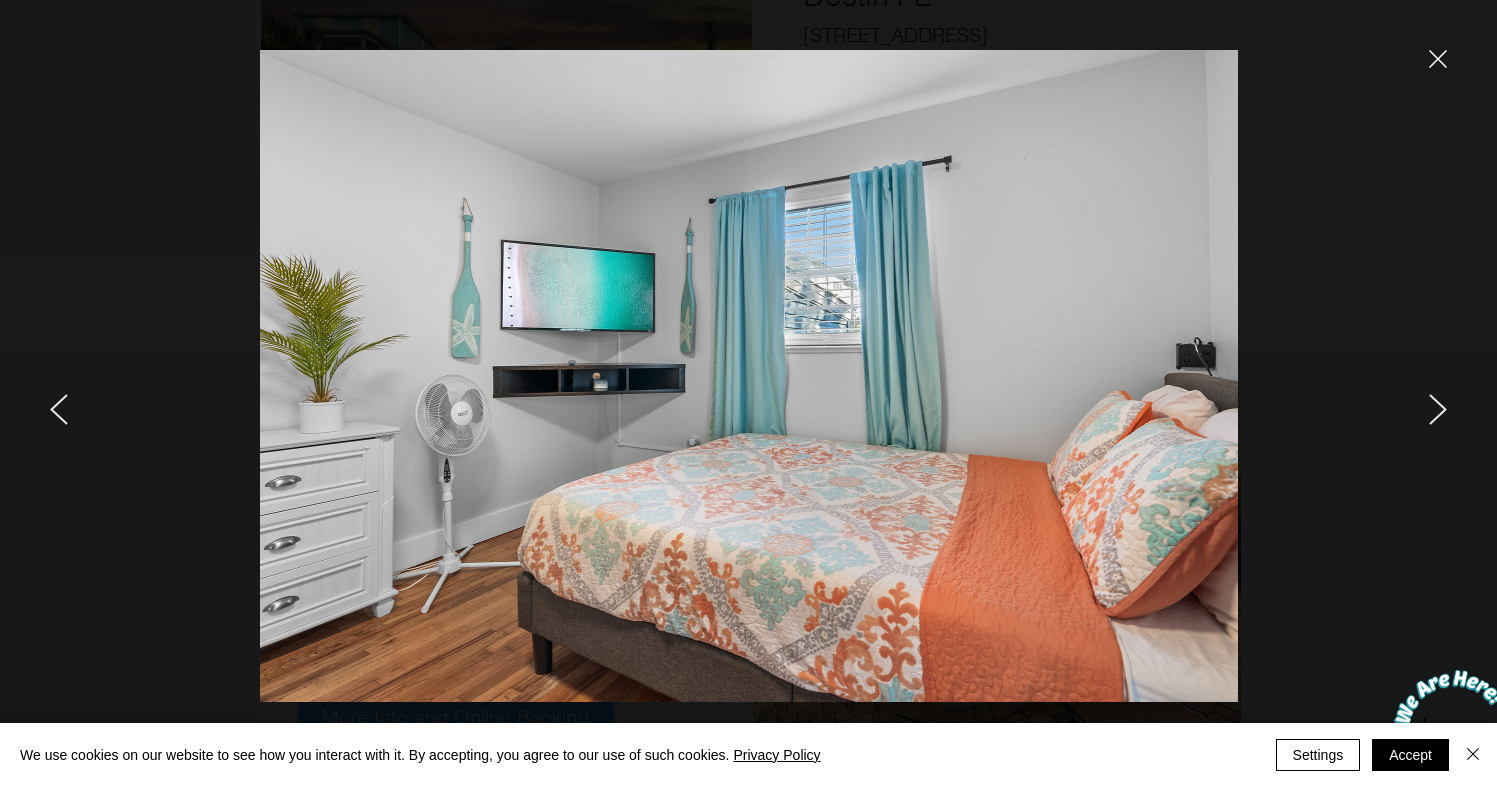 click 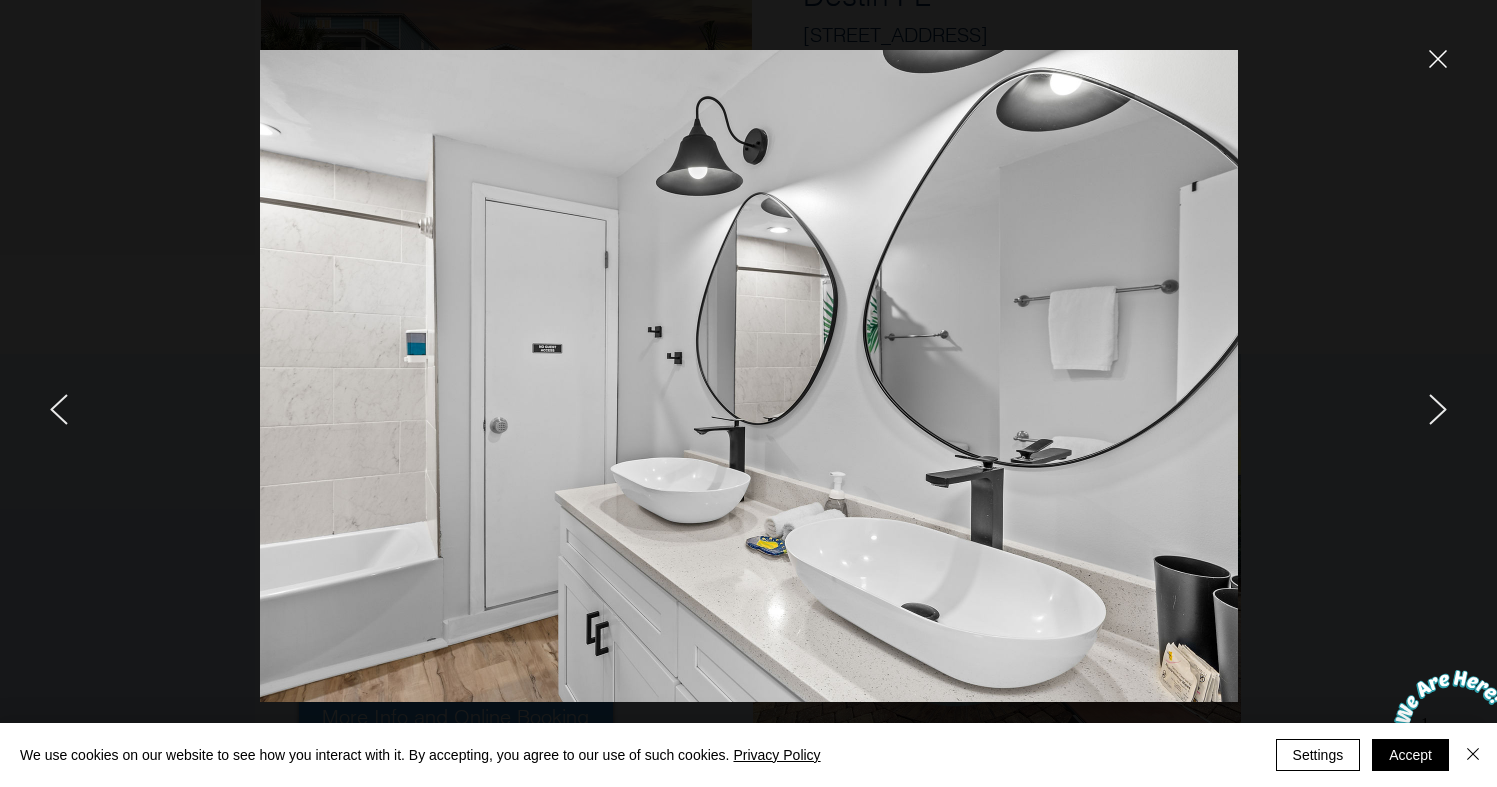 click 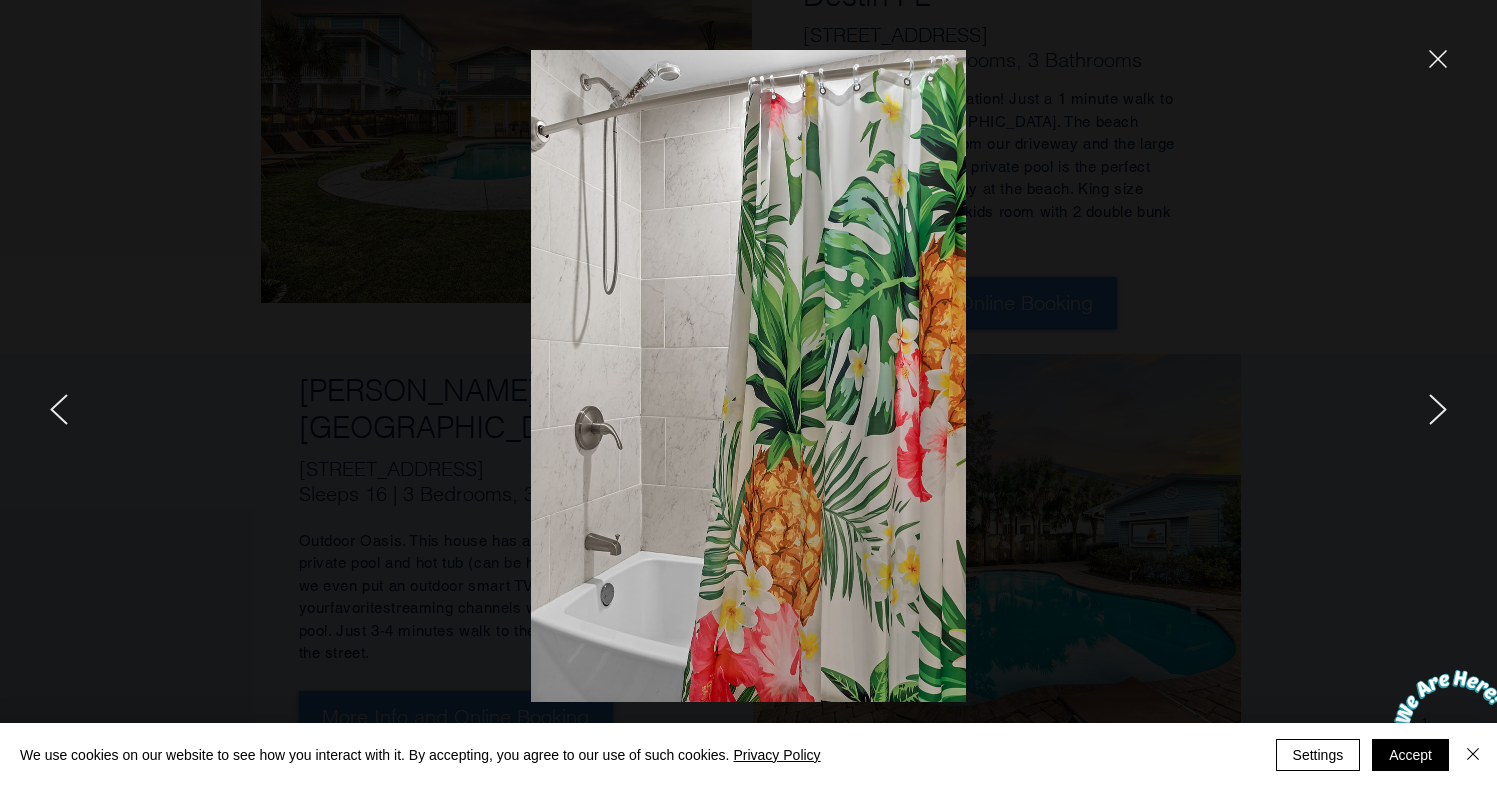 click at bounding box center [247, 393] 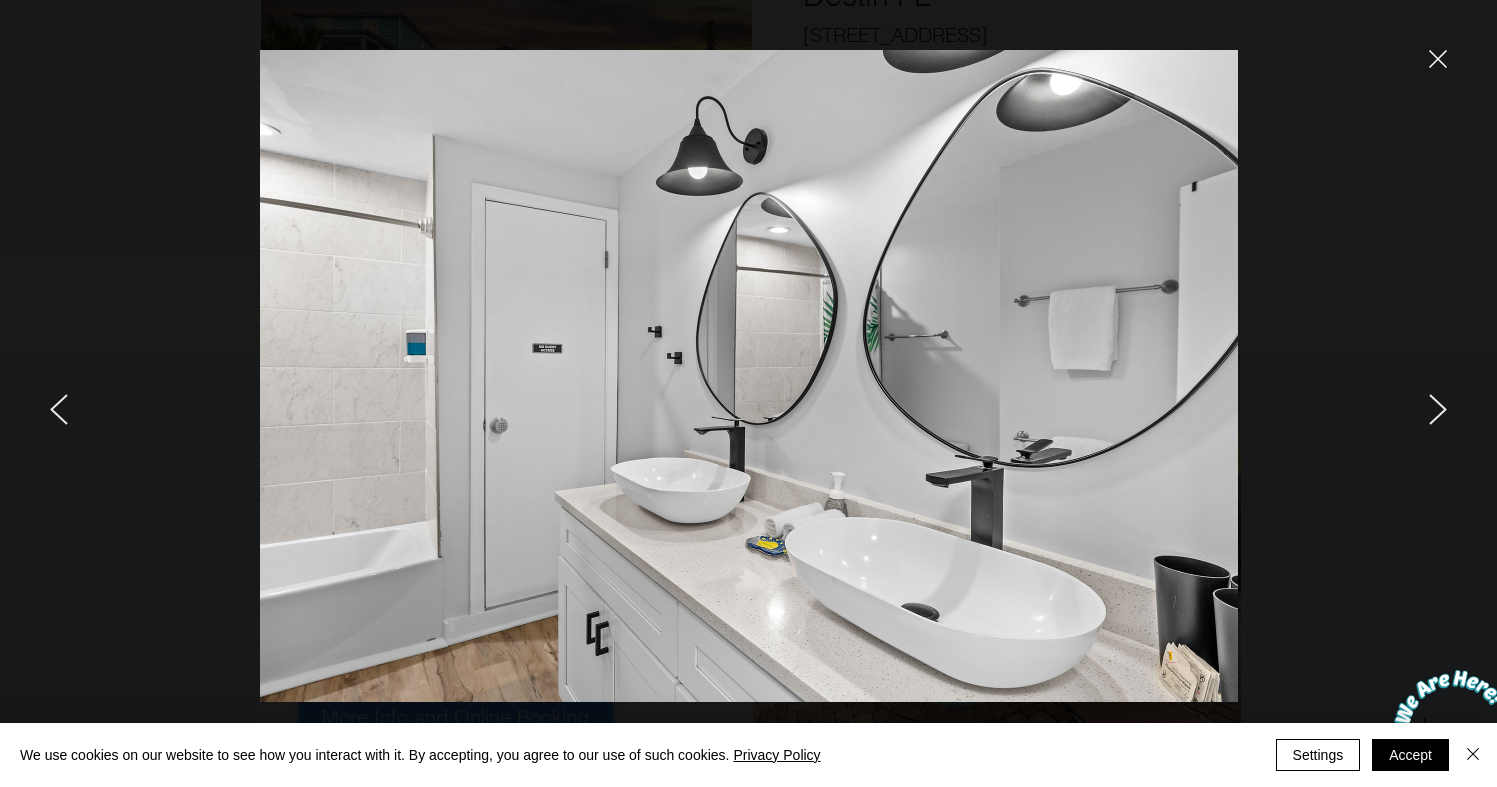 click 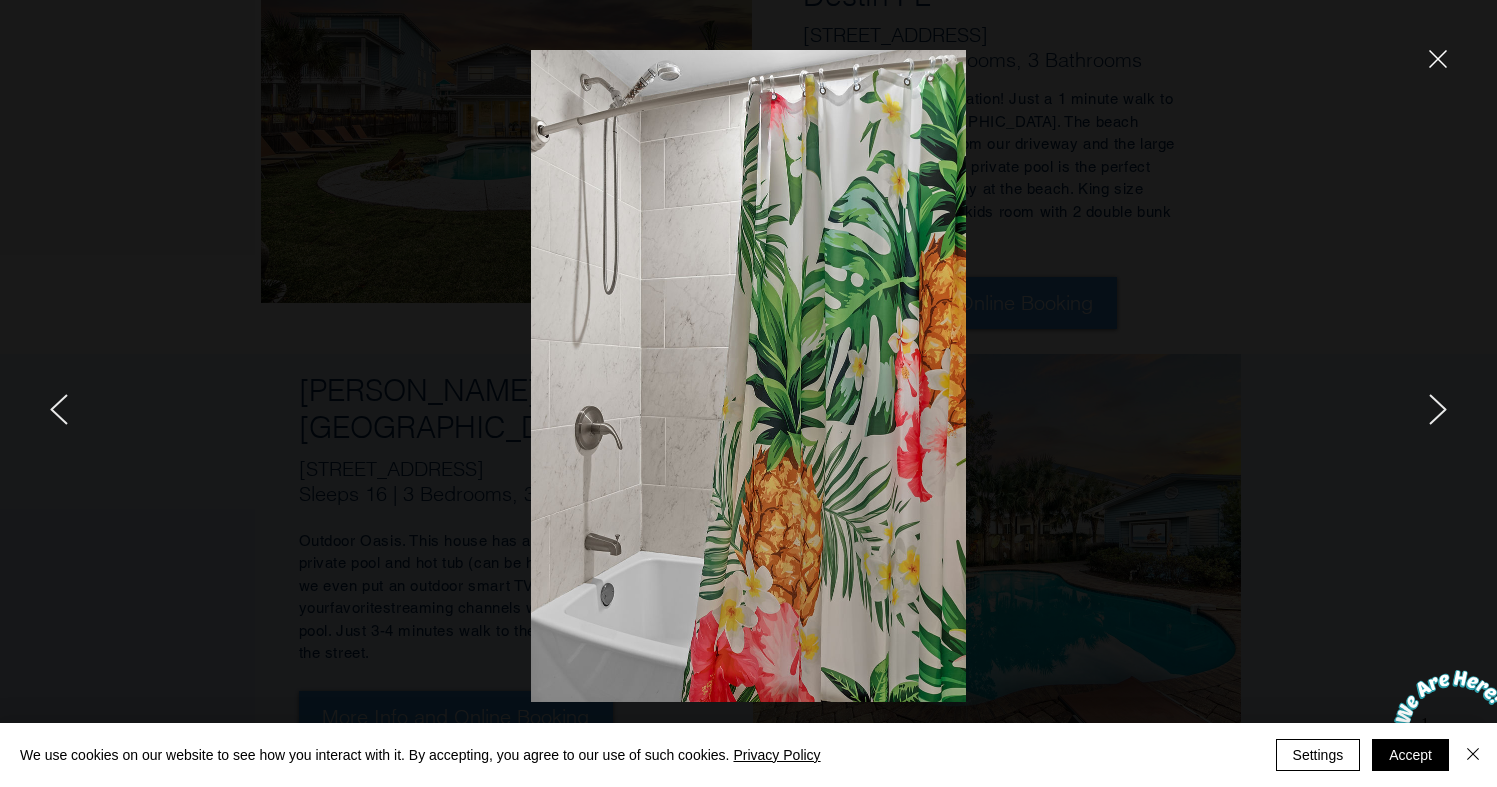 click 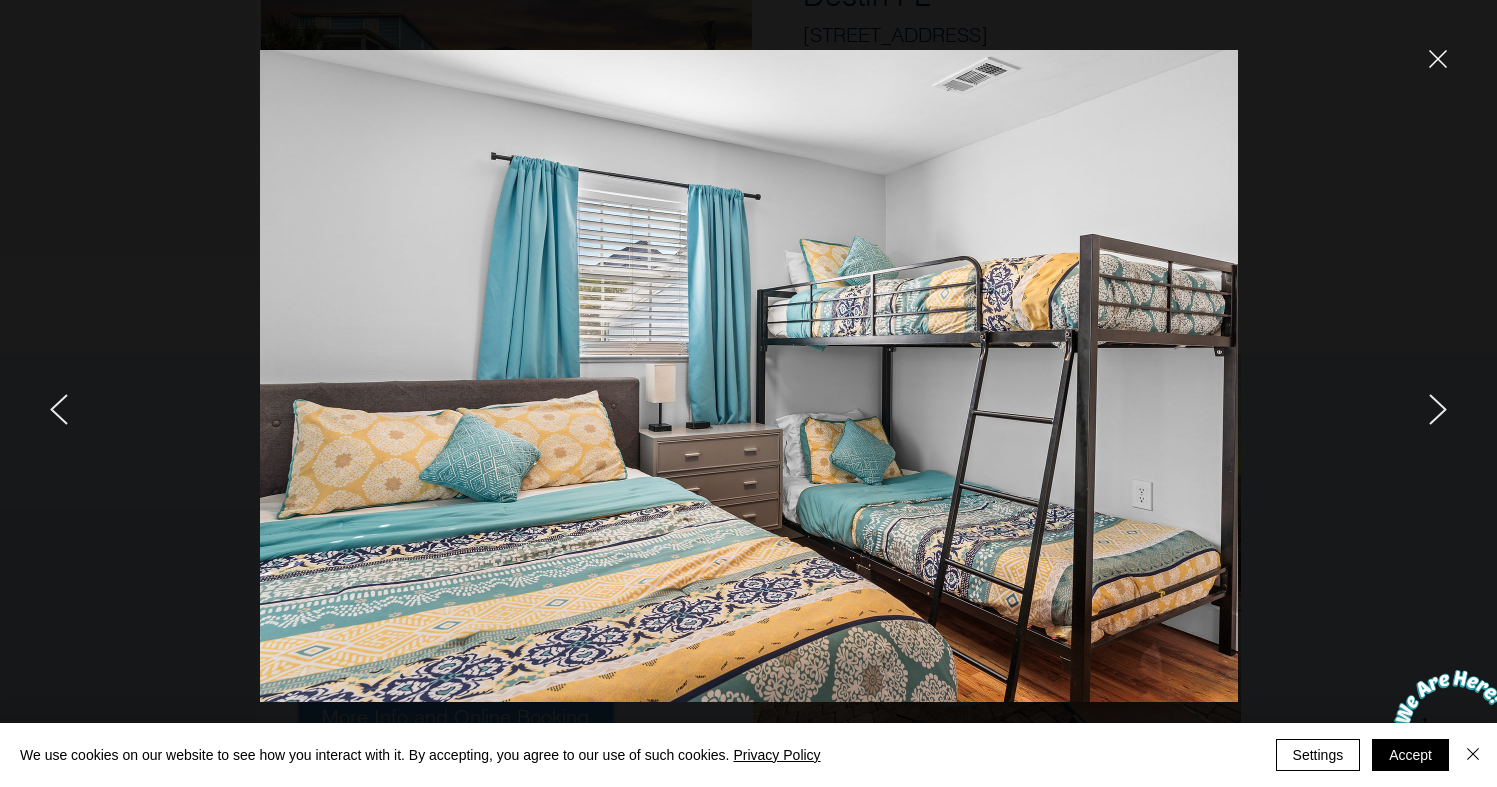 click 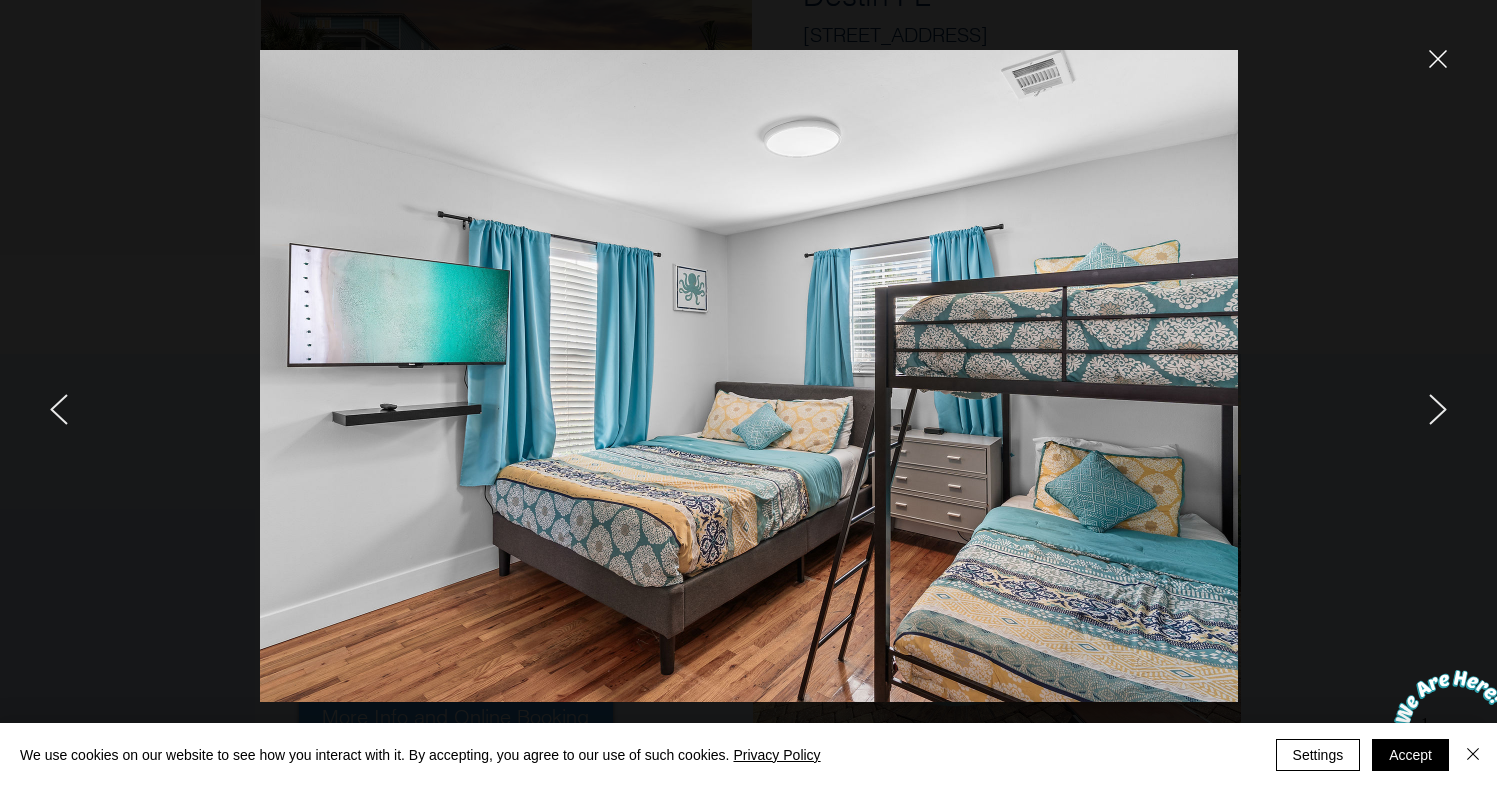 click 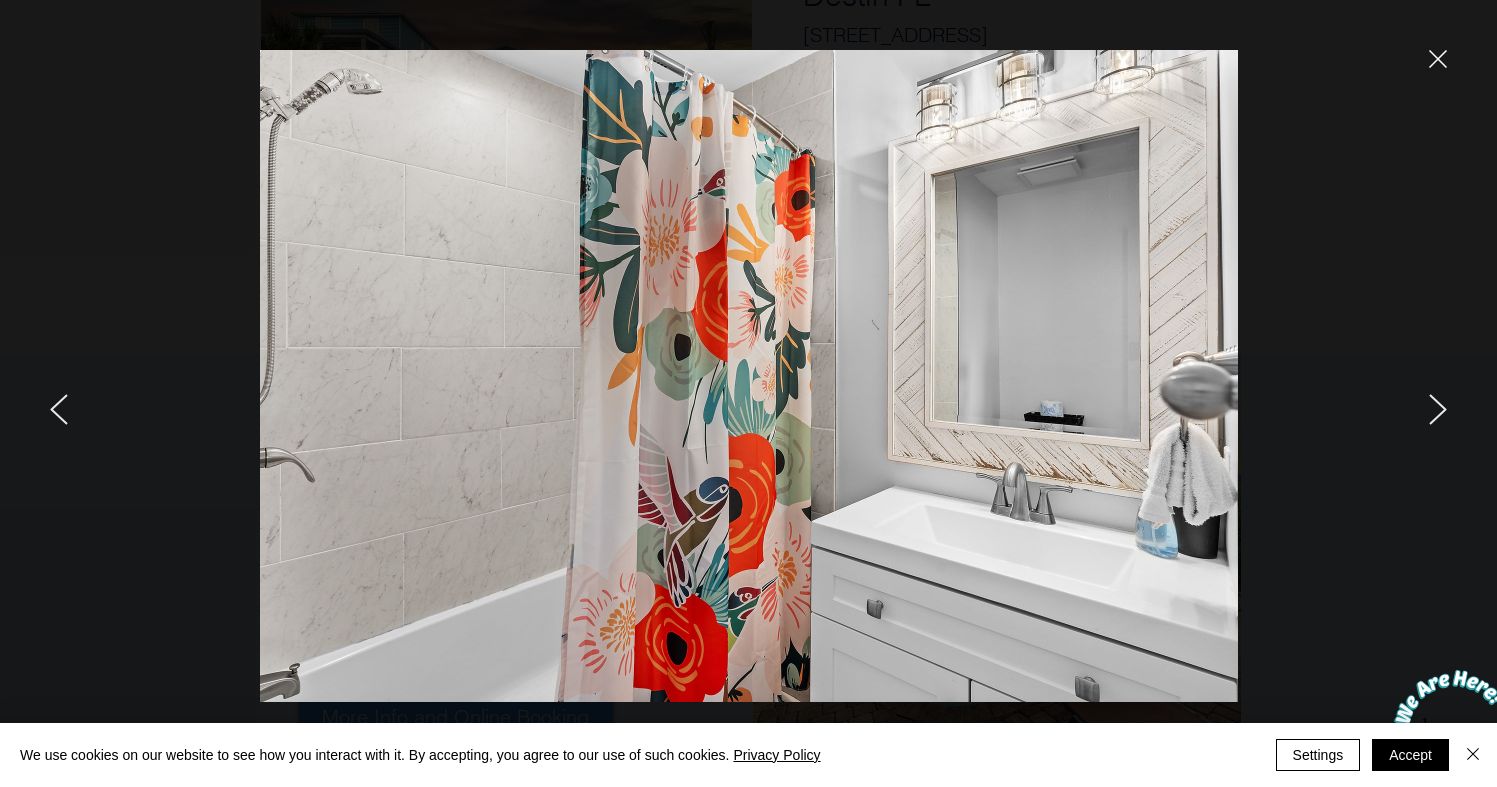 click 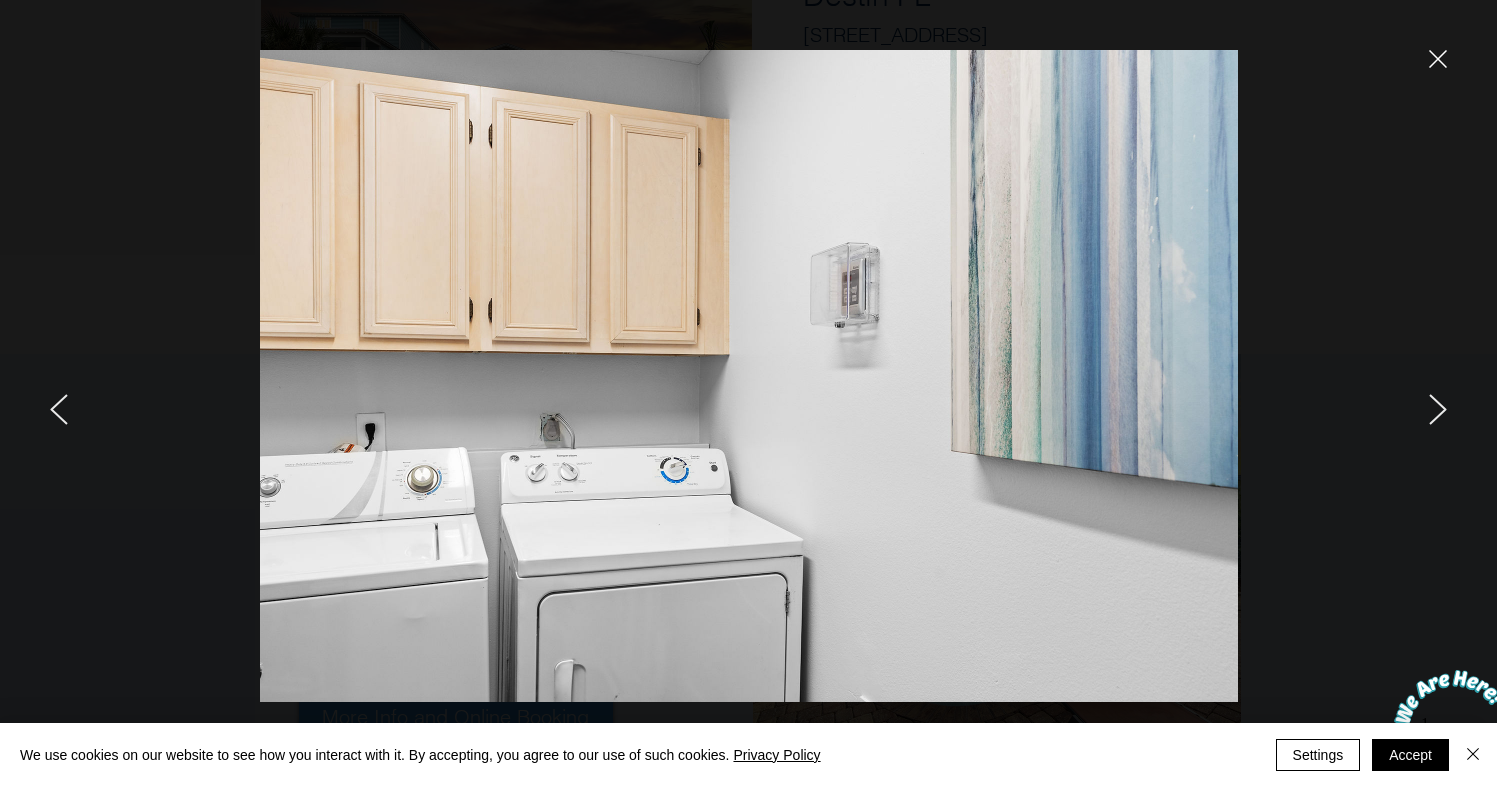 click 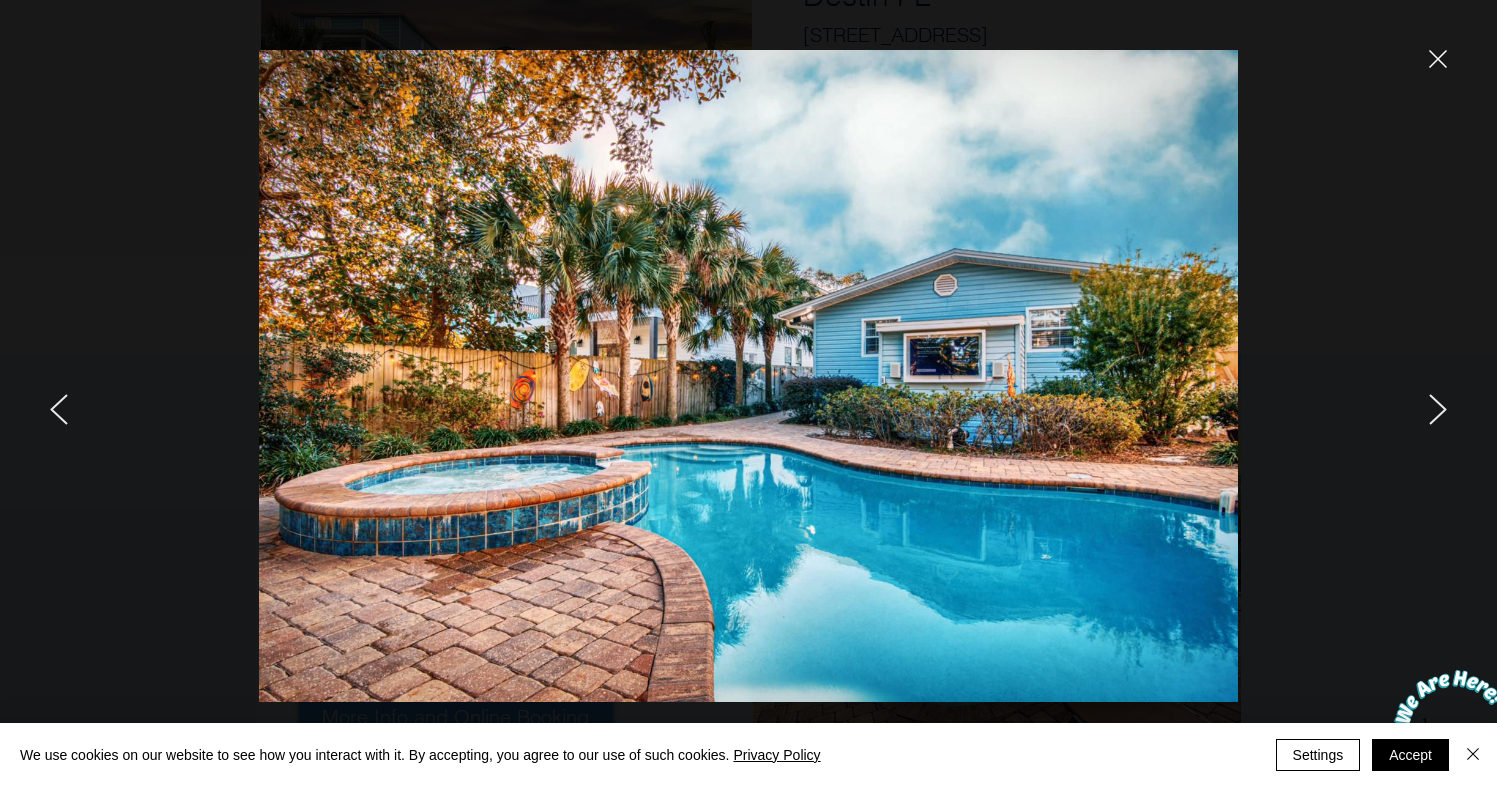 click 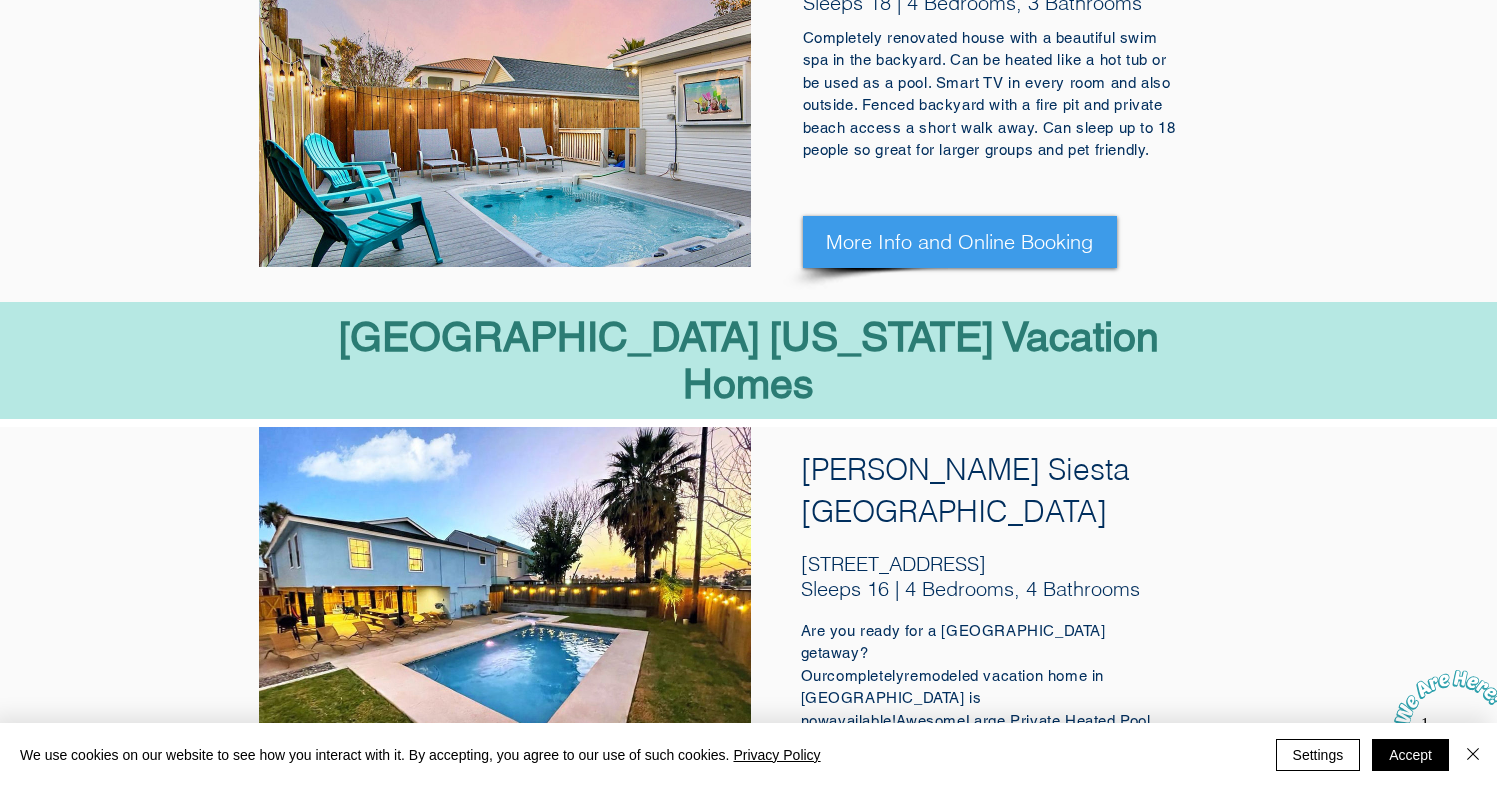 scroll, scrollTop: 2261, scrollLeft: 0, axis: vertical 